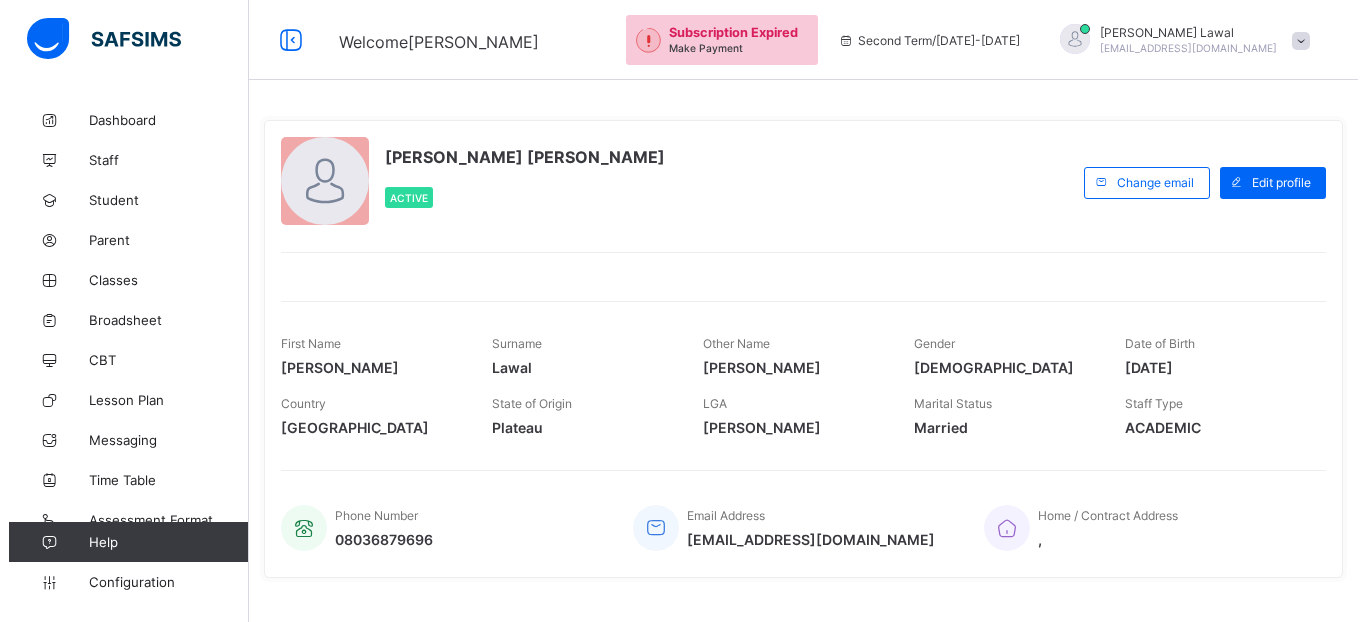 scroll, scrollTop: 0, scrollLeft: 0, axis: both 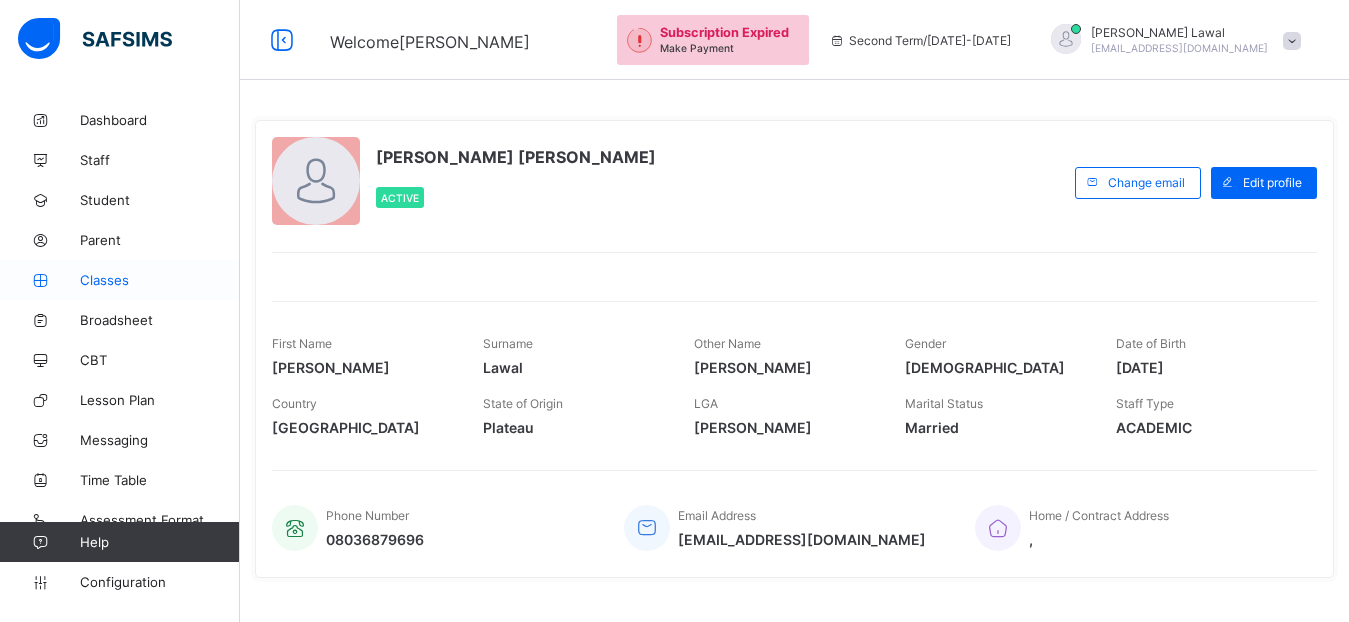 click on "Classes" at bounding box center (160, 280) 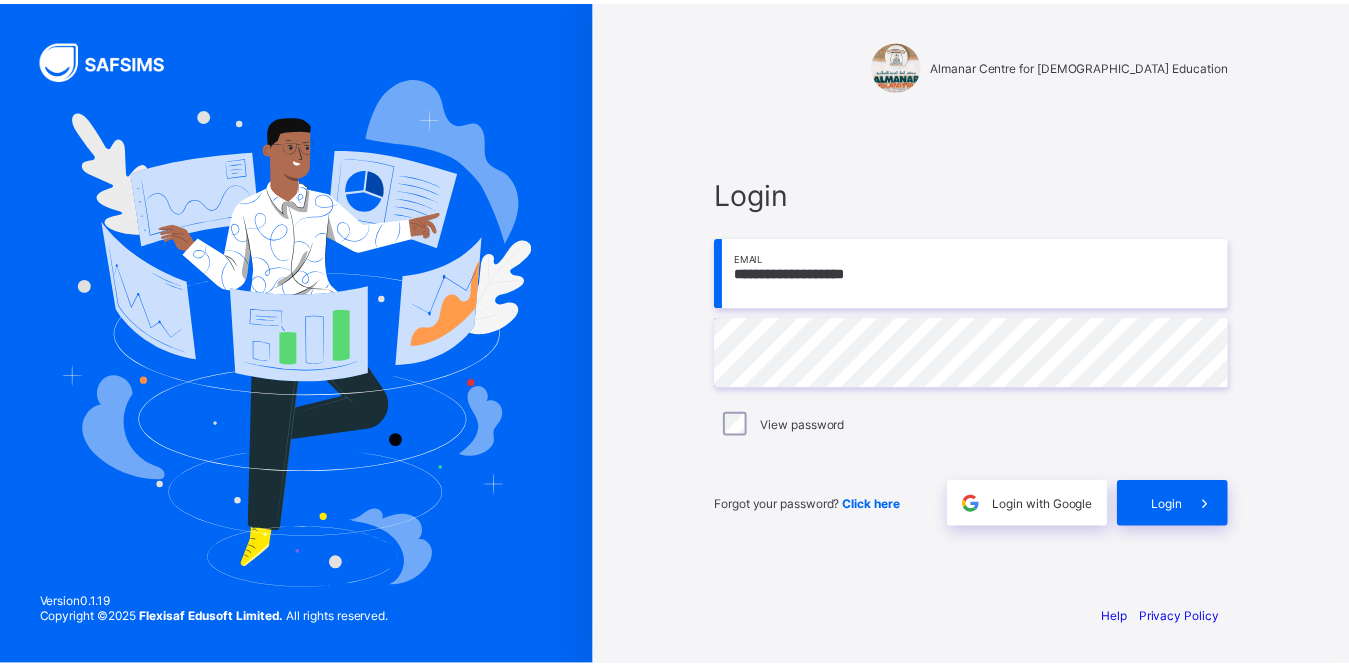 scroll, scrollTop: 0, scrollLeft: 0, axis: both 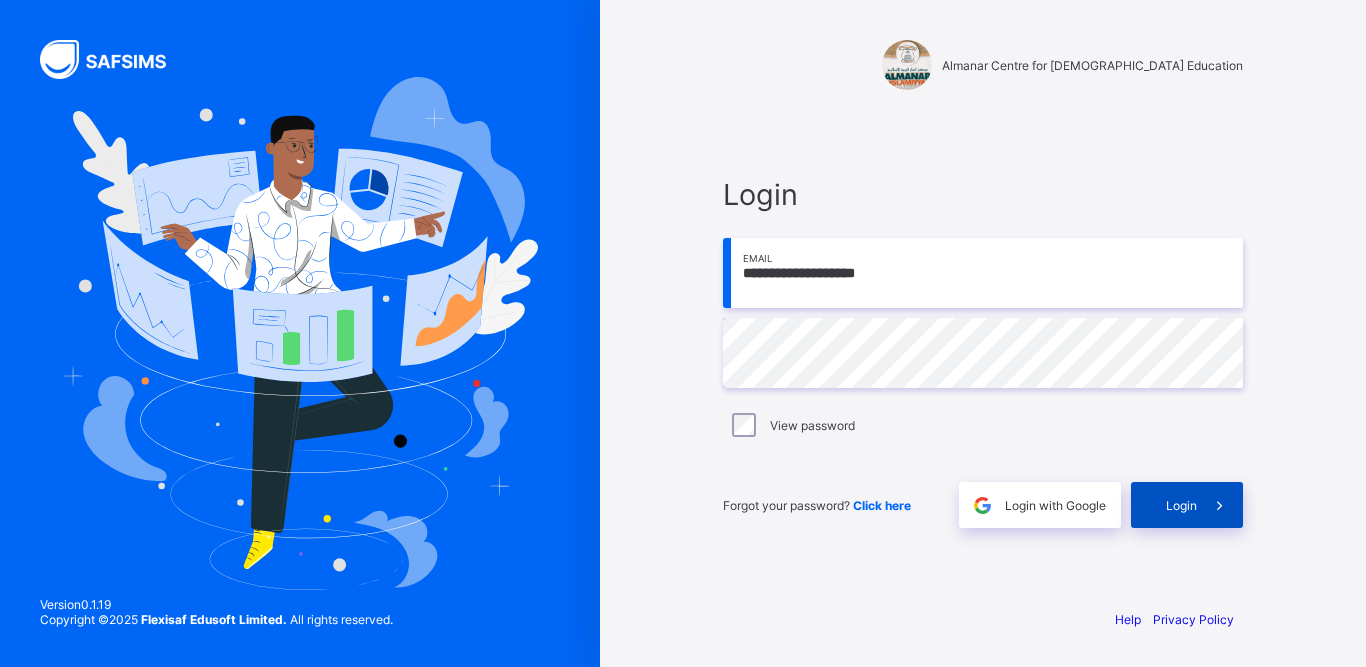 click on "Login" at bounding box center [1181, 505] 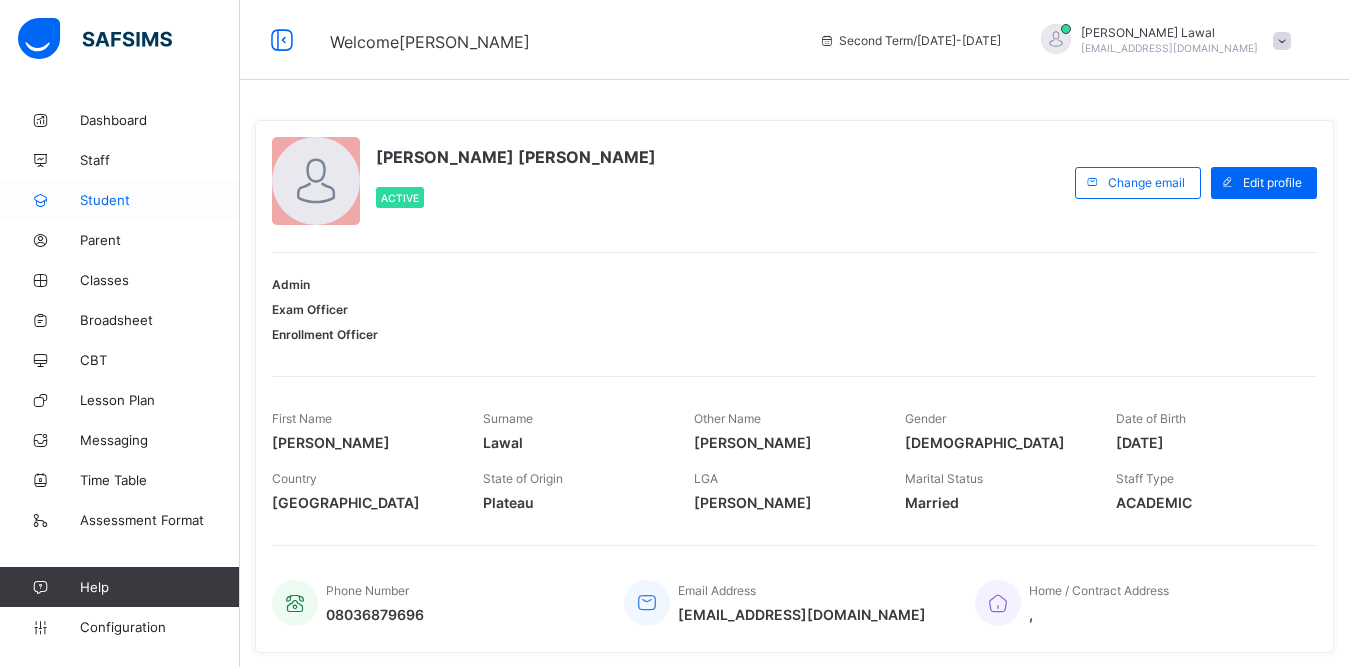 click on "Student" at bounding box center (160, 200) 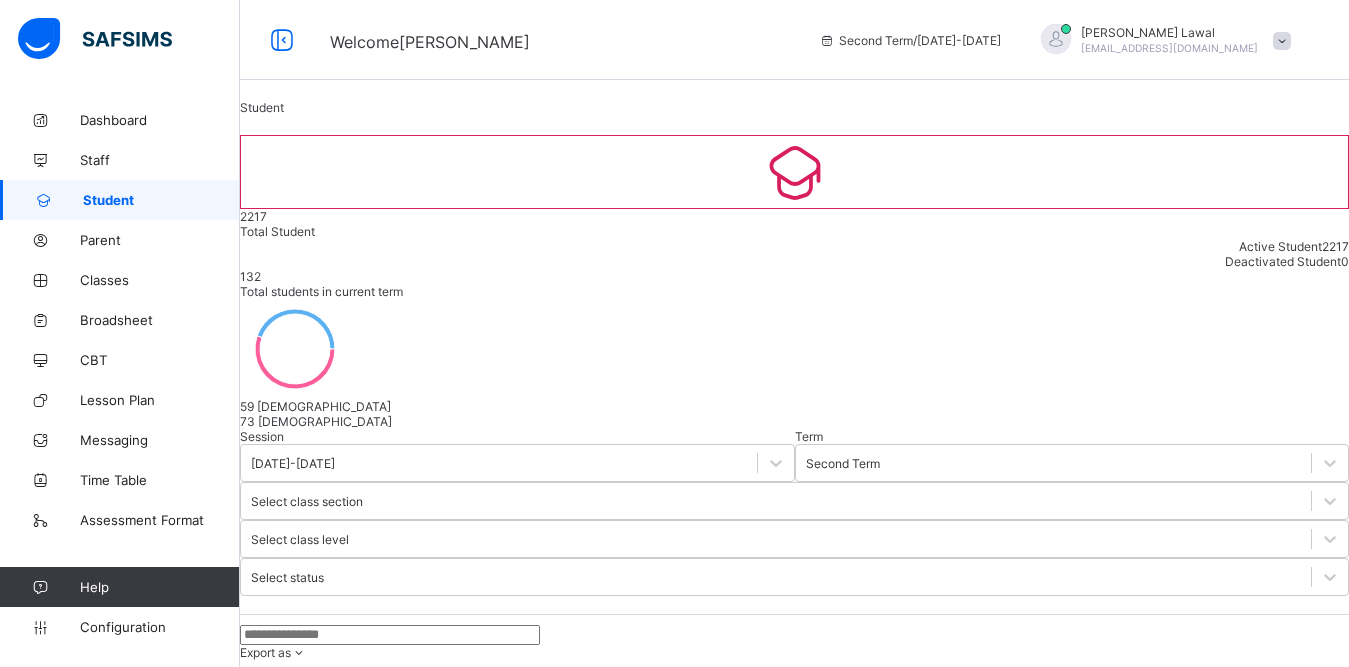click on "Create Student" at bounding box center [297, 760] 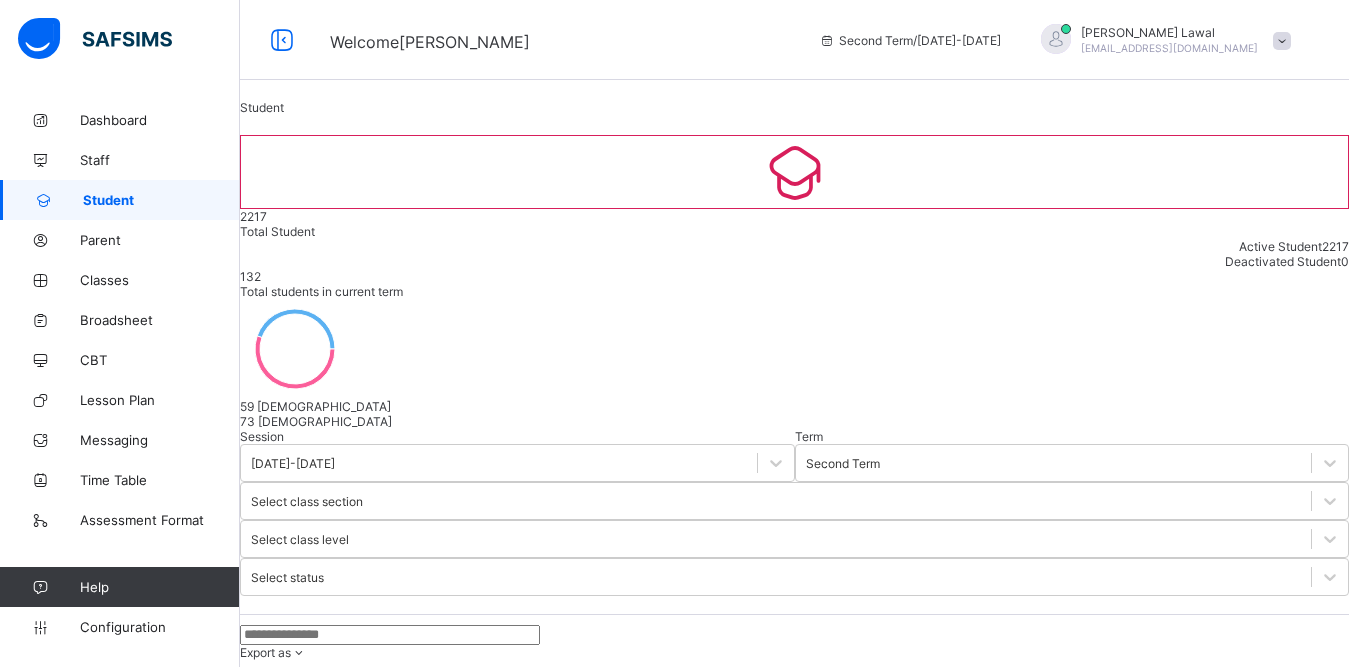 type on "**********" 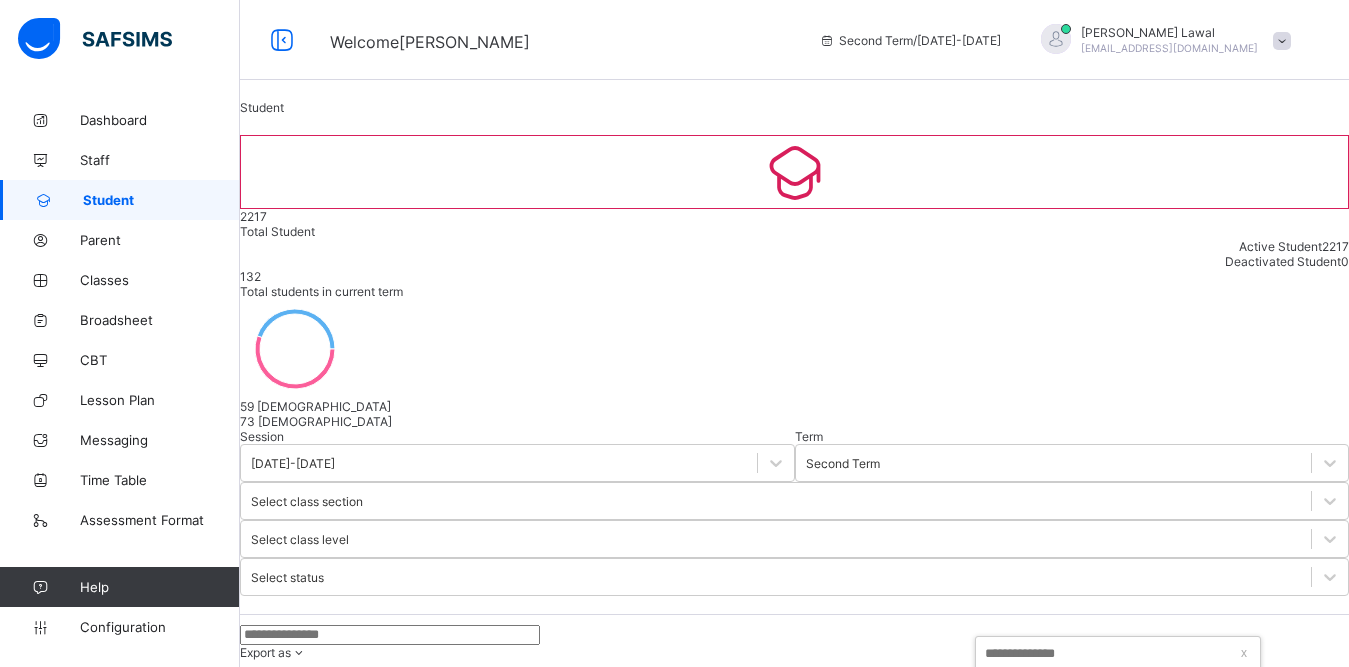 type on "*" 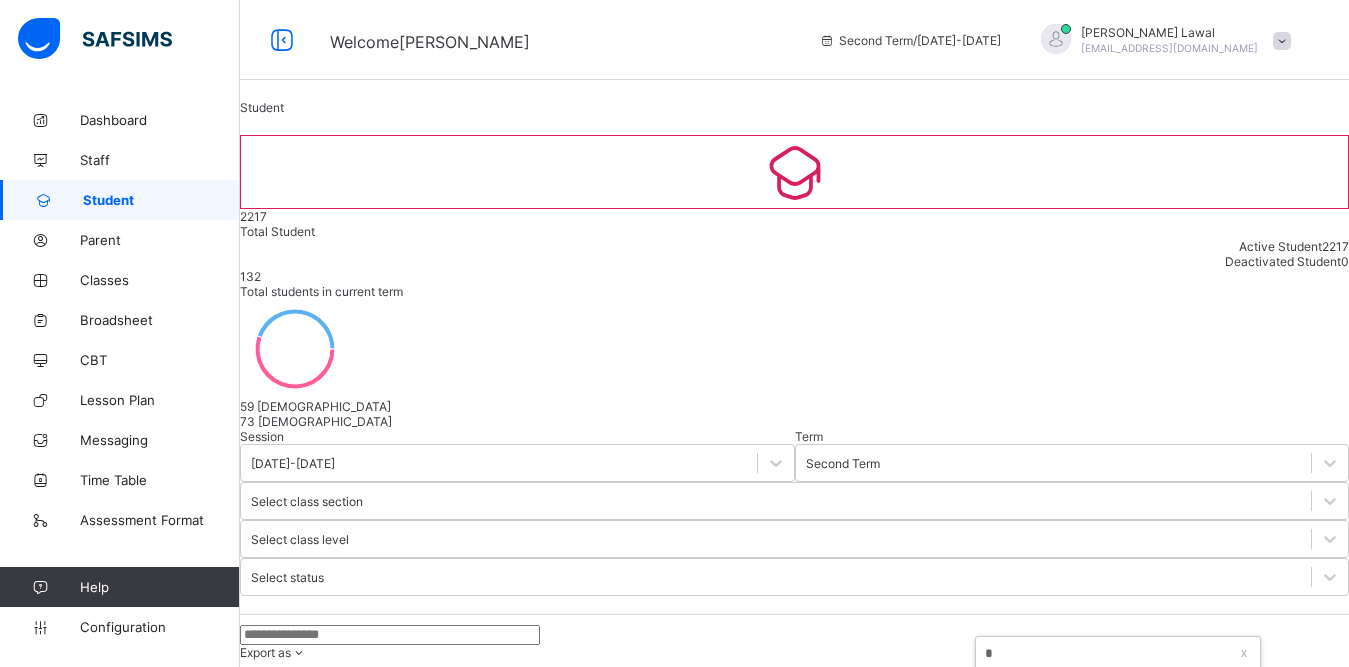 type on "**********" 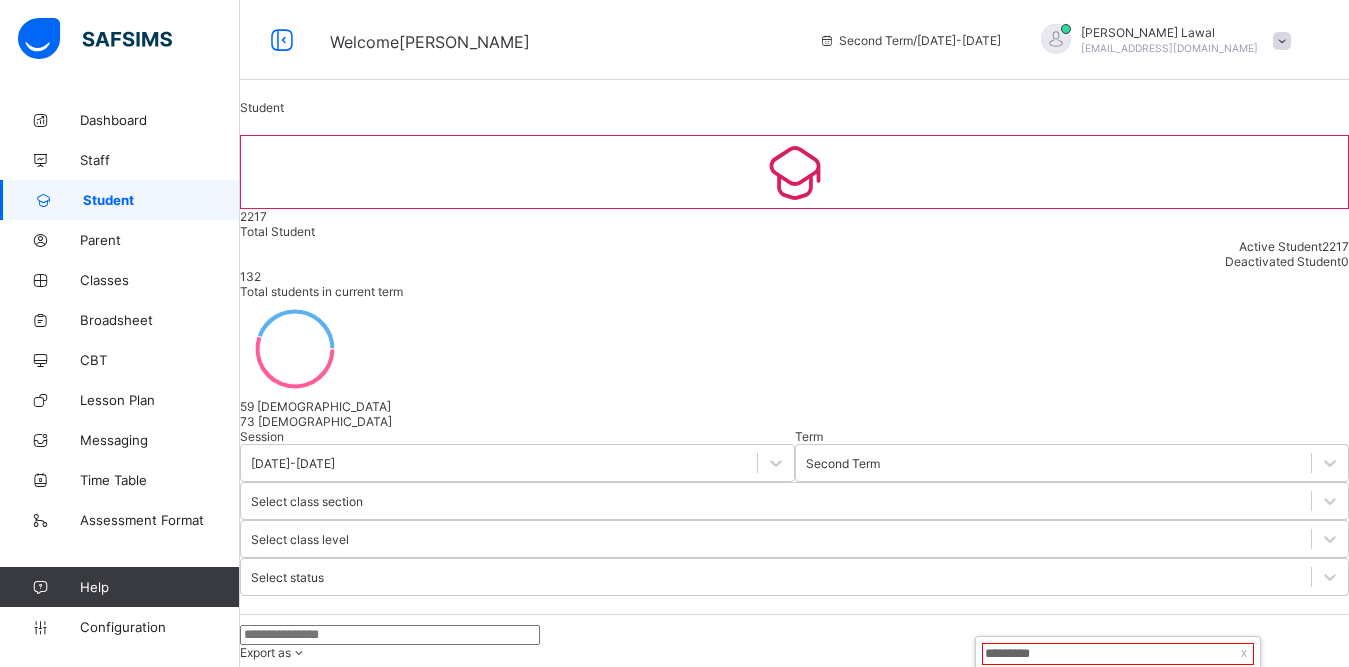 type on "**********" 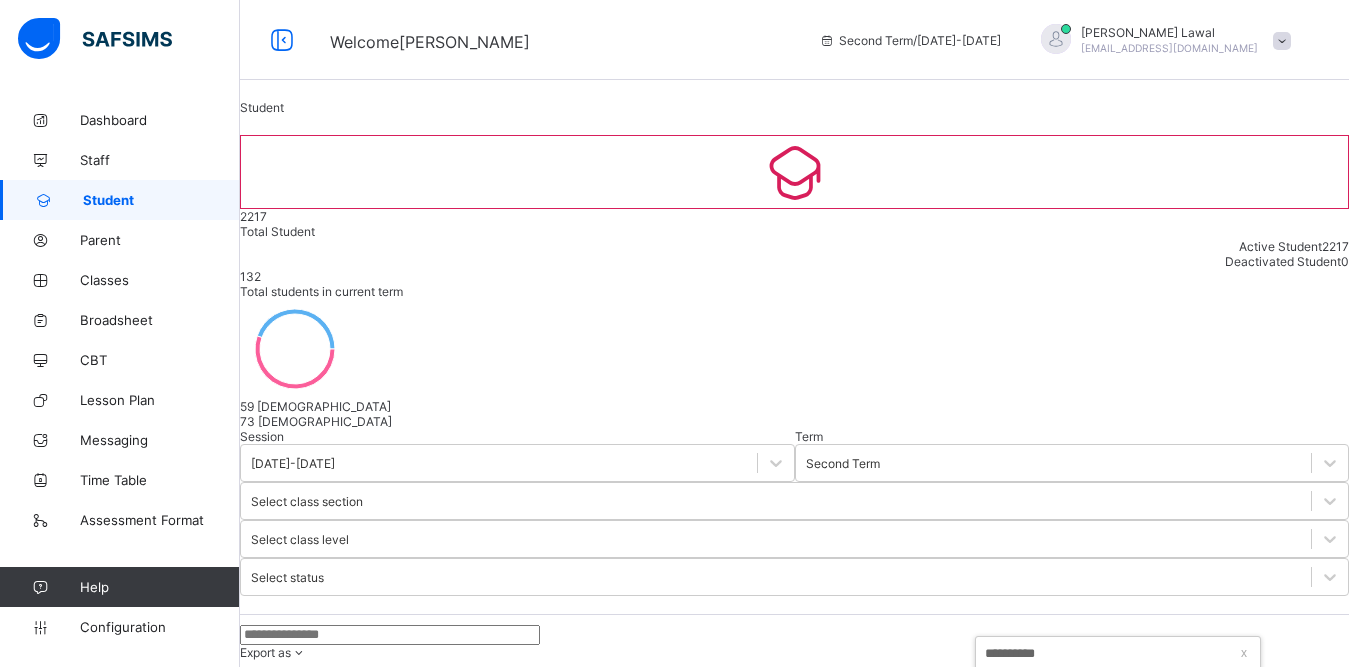 type on "**********" 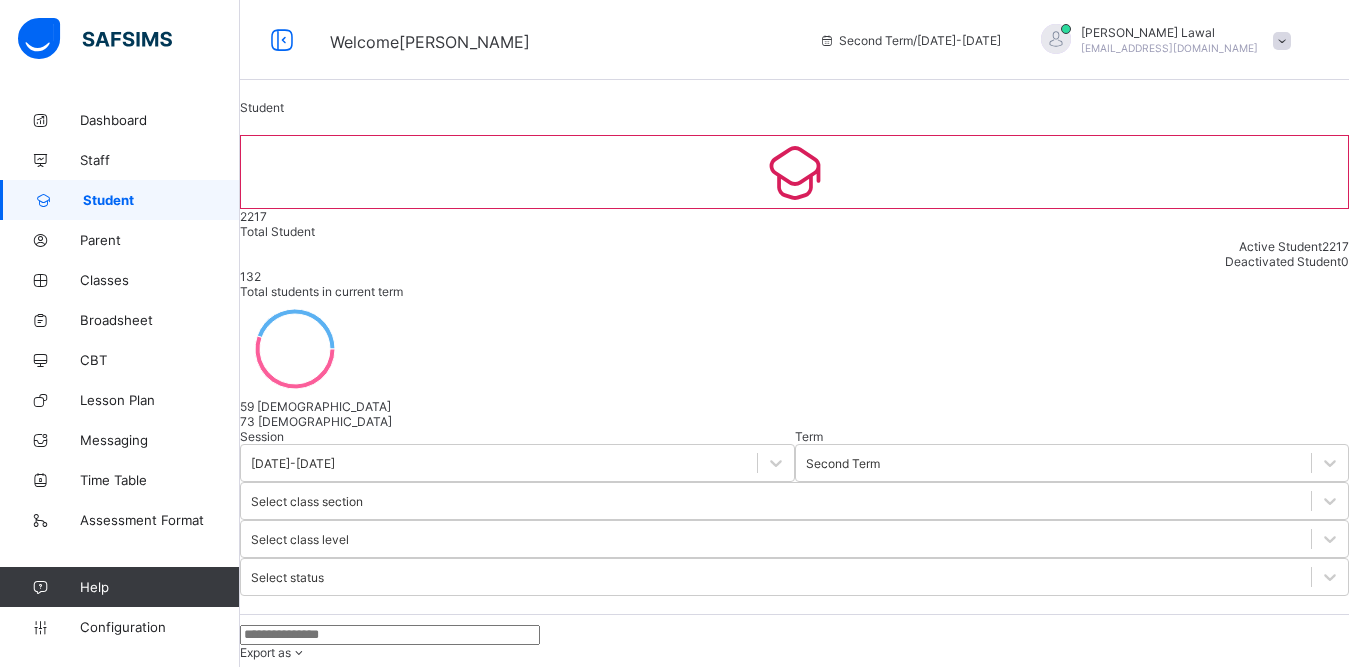 scroll, scrollTop: 382, scrollLeft: 0, axis: vertical 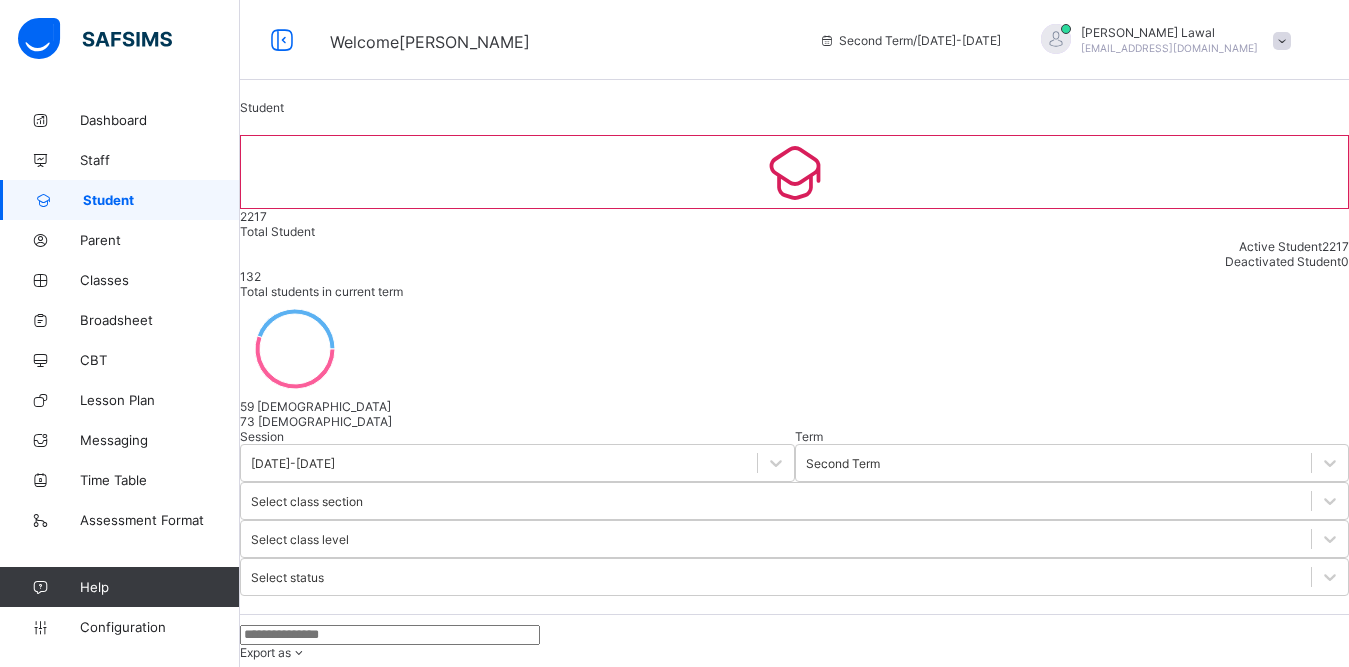 click at bounding box center [304, 3460] 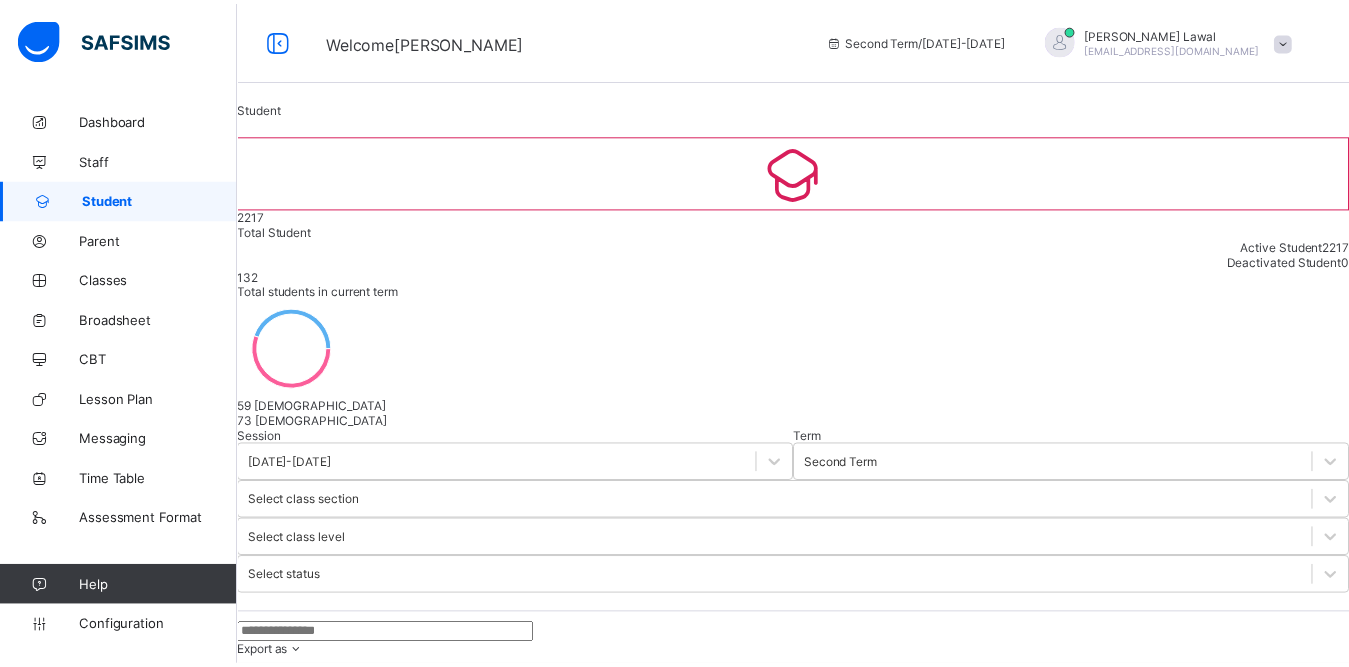 scroll, scrollTop: 349, scrollLeft: 0, axis: vertical 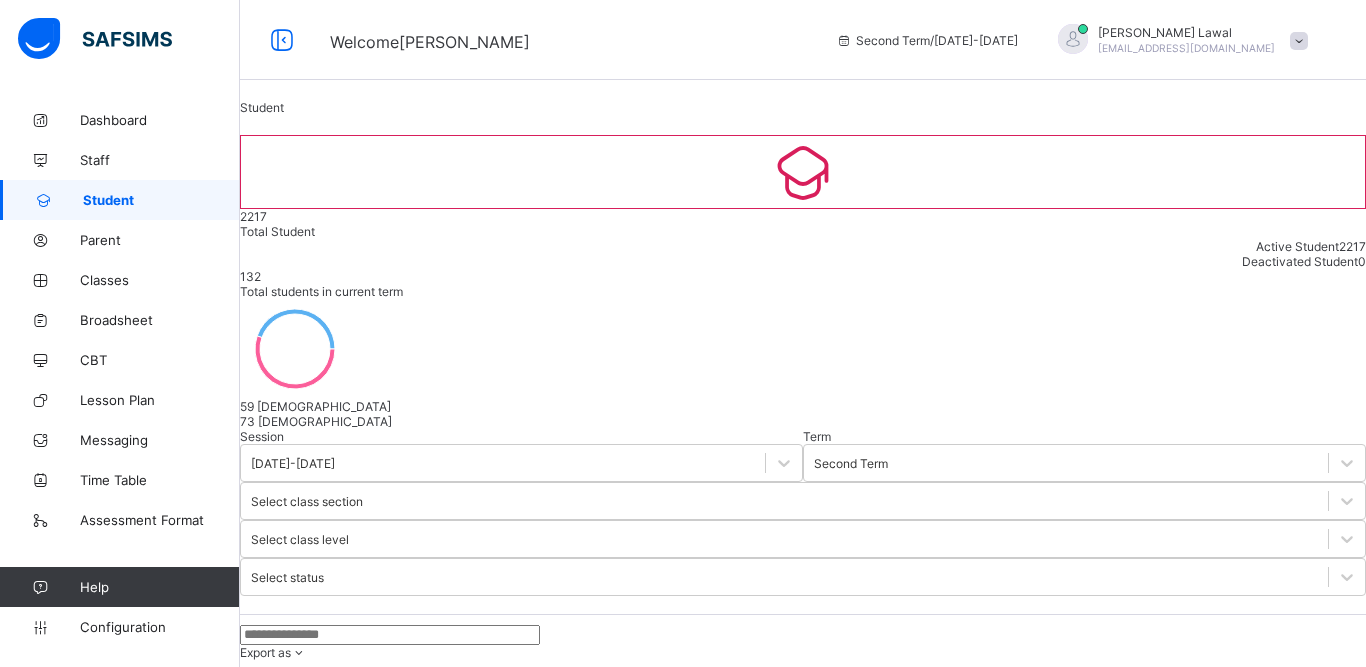 click on "Finish" at bounding box center [803, 4313] 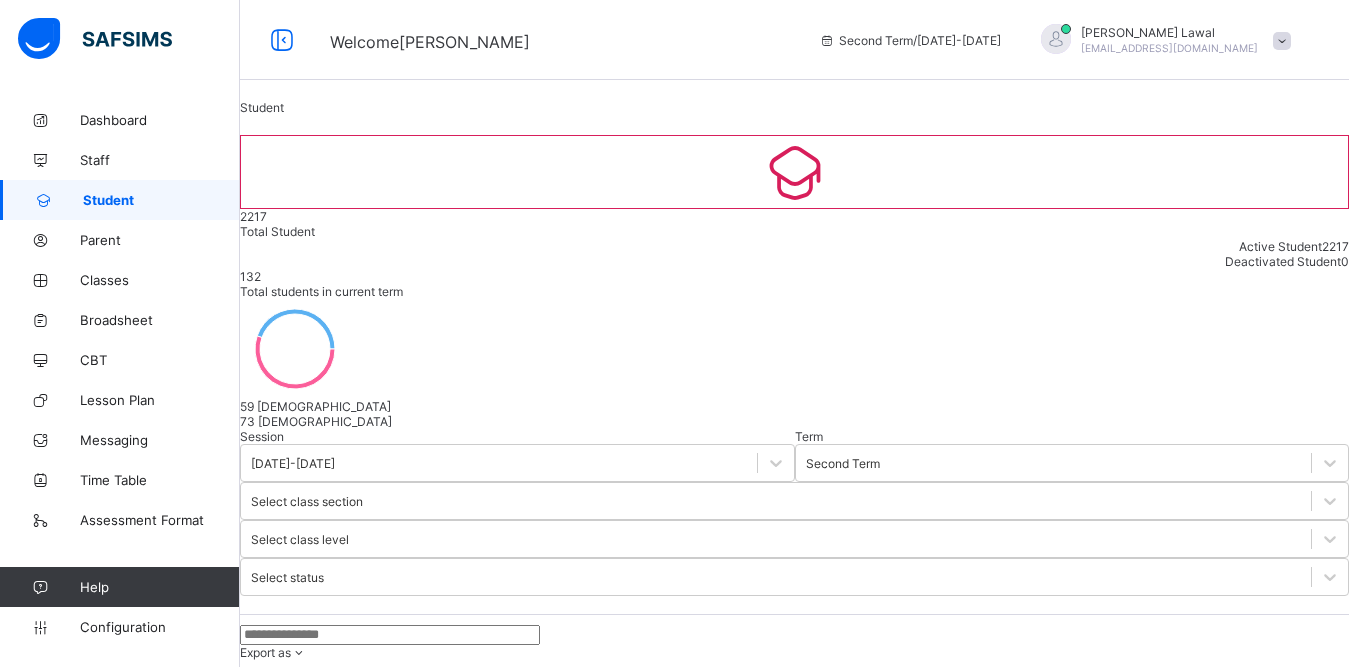 click on "Finish" at bounding box center (256, 4313) 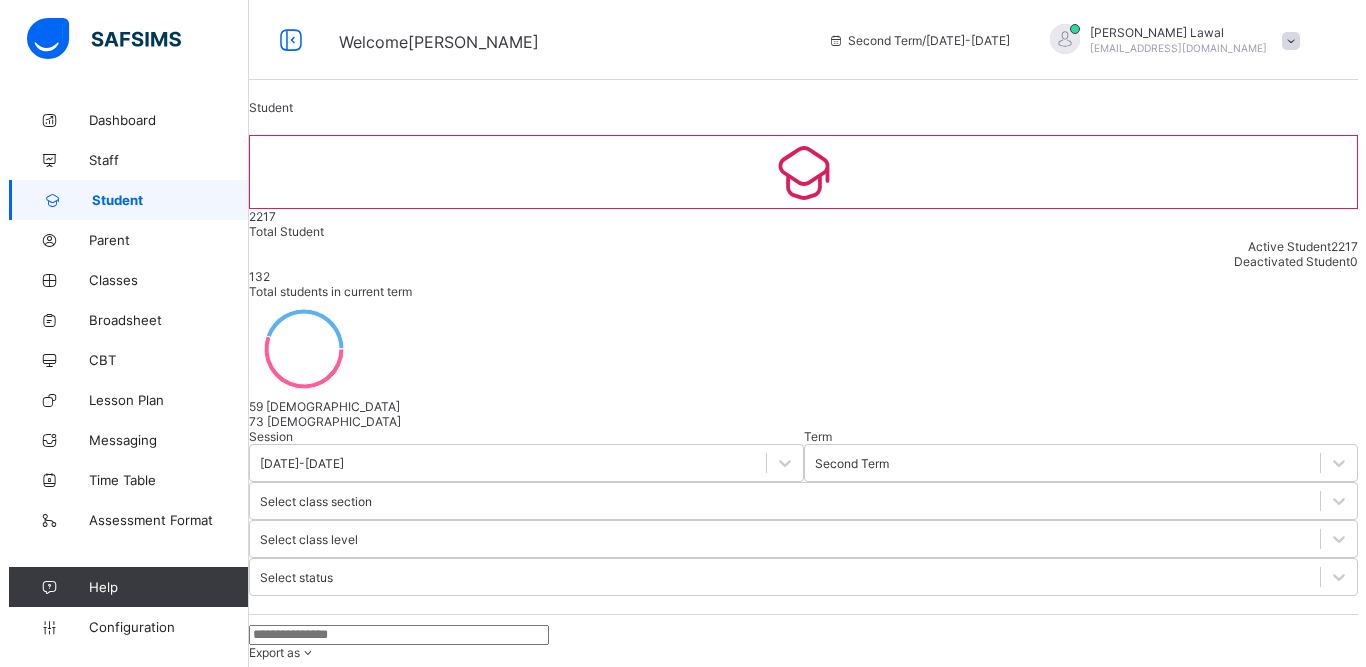scroll, scrollTop: 349, scrollLeft: 0, axis: vertical 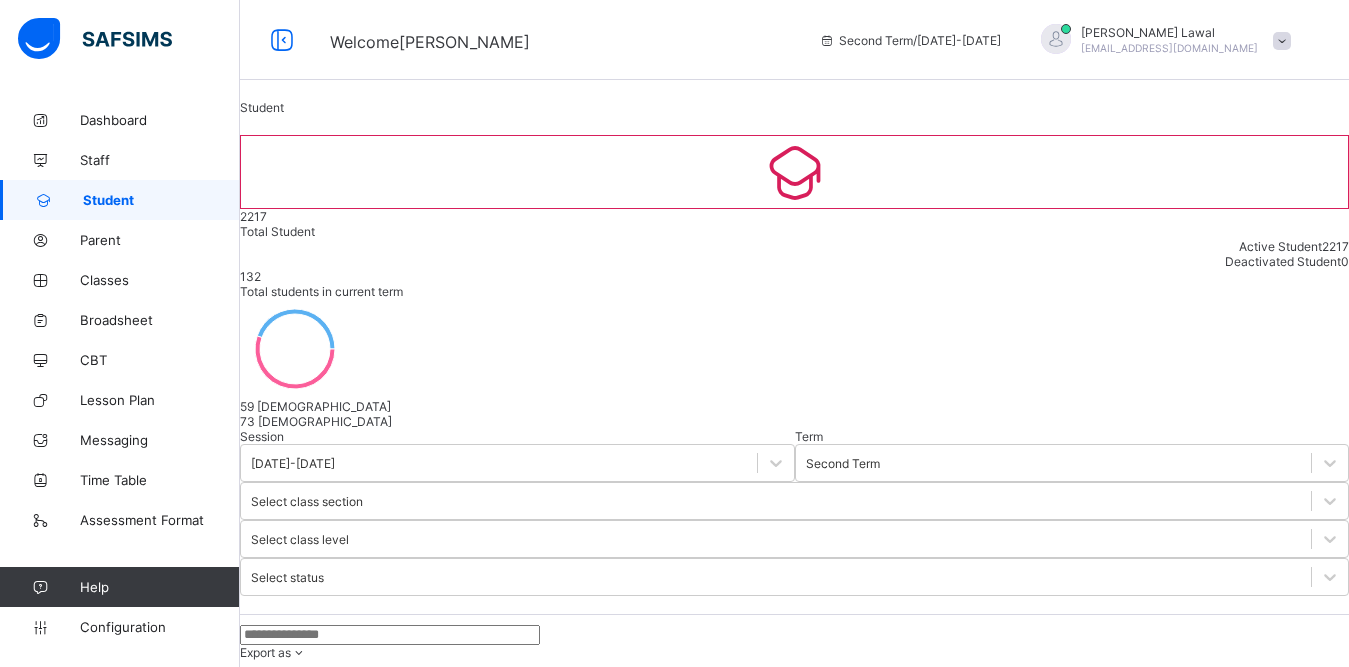 click at bounding box center (248, 4253) 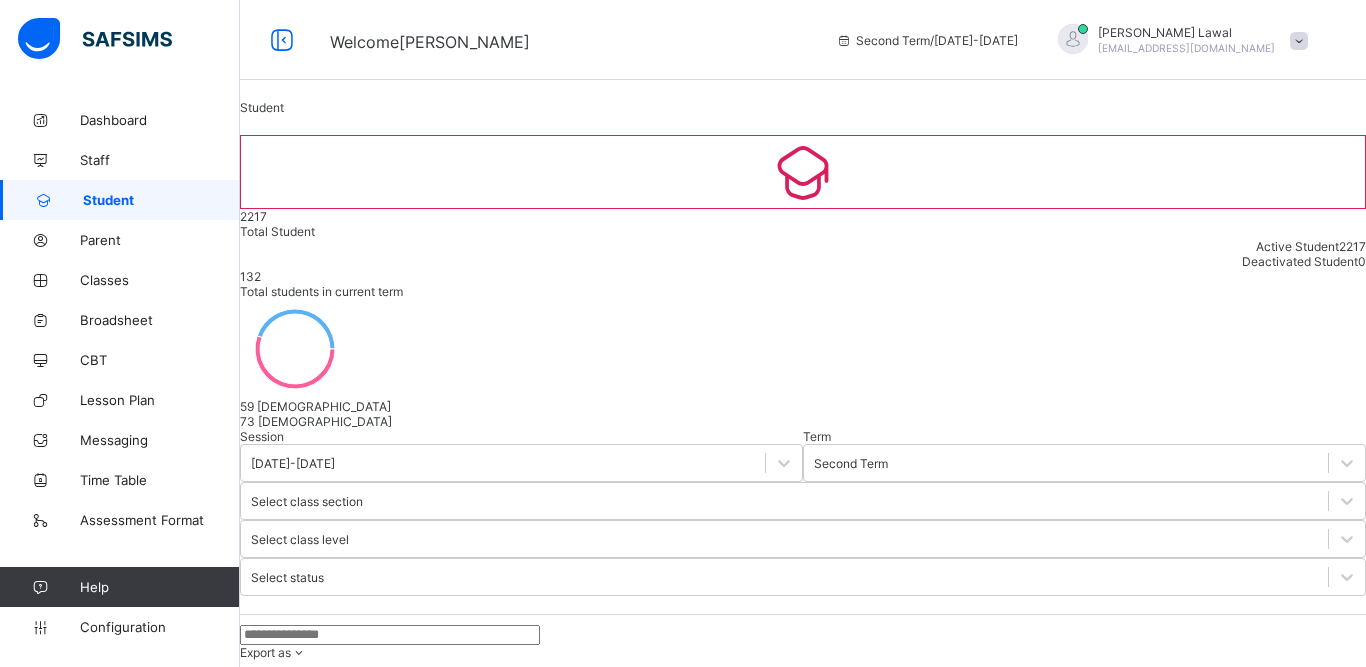 click on "**********" at bounding box center (341, 2930) 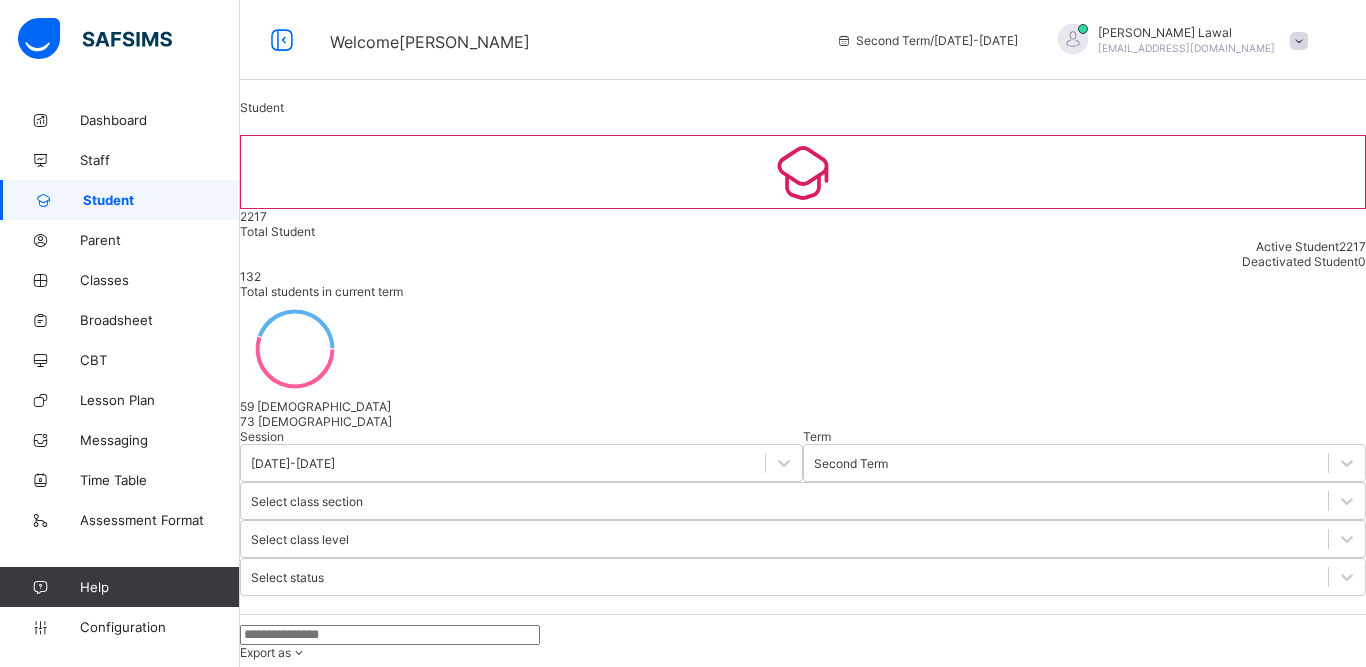 click on "Finish" at bounding box center [256, 4313] 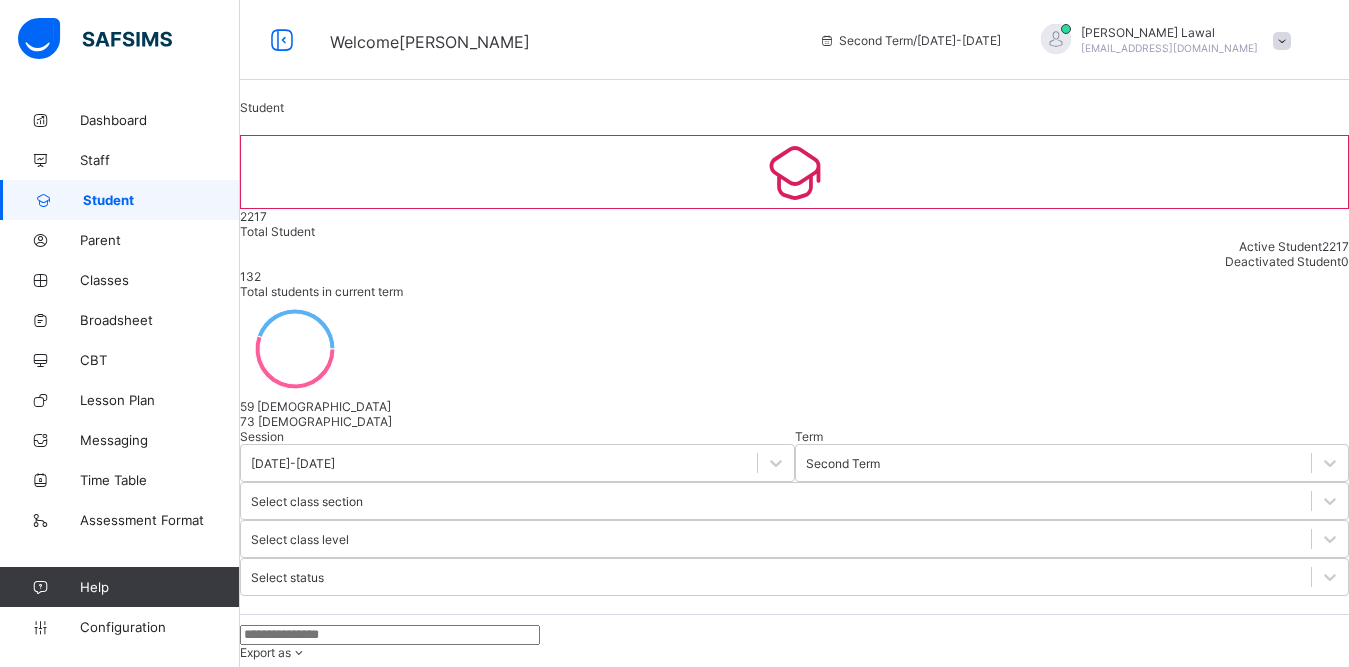 click at bounding box center [390, 635] 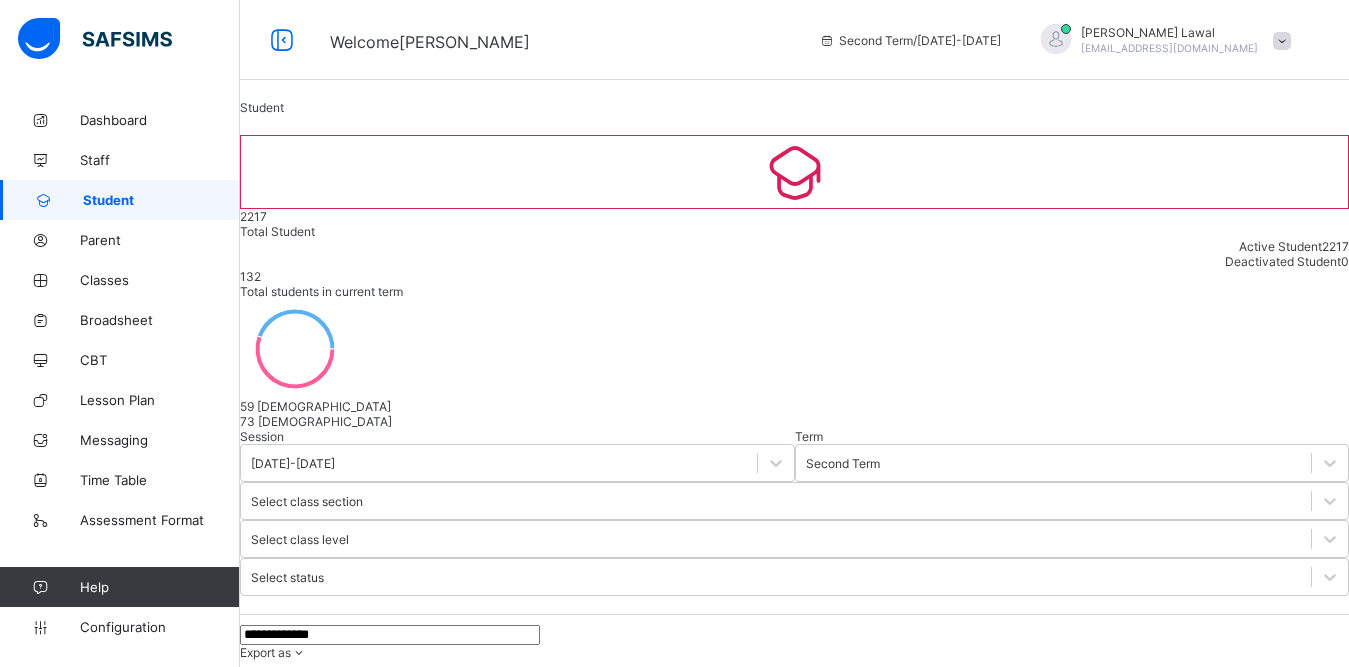 type on "**********" 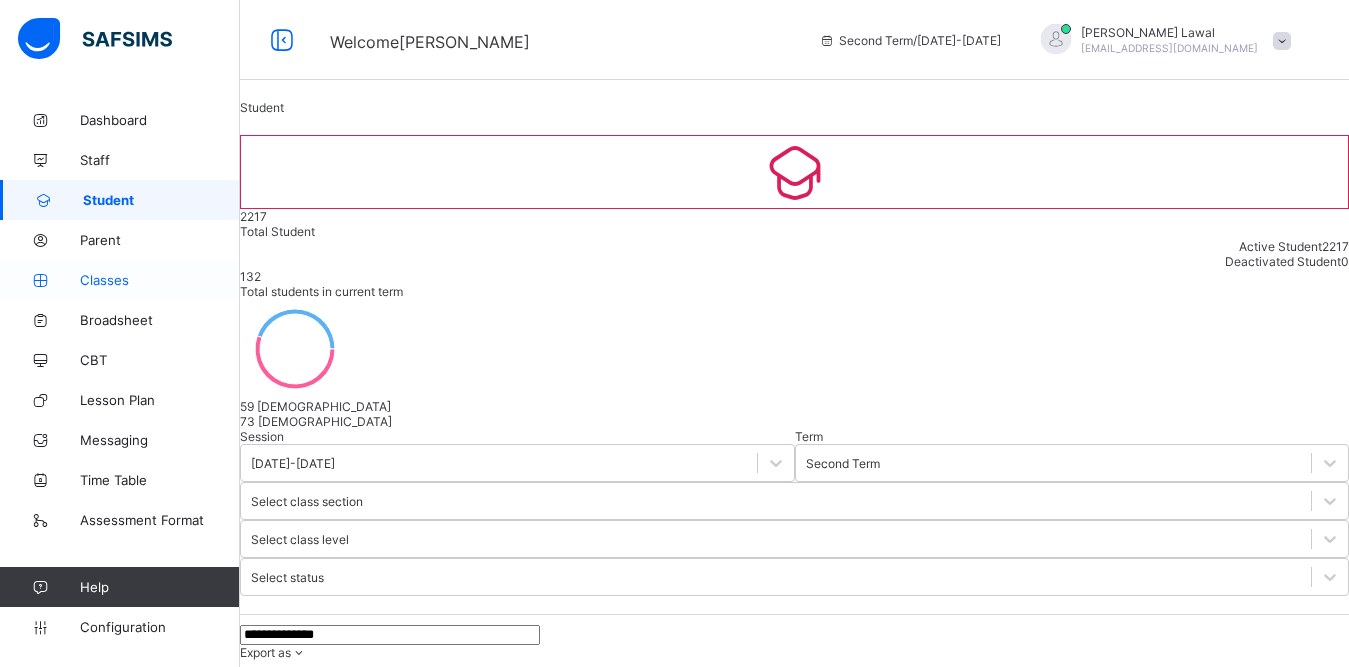 click on "Classes" at bounding box center (160, 280) 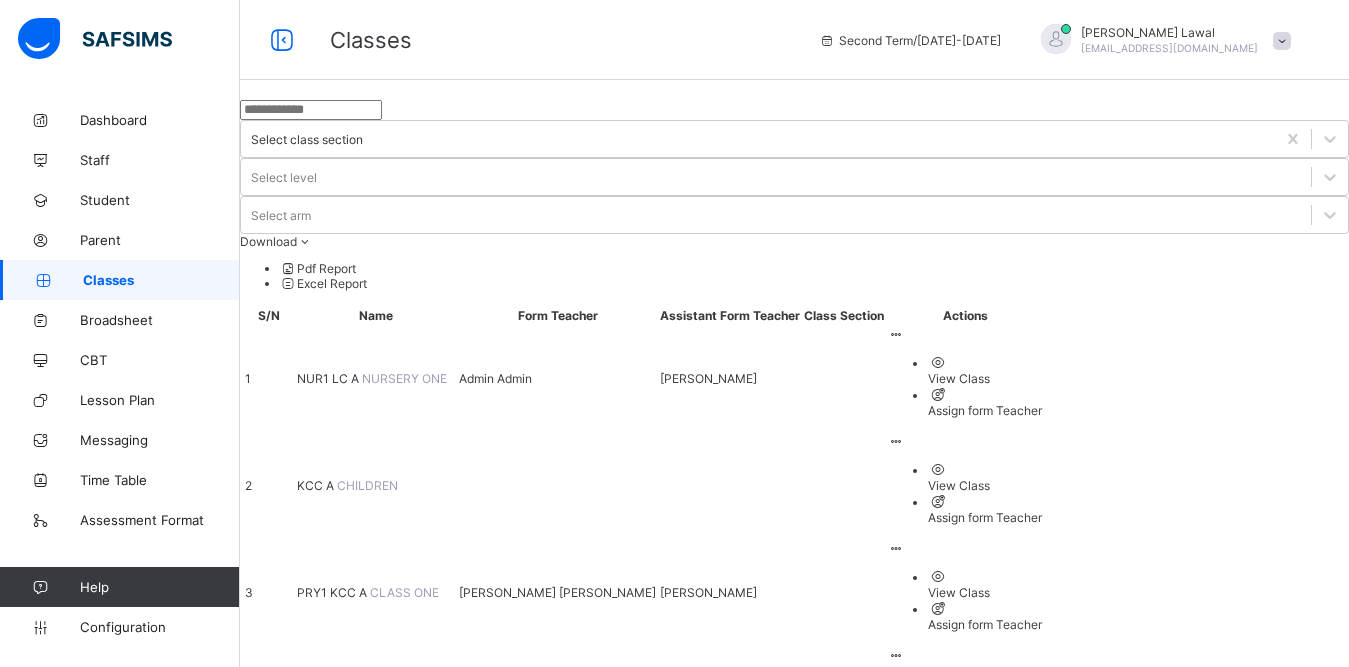 click on "View Class" at bounding box center [985, 699] 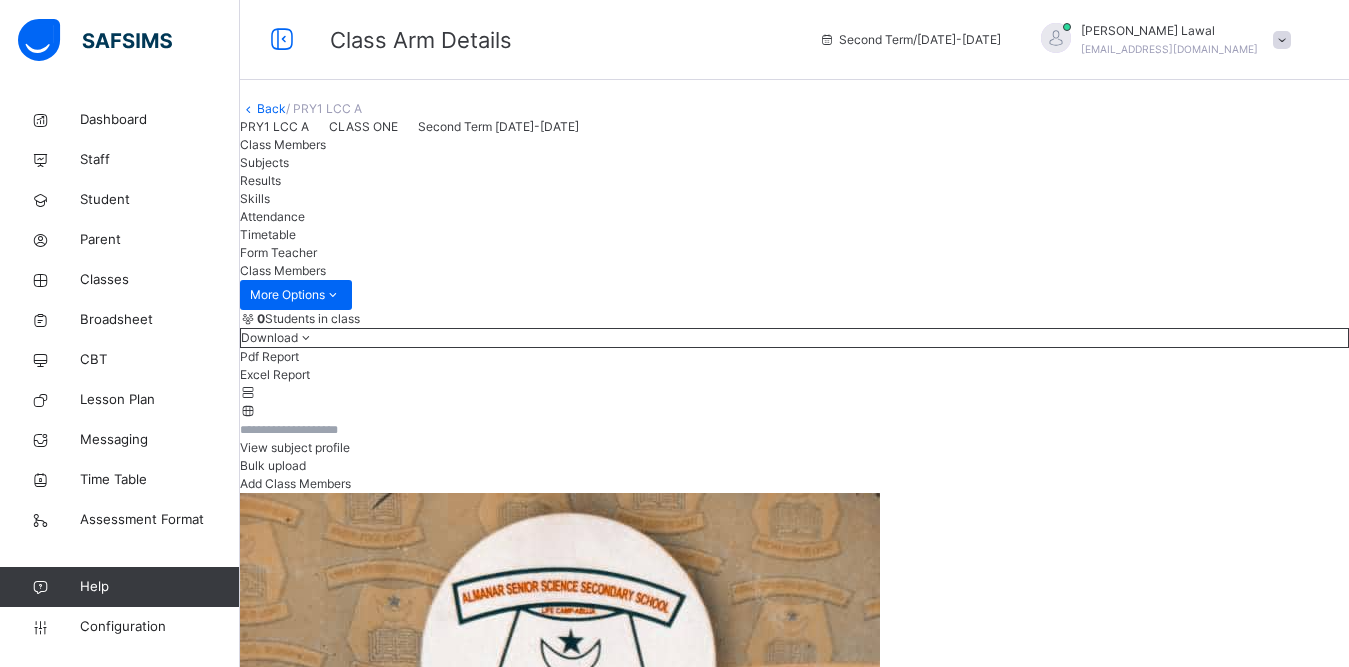 click on "Add Class Members" at bounding box center [295, 483] 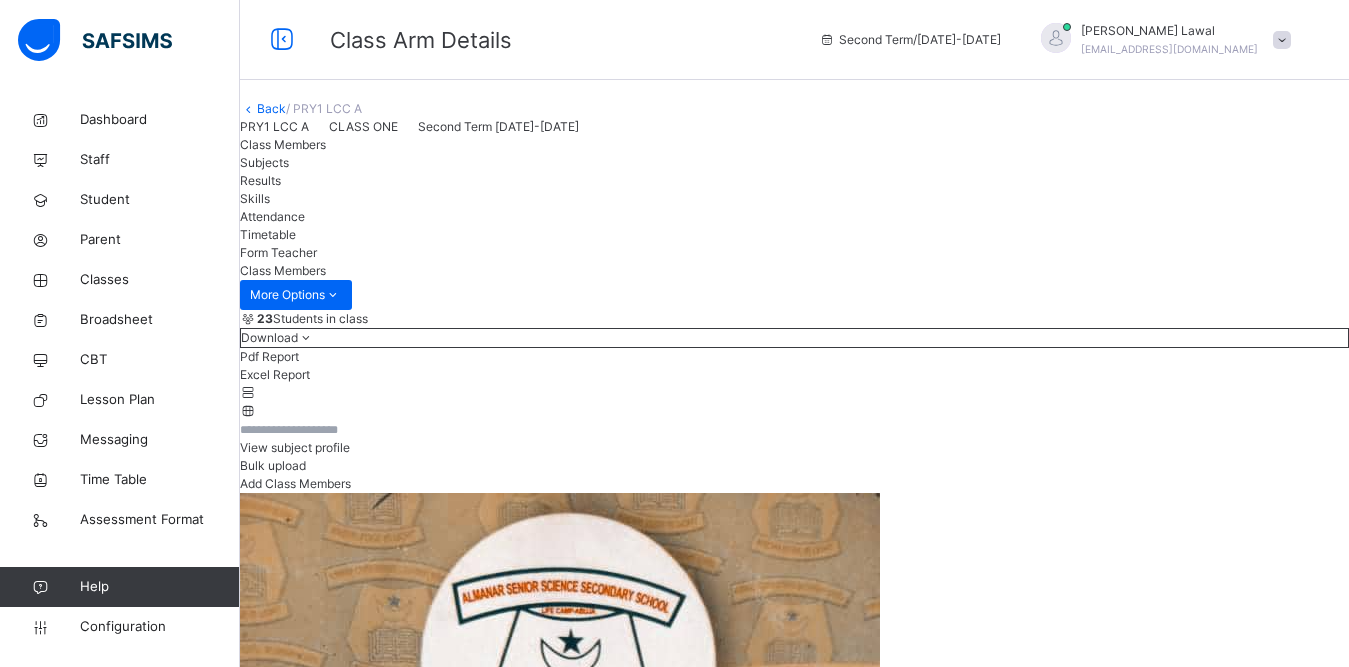 click at bounding box center (330, 6228) 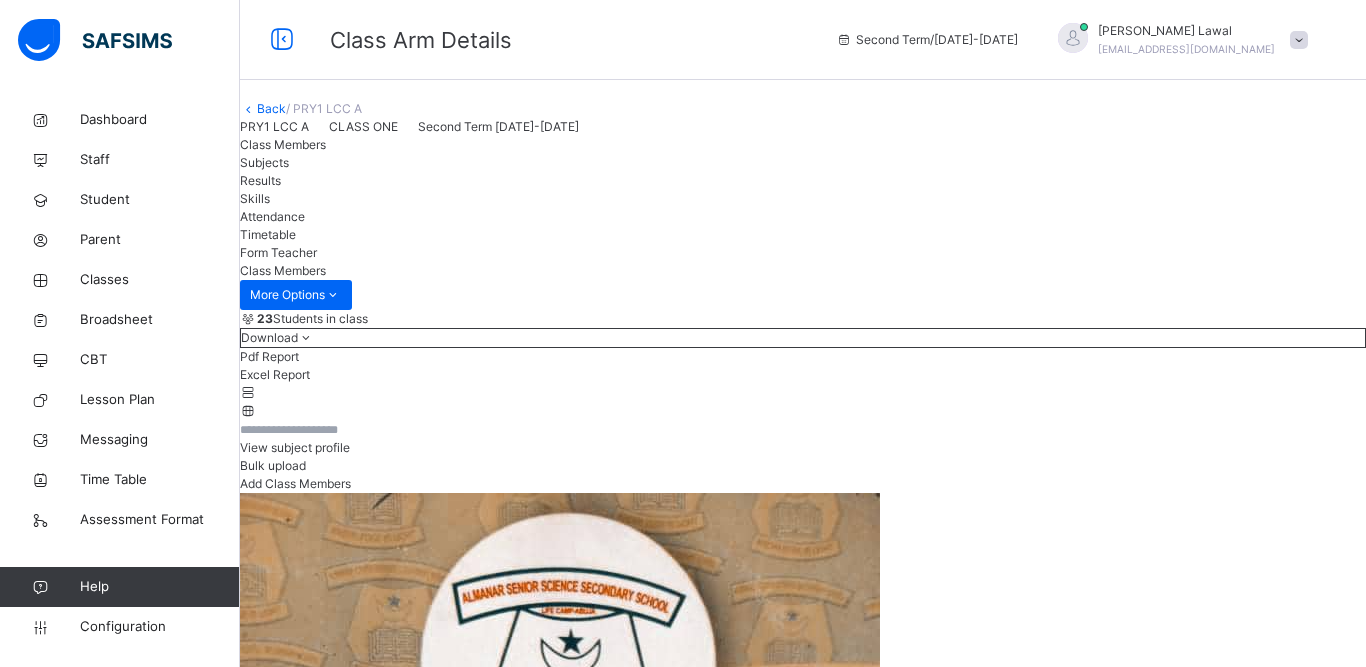 scroll, scrollTop: 225, scrollLeft: 0, axis: vertical 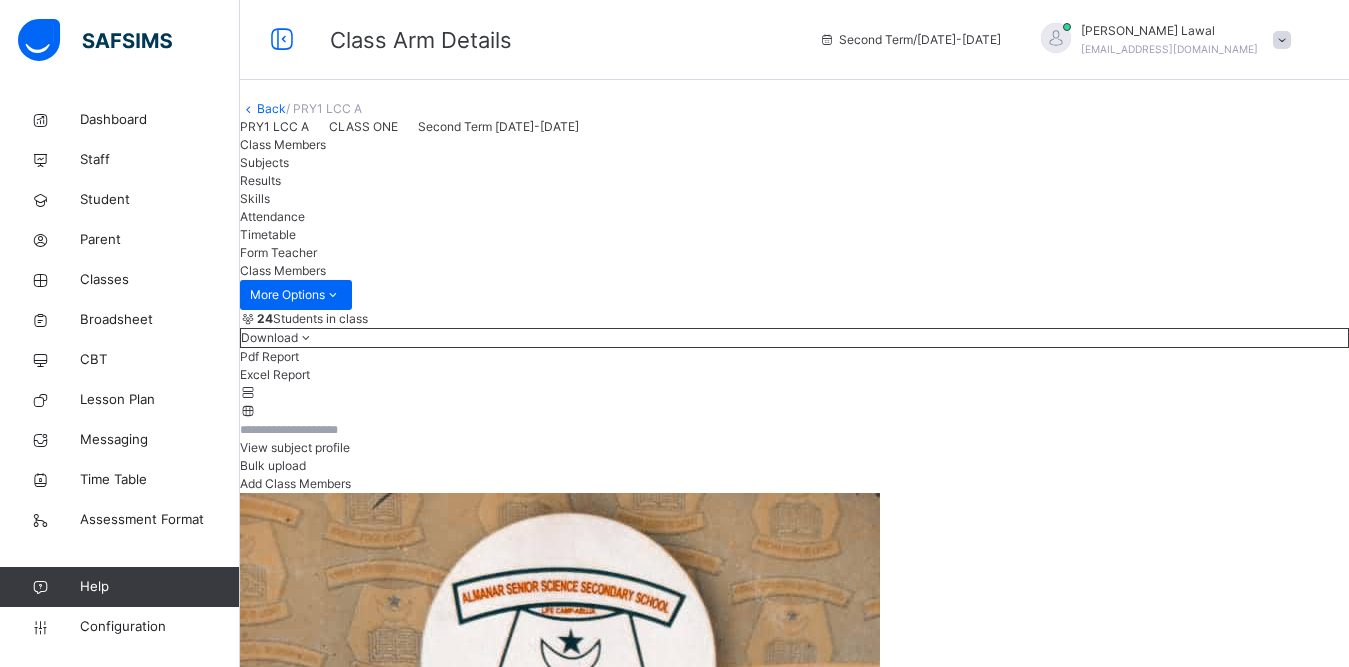 click on "Add Class Members" at bounding box center [295, 483] 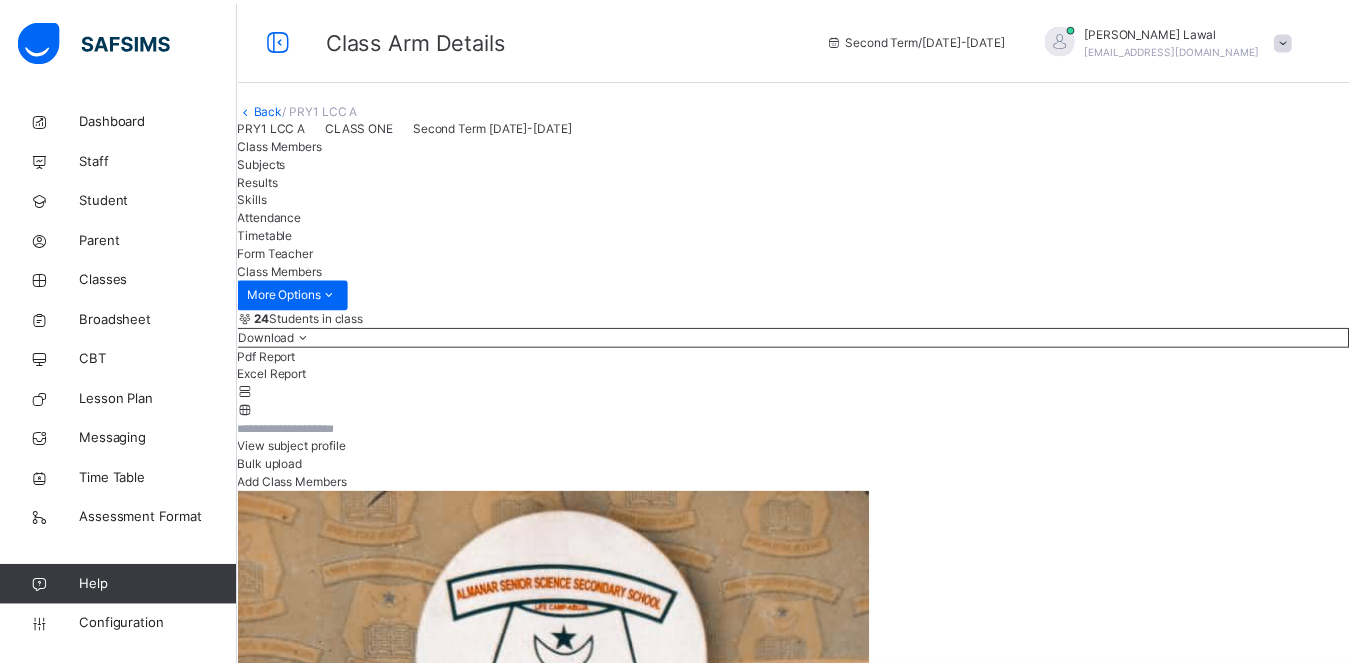 scroll, scrollTop: 225, scrollLeft: 0, axis: vertical 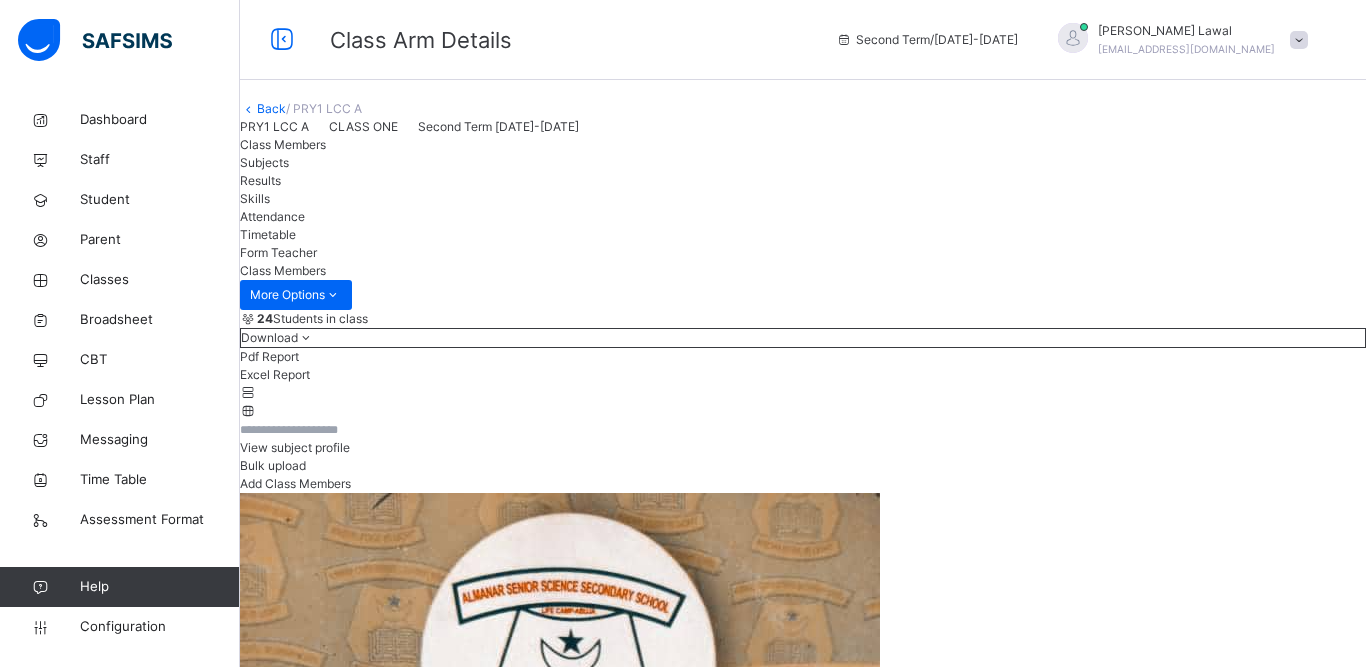 click on "Save" at bounding box center (358, 7386) 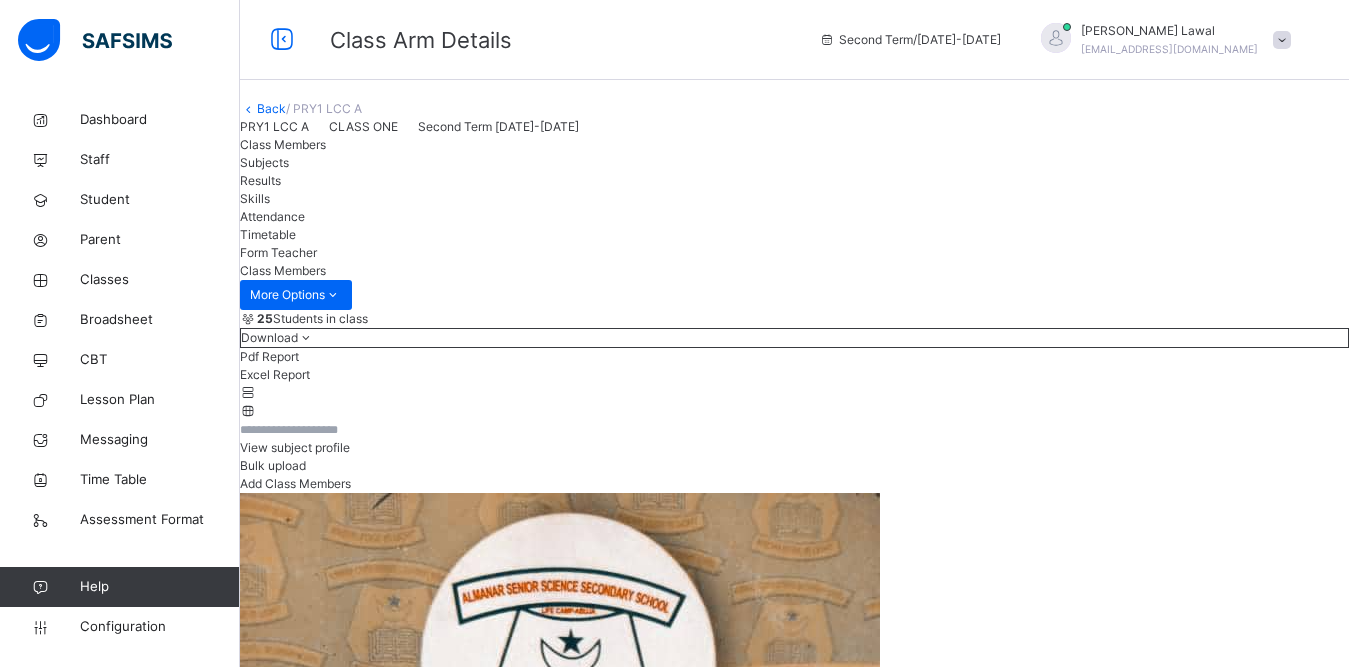 click on "Add Class Members" at bounding box center (295, 483) 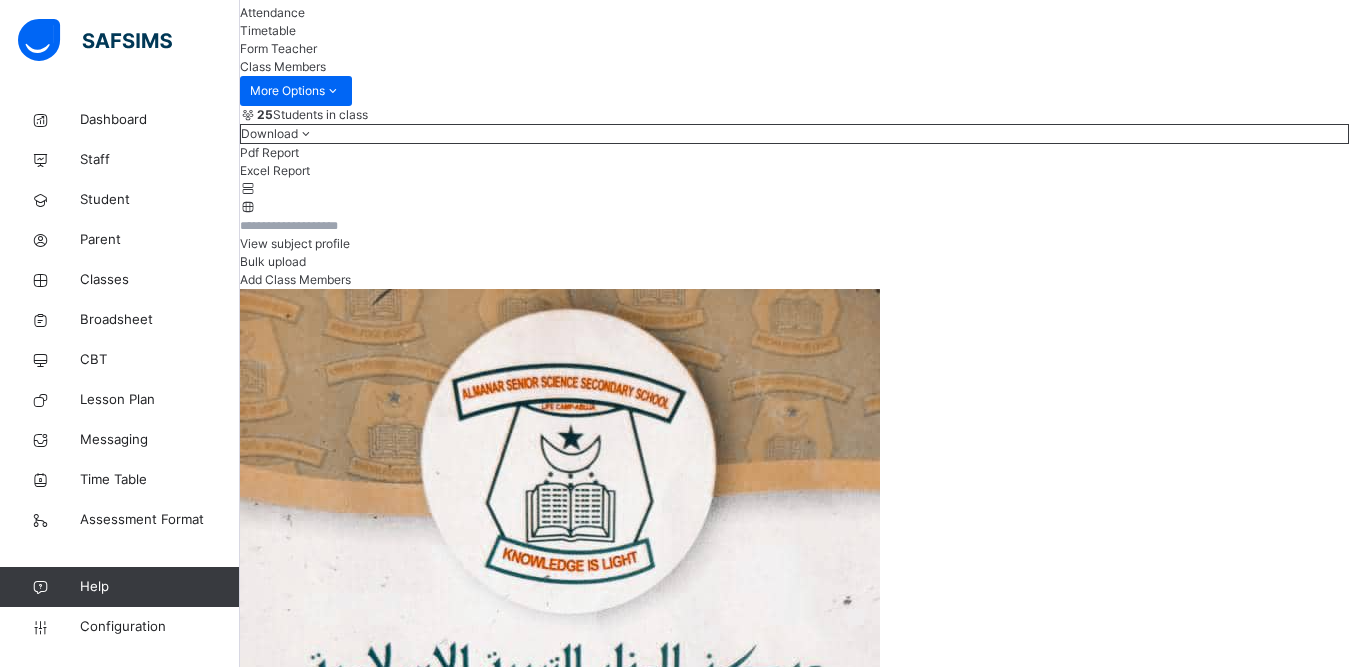 scroll, scrollTop: 208, scrollLeft: 0, axis: vertical 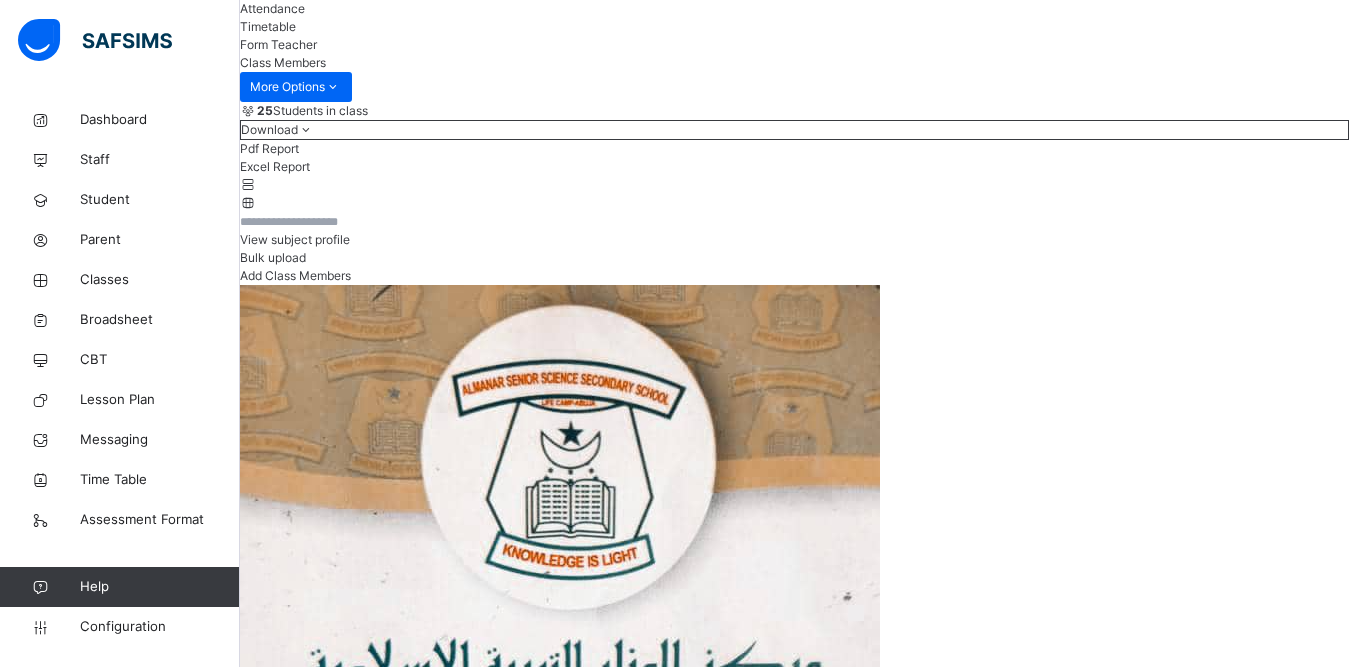 click on "2" at bounding box center (545, 7707) 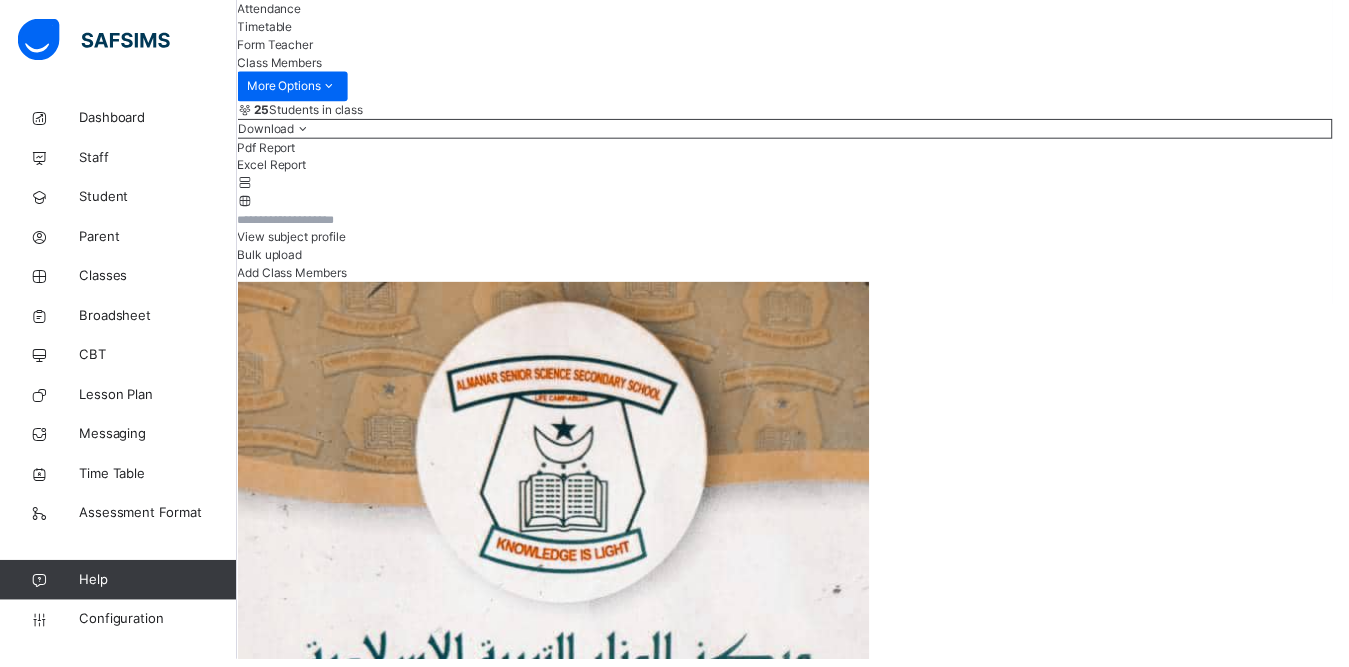 scroll, scrollTop: 168, scrollLeft: 0, axis: vertical 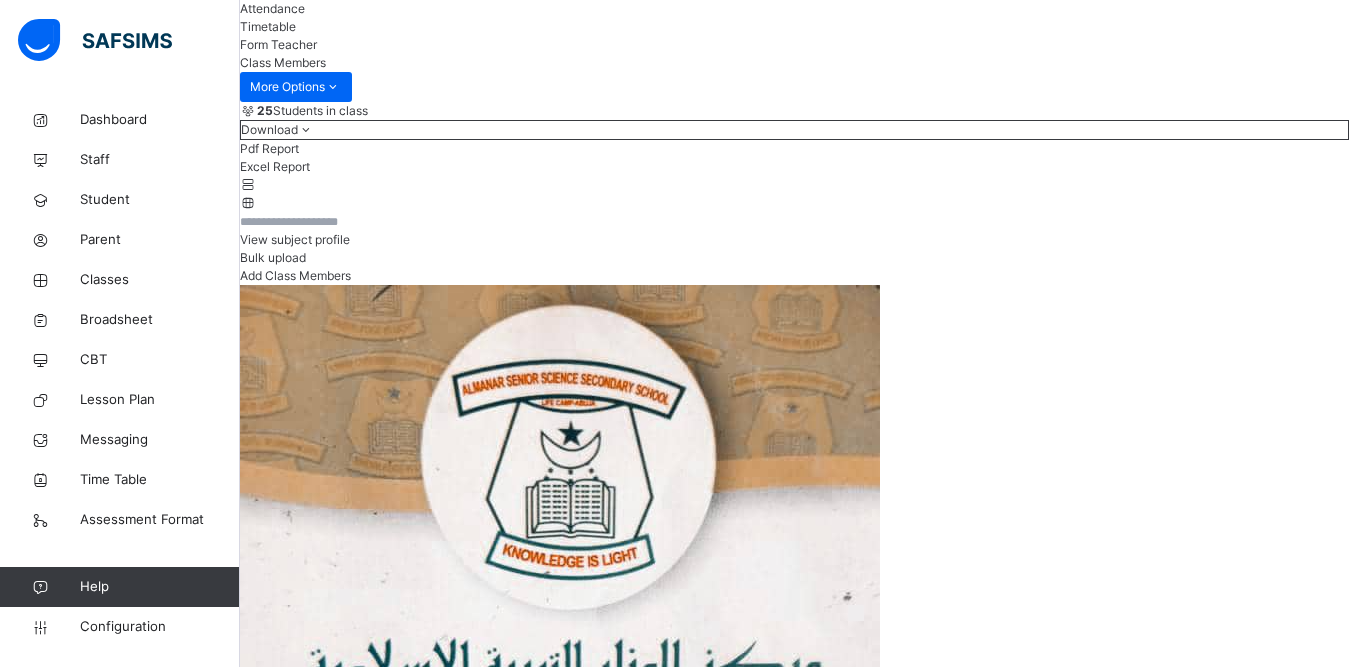 type on "**********" 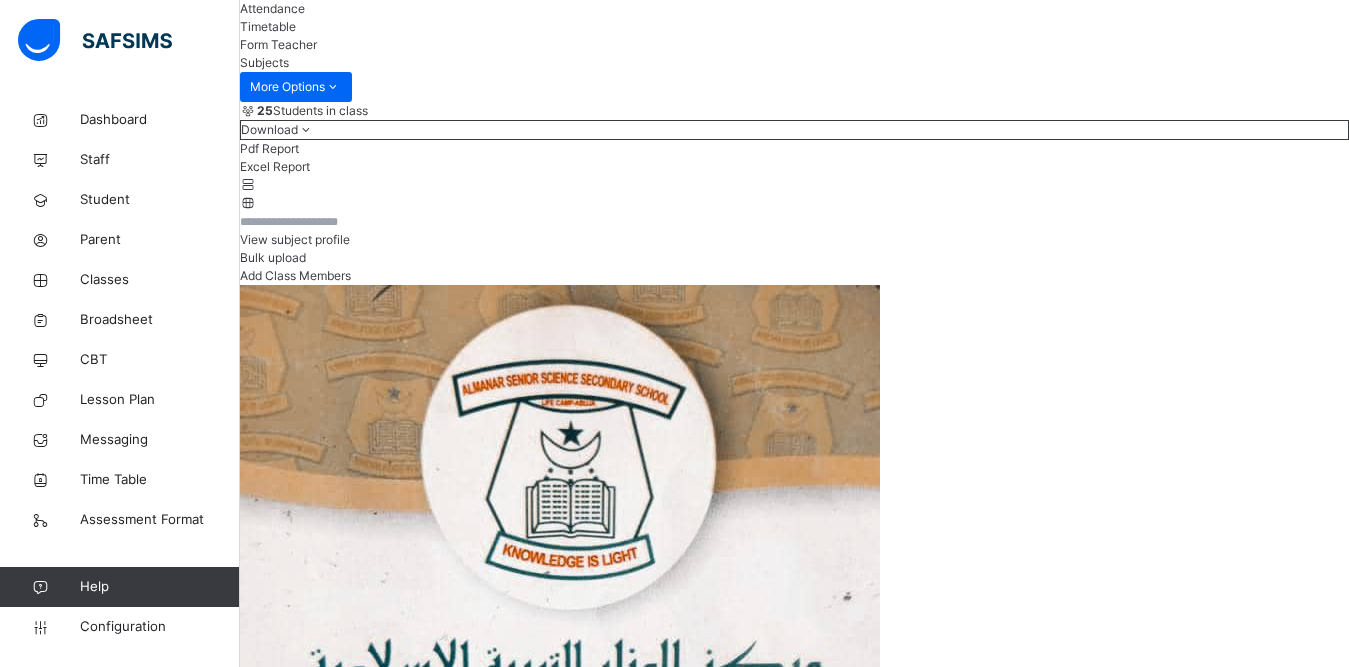 click on "Timetable" at bounding box center [268, 26] 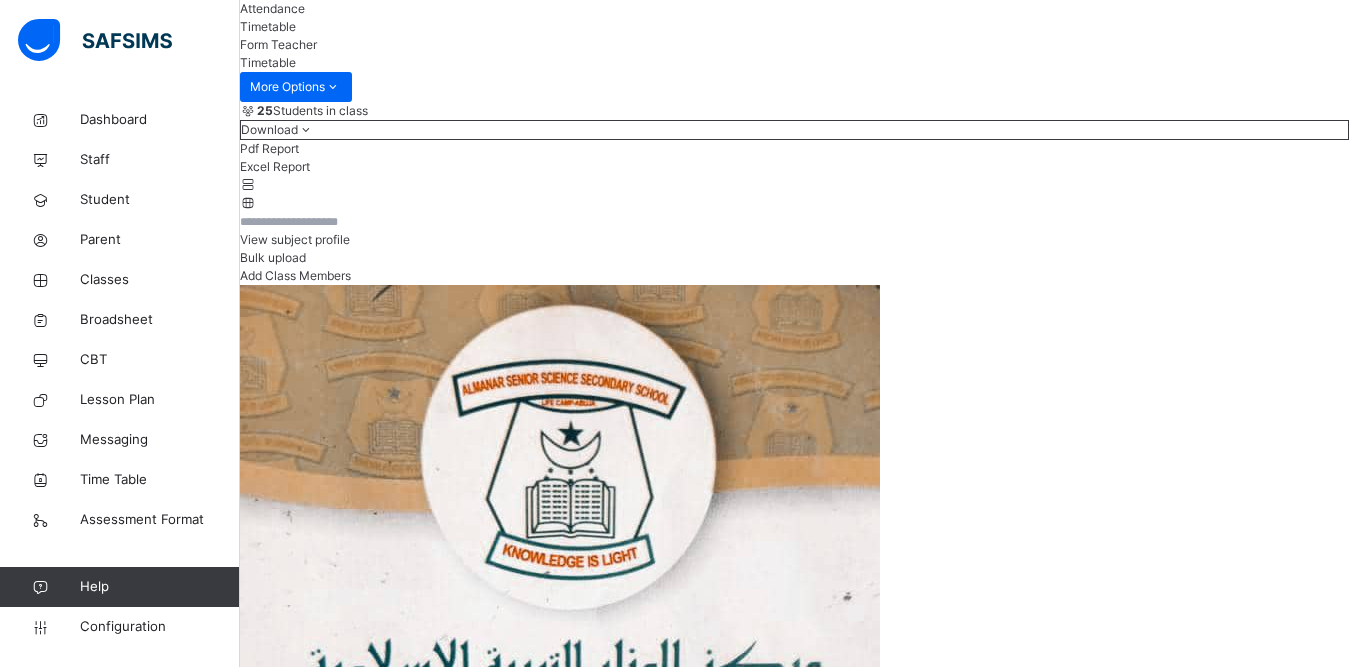 click on "Class Members" at bounding box center [283, -64] 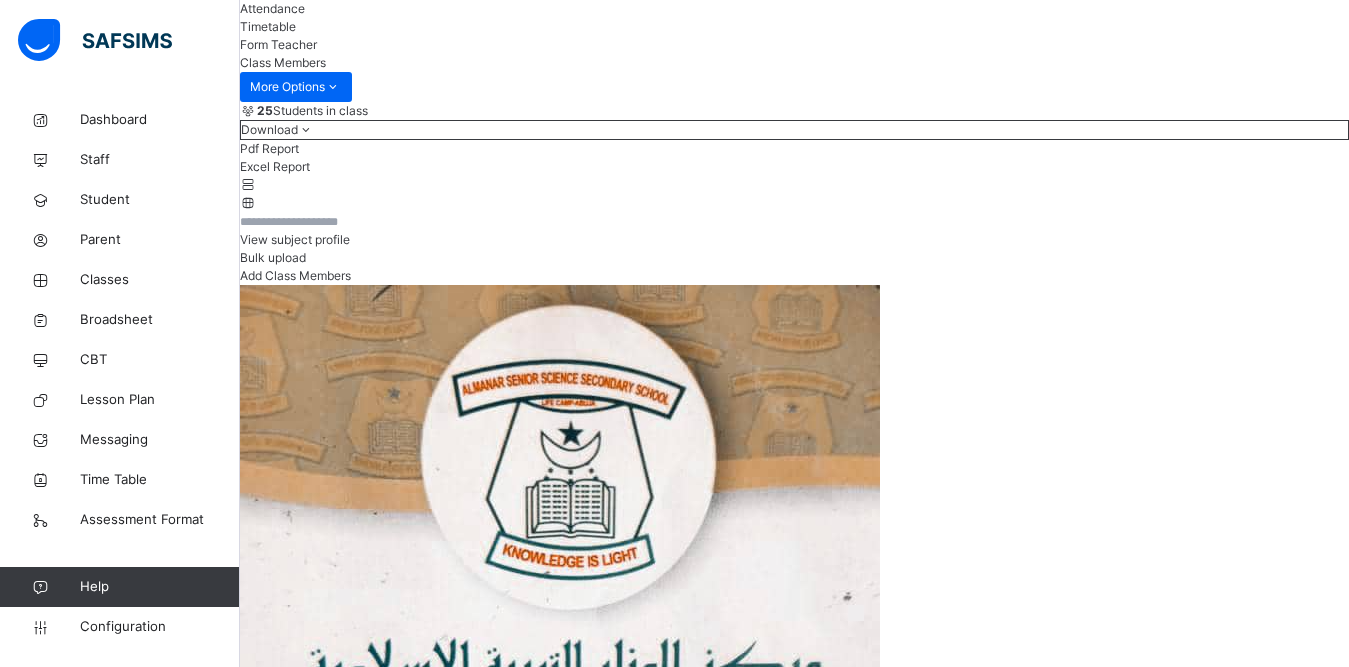 click on "Excel Report" at bounding box center [794, 167] 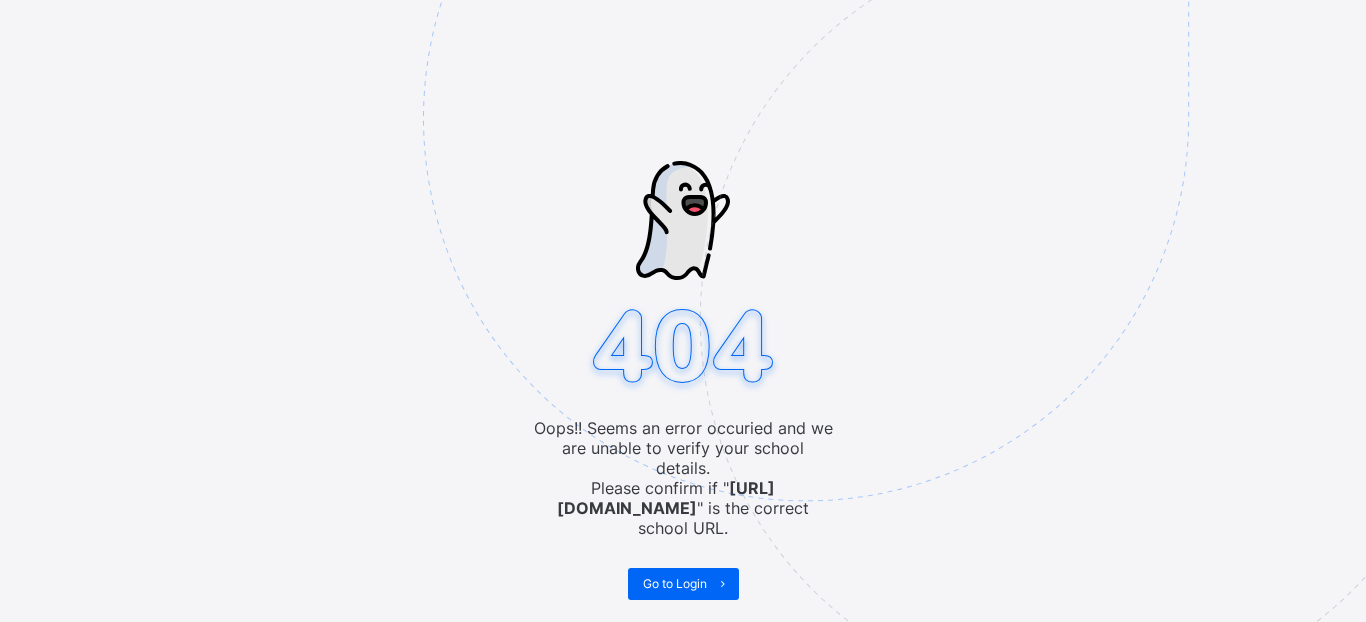 scroll, scrollTop: 0, scrollLeft: 0, axis: both 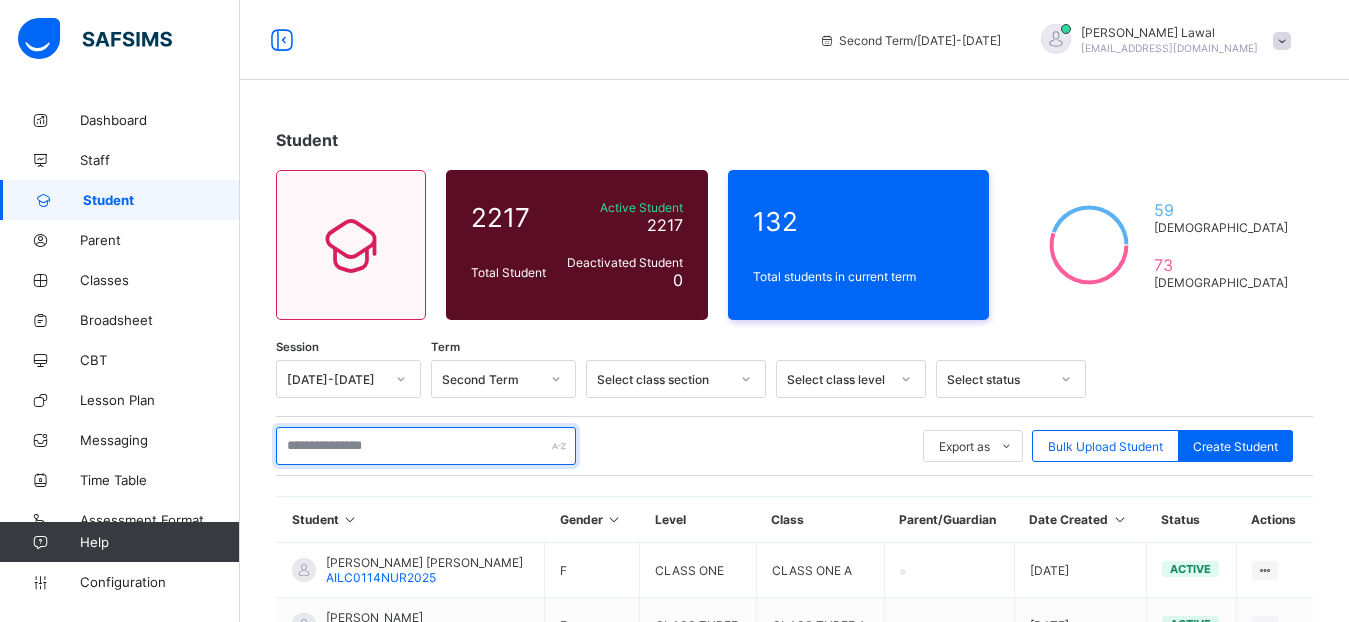 click at bounding box center (426, 446) 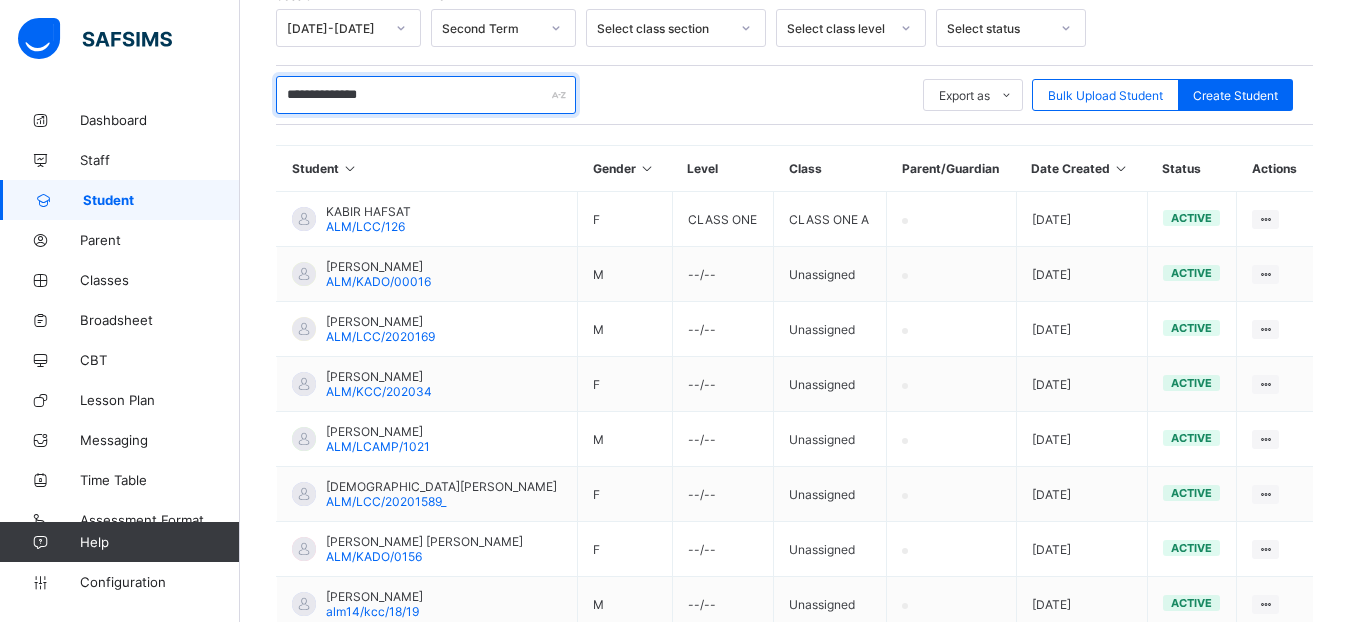 scroll, scrollTop: 62, scrollLeft: 0, axis: vertical 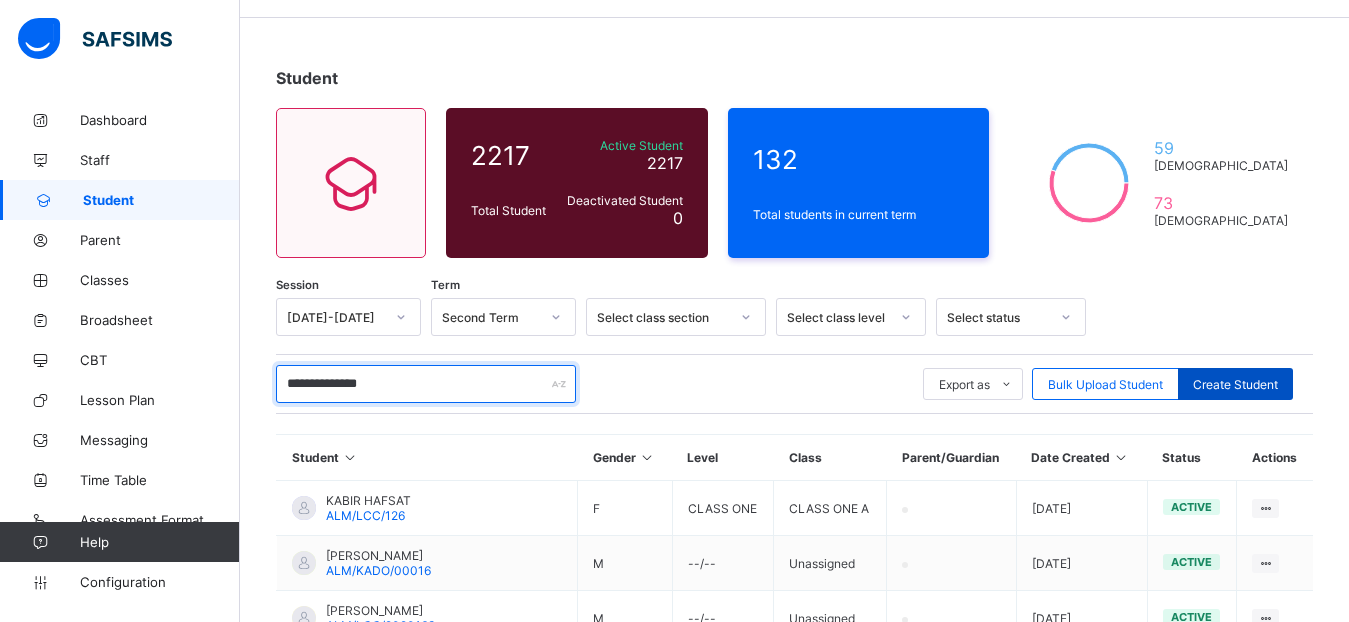 type on "**********" 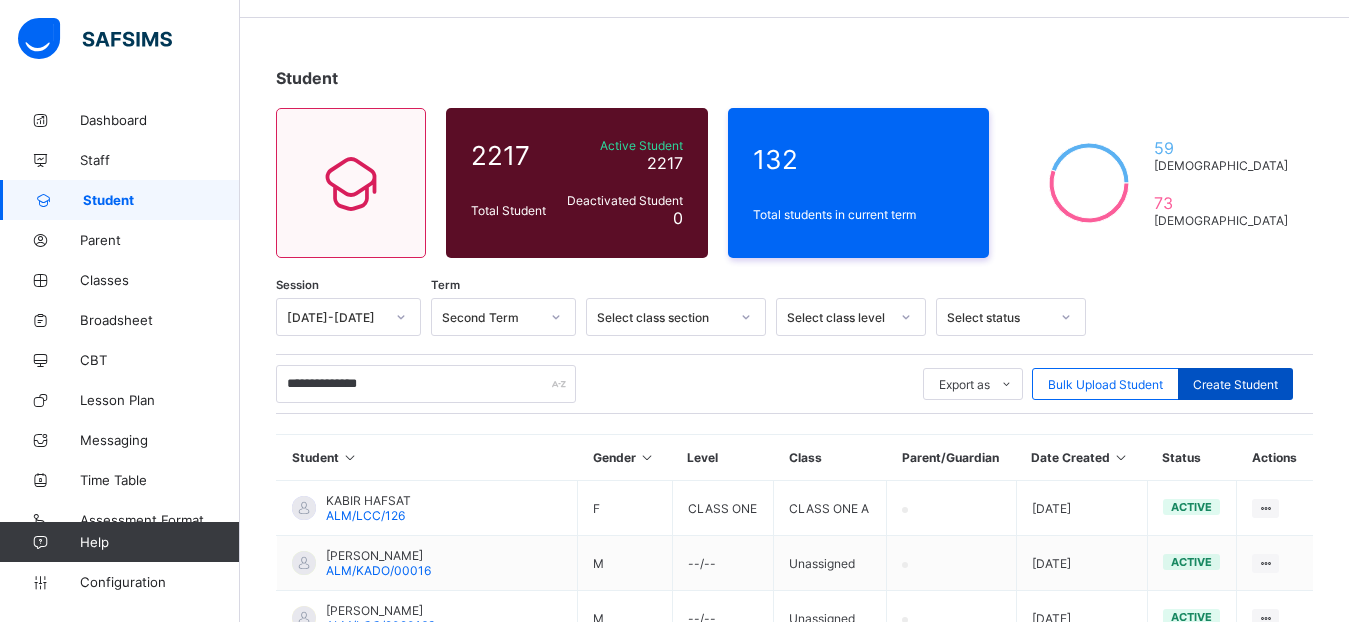 click on "Create Student" at bounding box center [1235, 384] 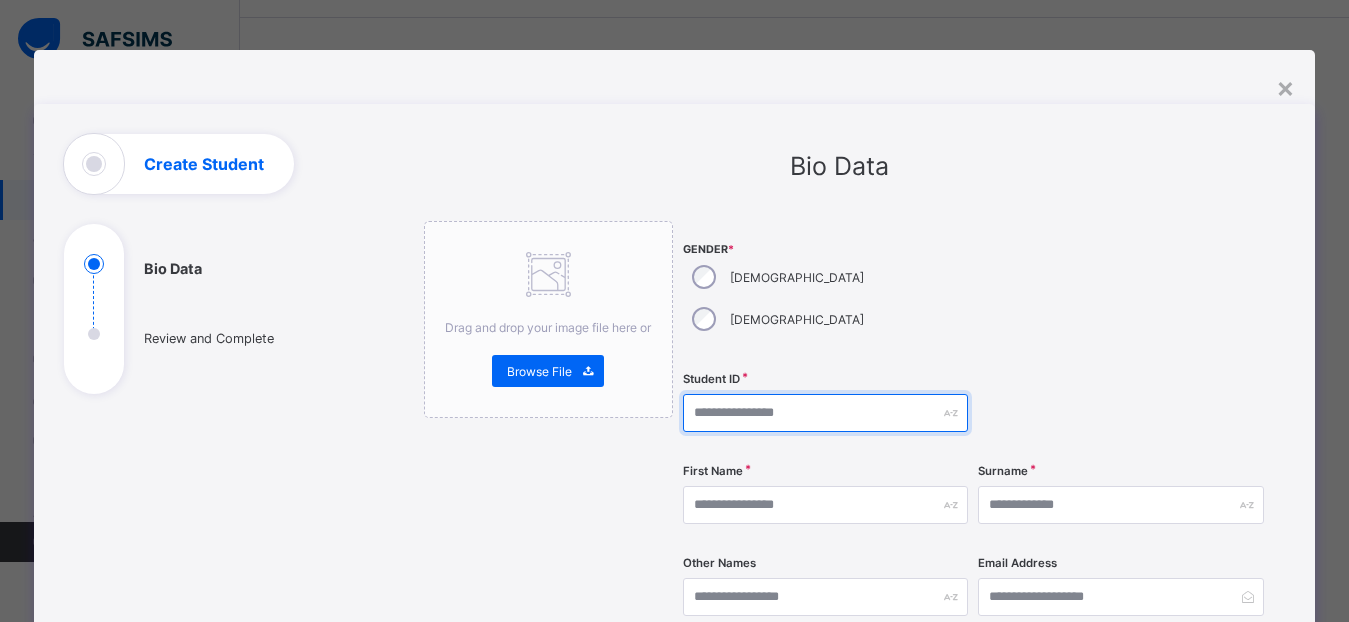 click at bounding box center [825, 413] 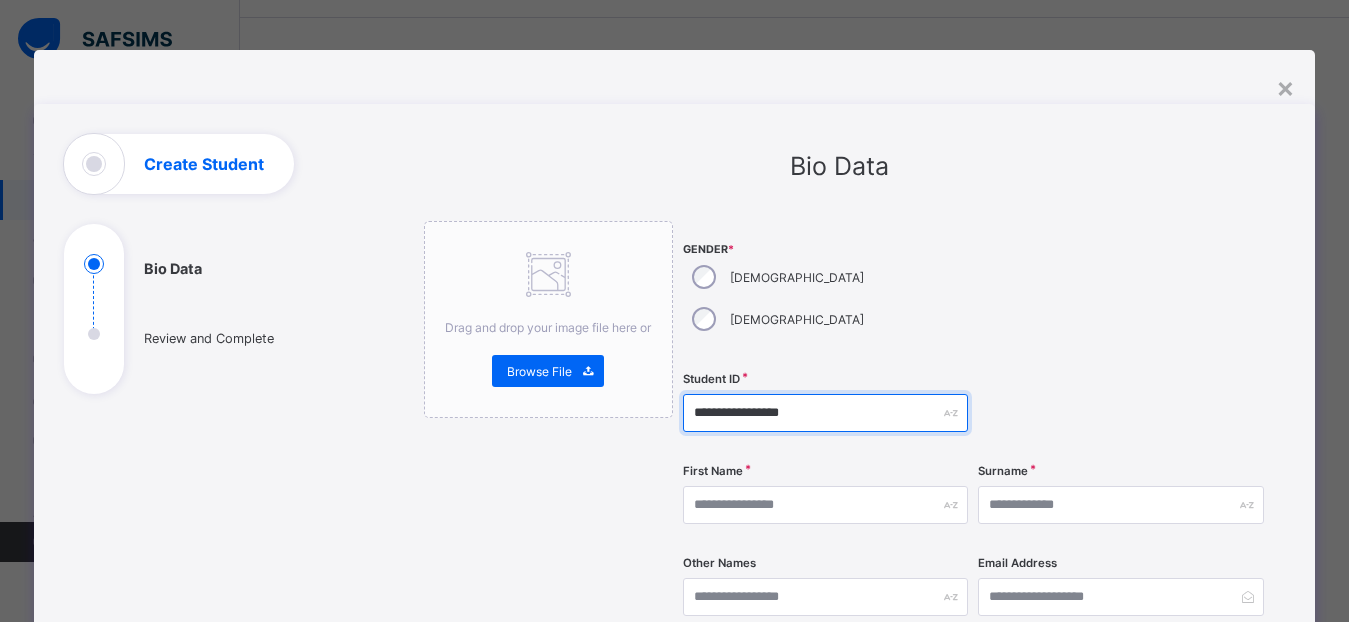 type on "**********" 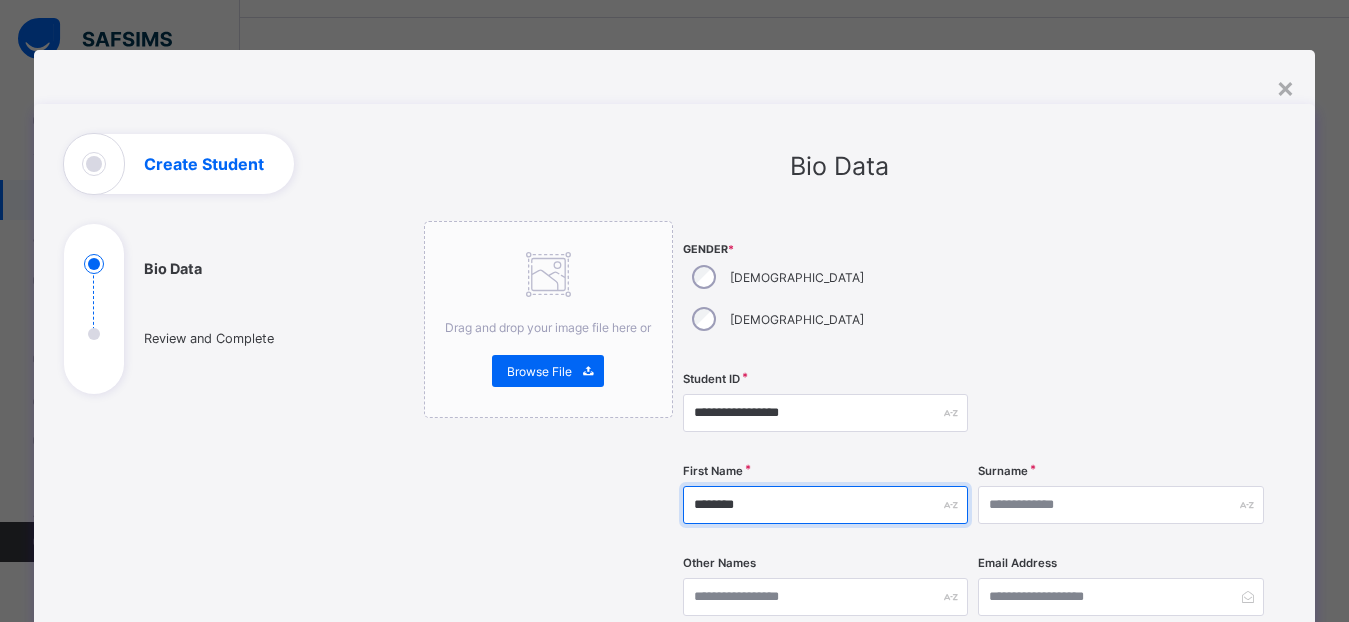 type on "********" 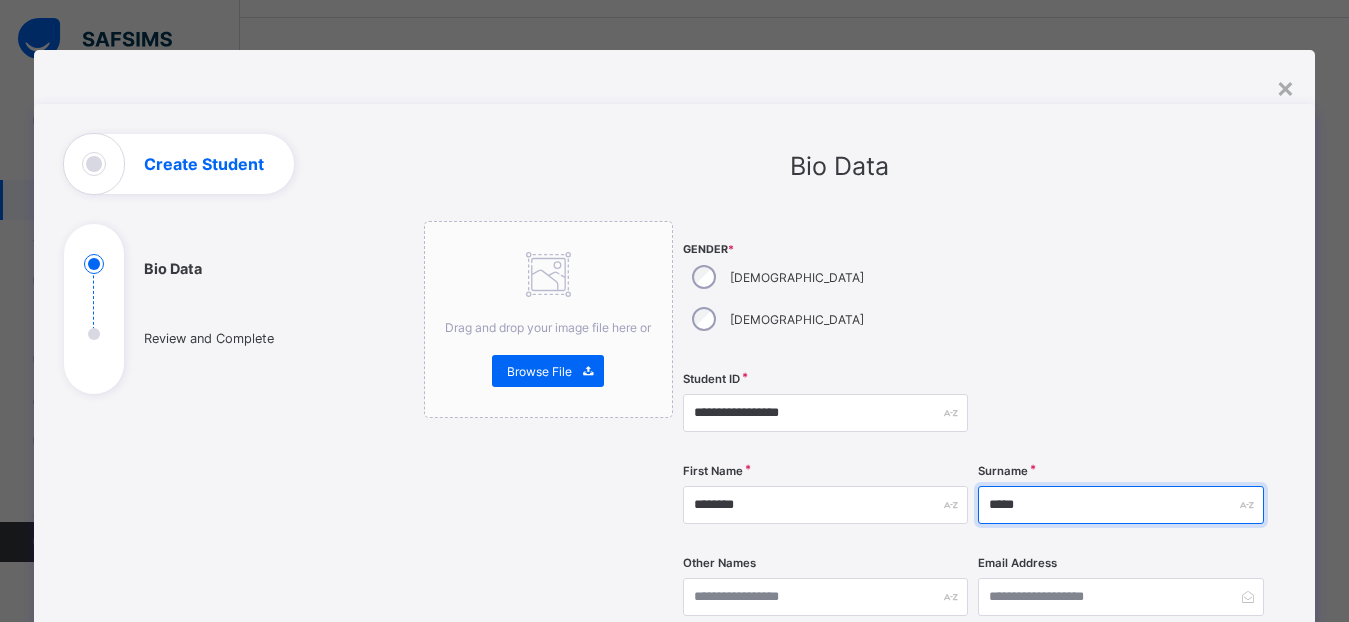 type on "*****" 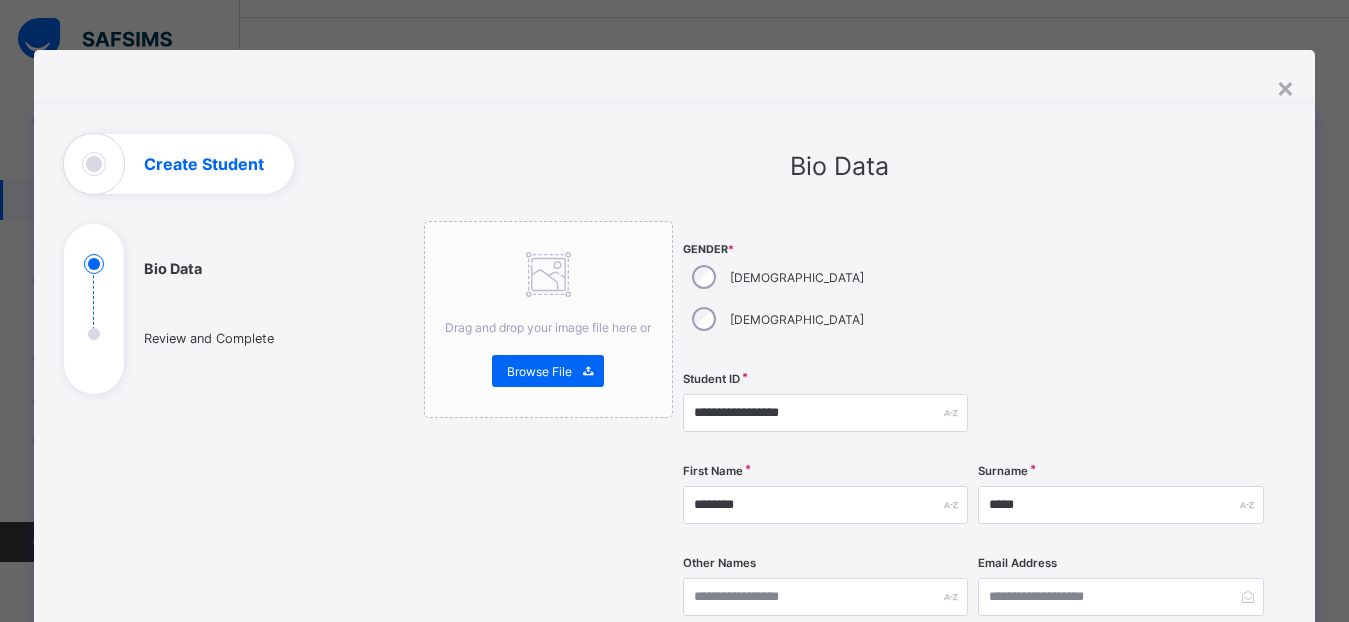 scroll, scrollTop: 338, scrollLeft: 0, axis: vertical 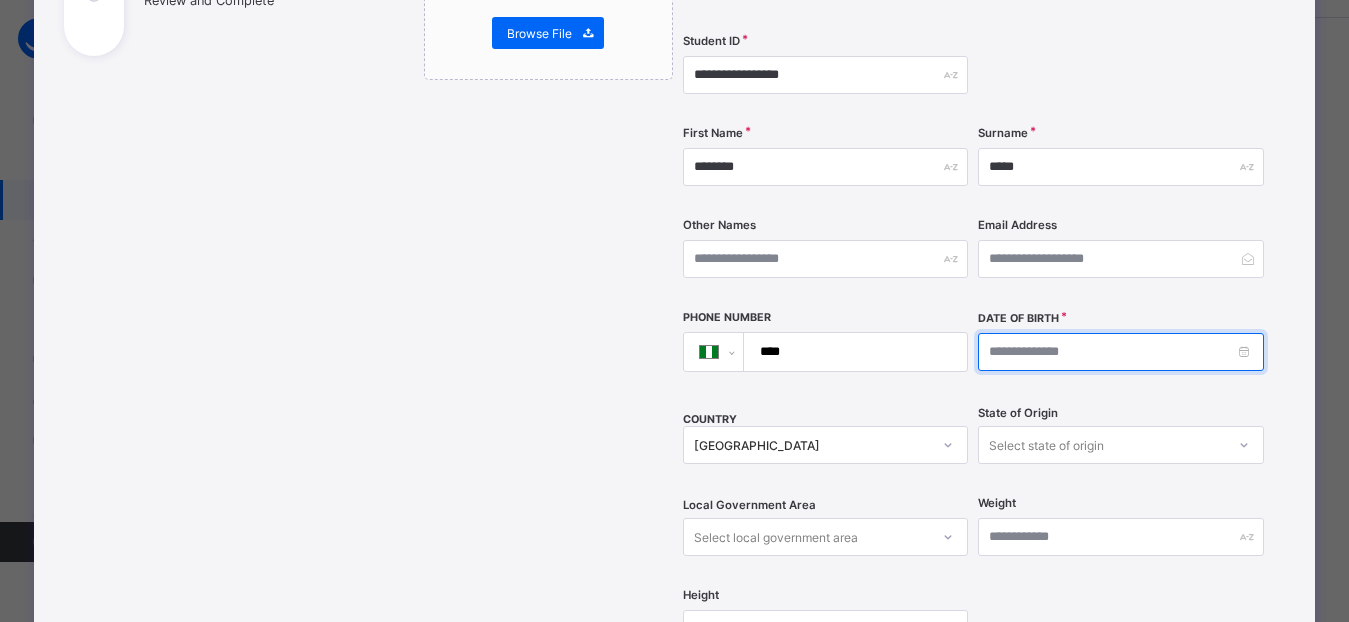 click at bounding box center (1120, 352) 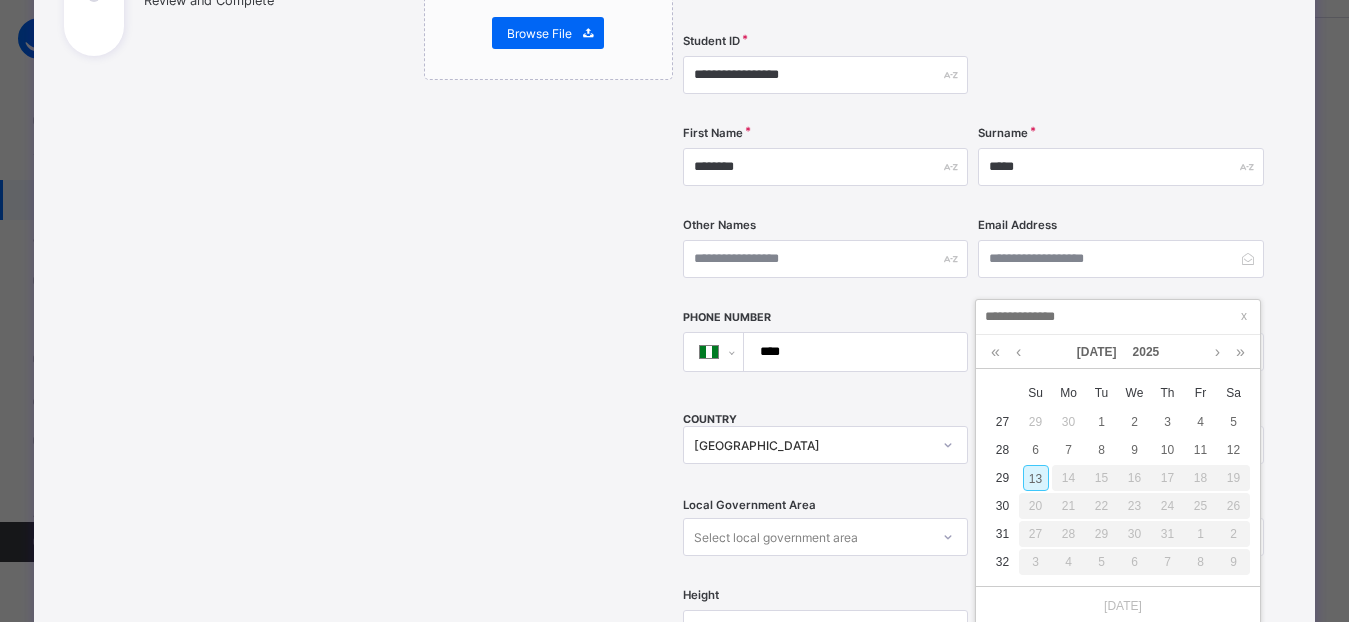type on "*" 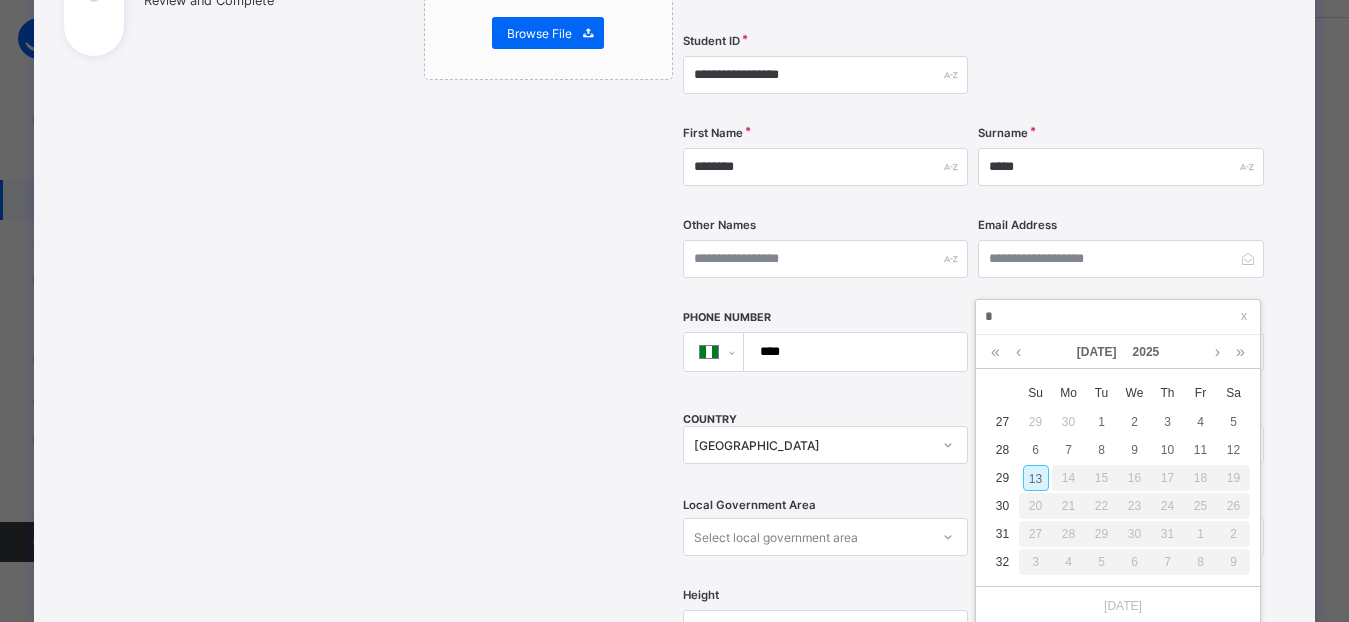 type on "**********" 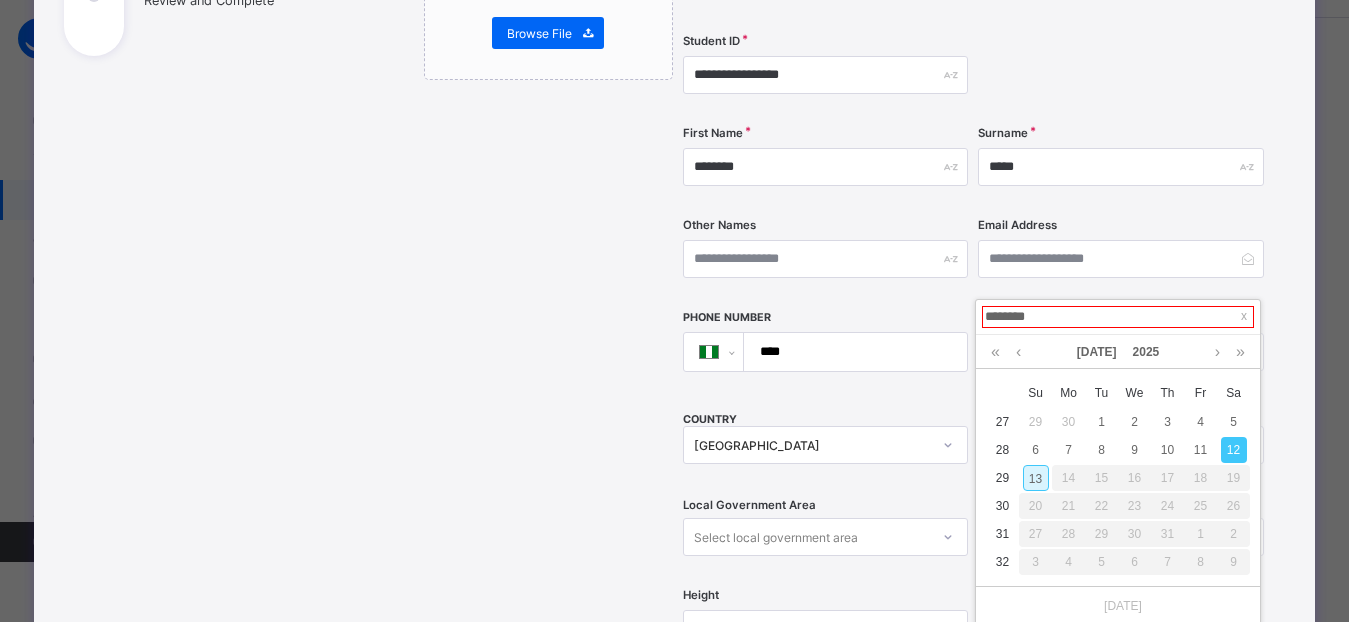 type on "*********" 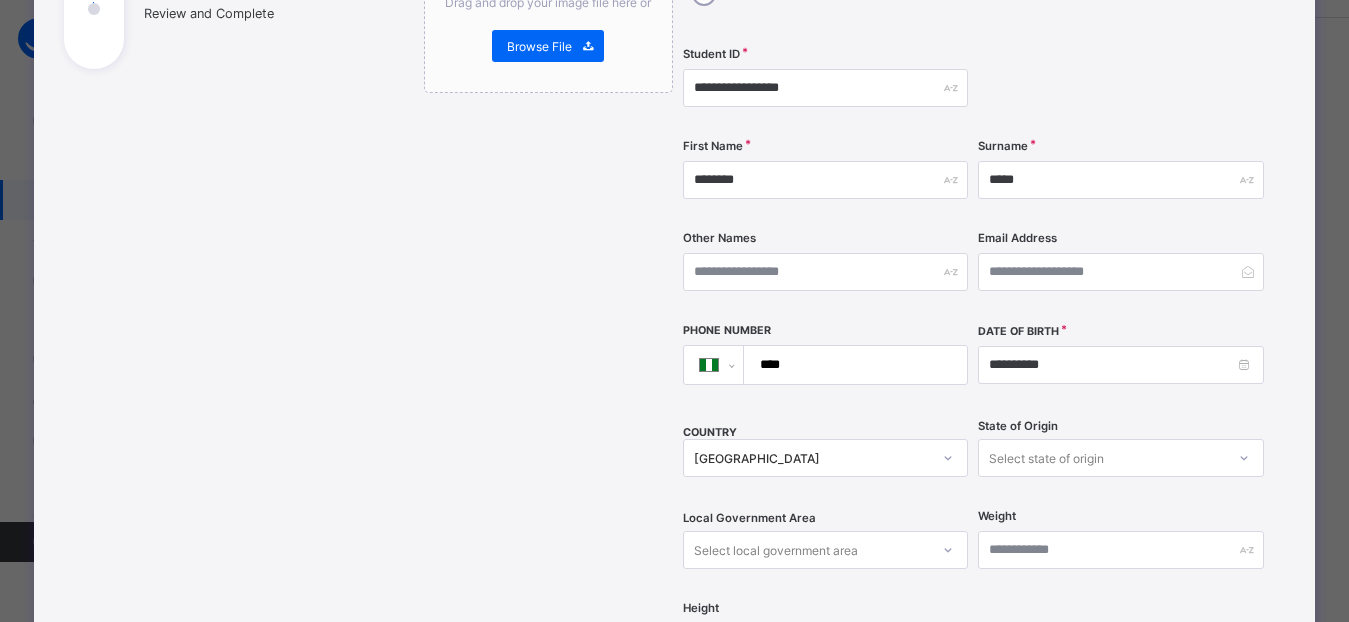 scroll, scrollTop: 315, scrollLeft: 0, axis: vertical 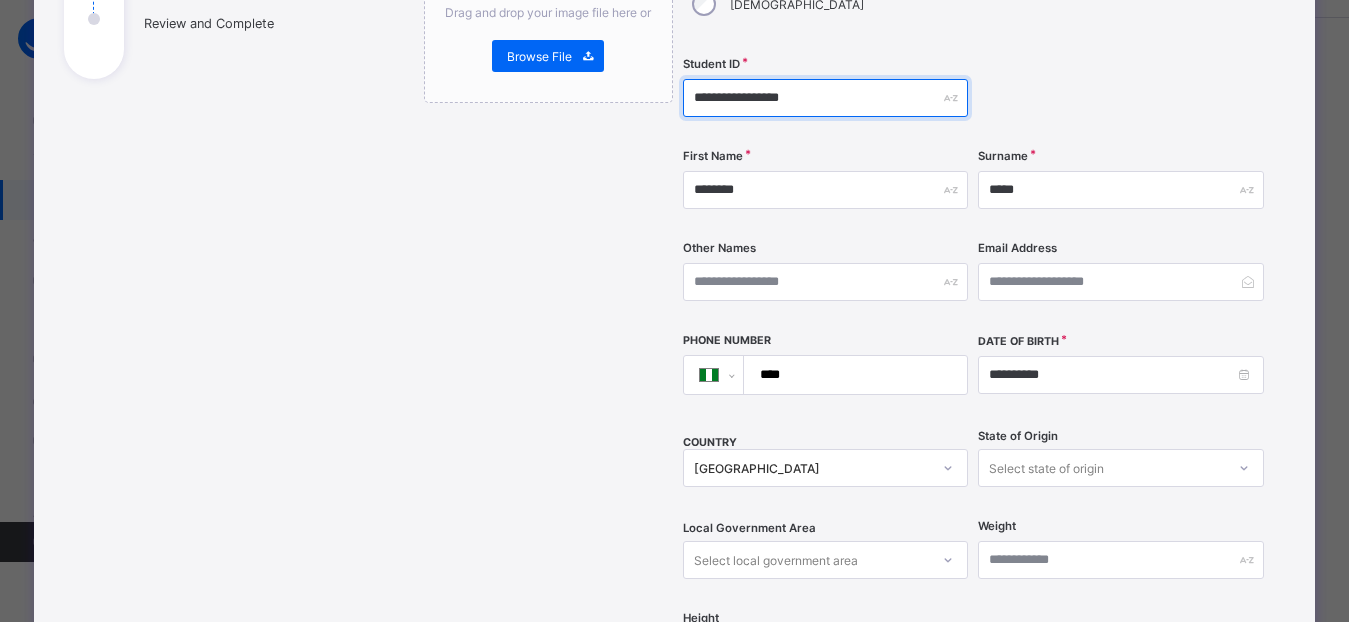 click on "**********" at bounding box center (825, 98) 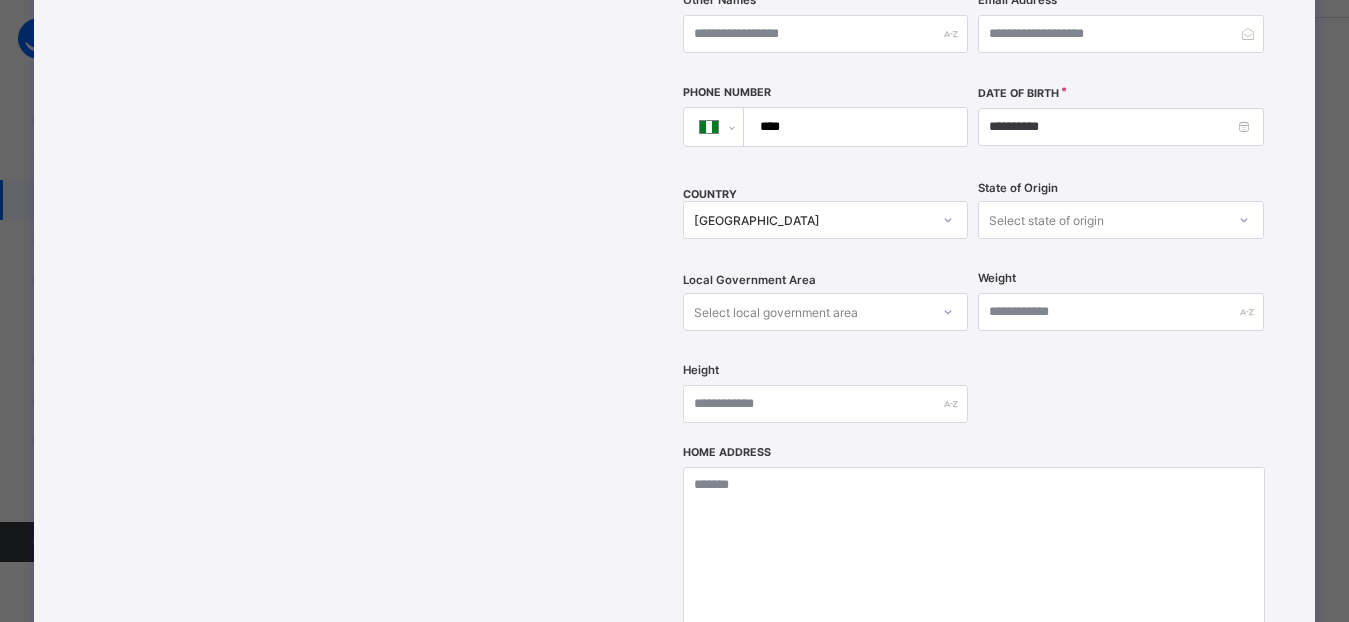 scroll, scrollTop: 596, scrollLeft: 0, axis: vertical 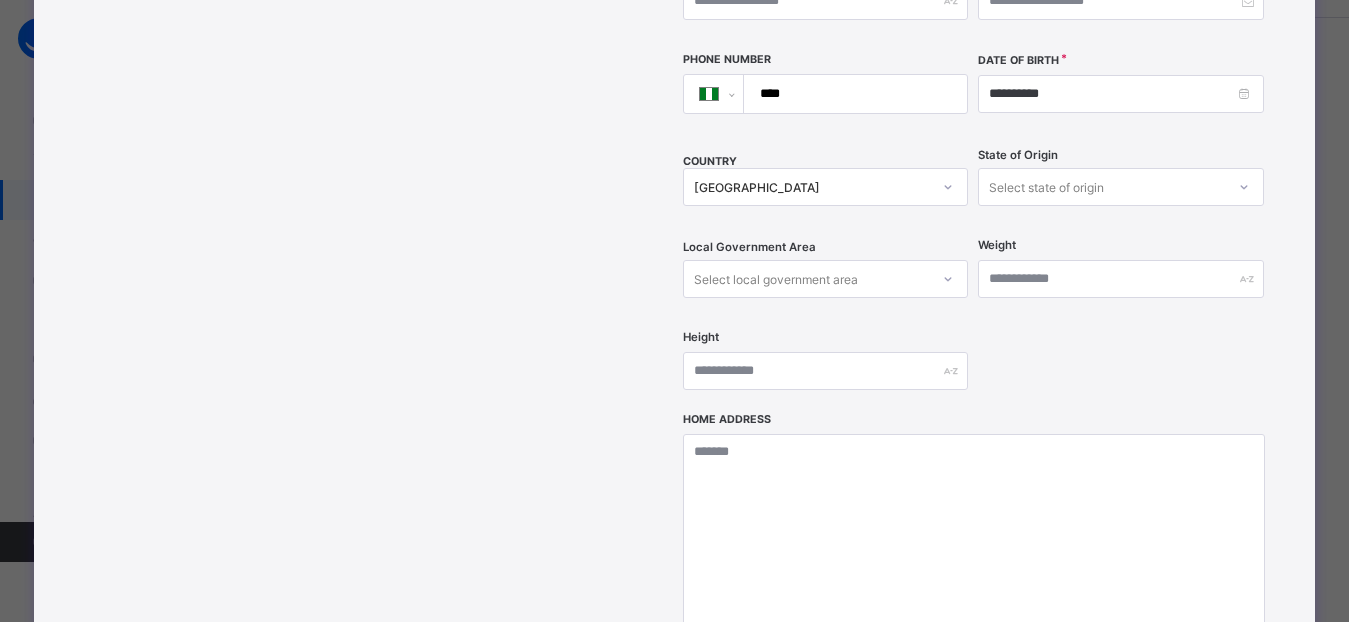 type on "**********" 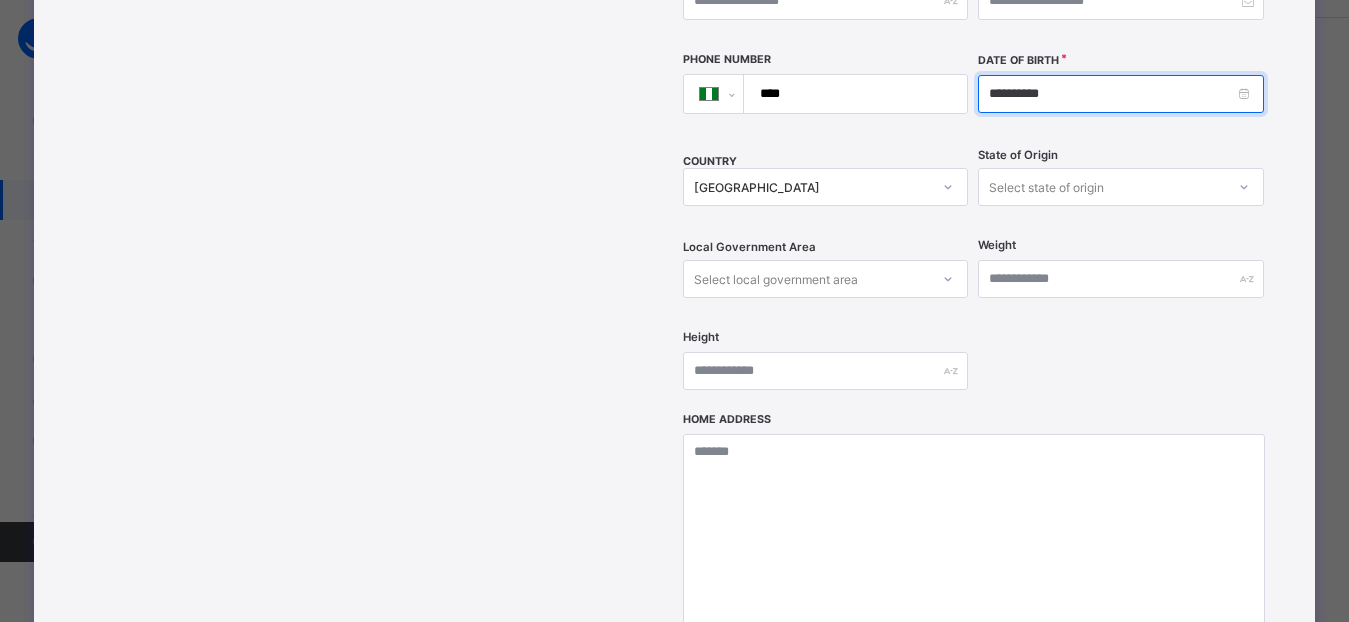 click on "**********" at bounding box center [1120, 94] 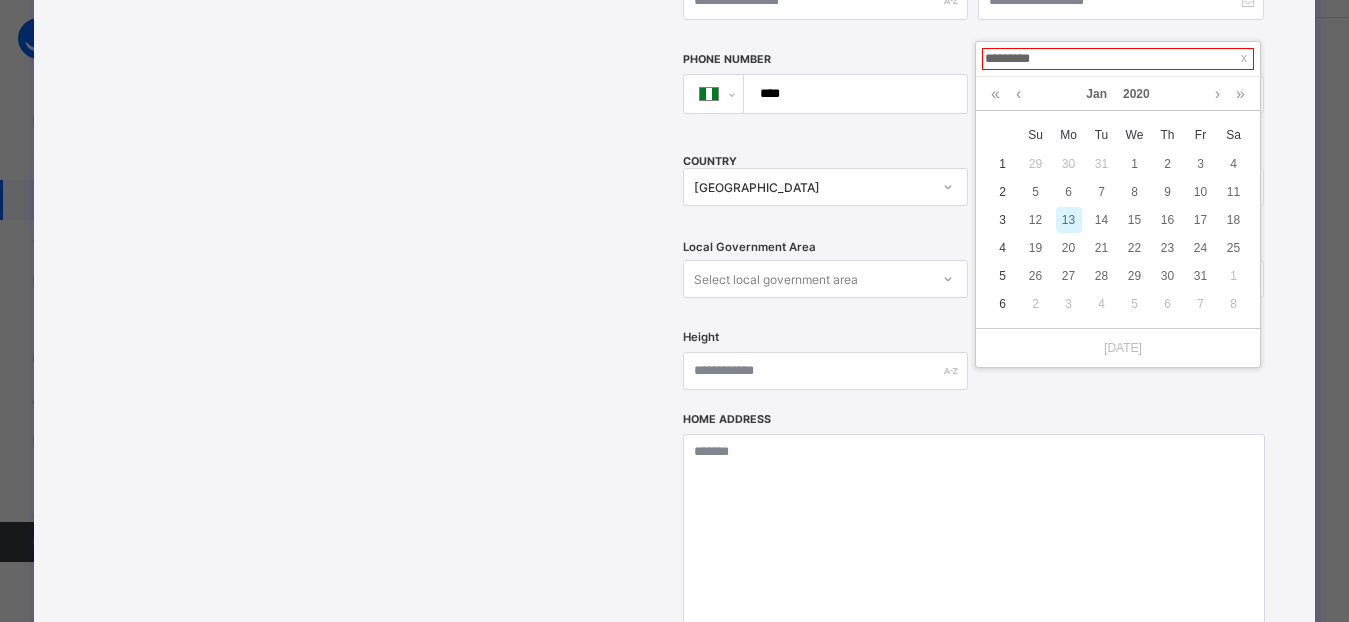 type on "**********" 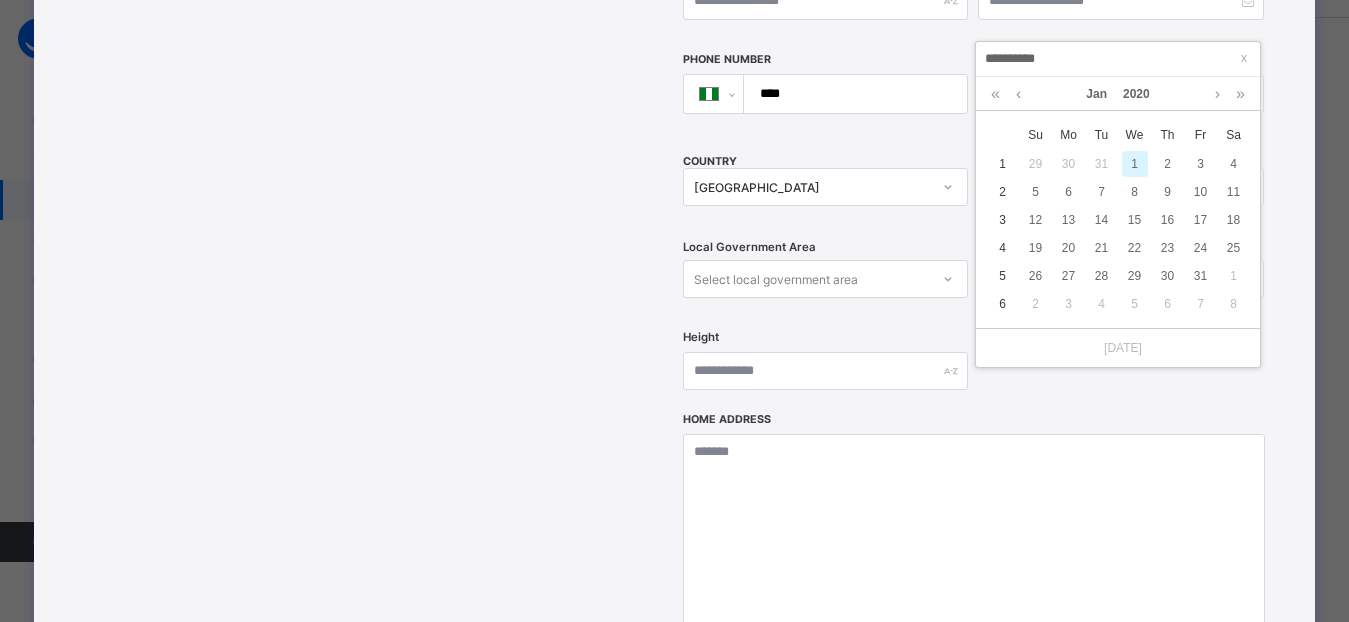 type on "**********" 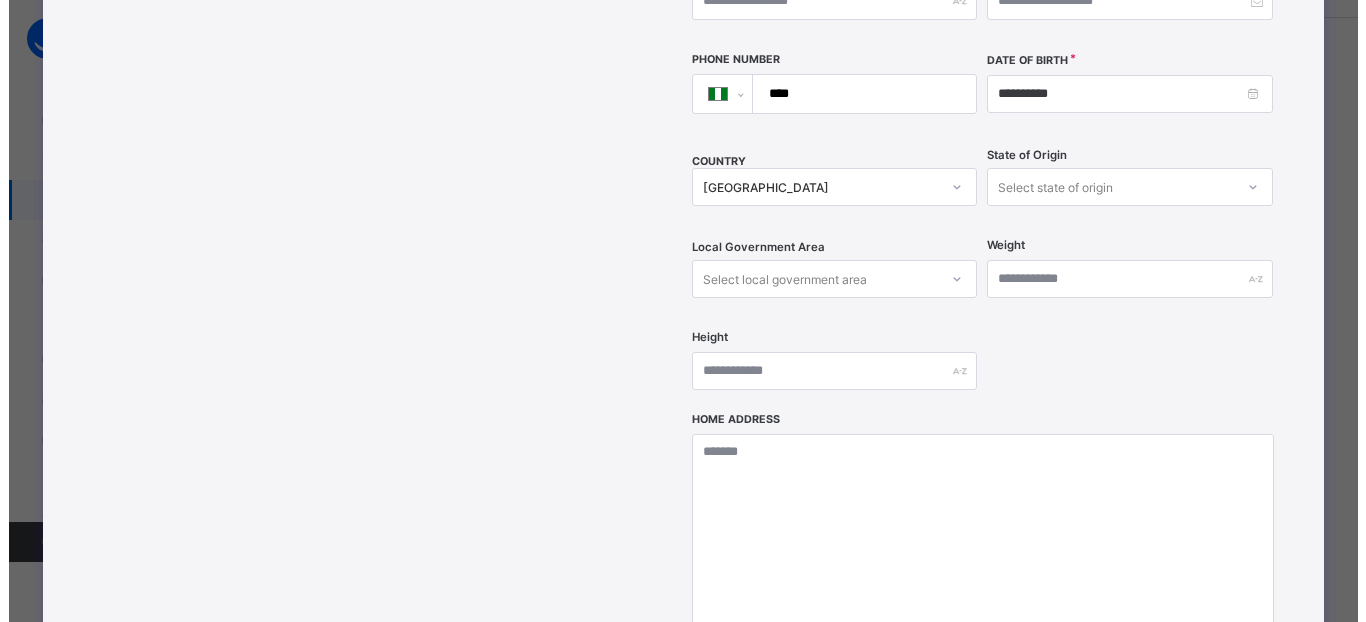 scroll, scrollTop: 887, scrollLeft: 0, axis: vertical 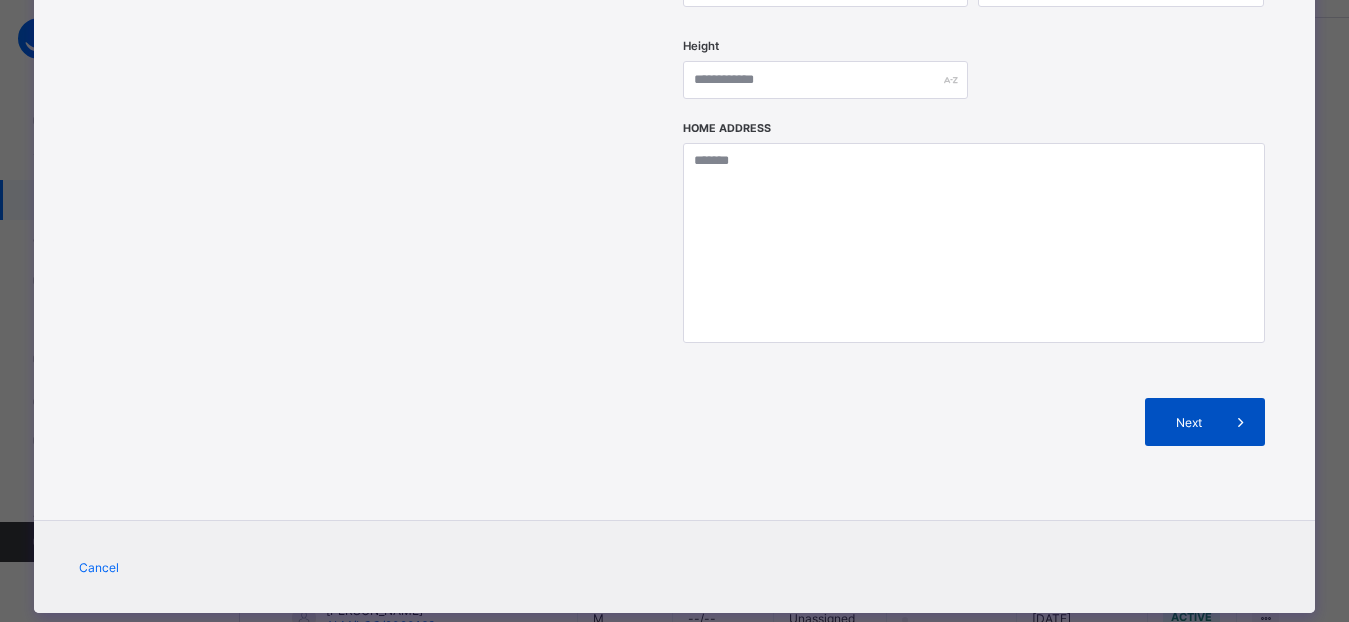 click on "Next" at bounding box center (1205, 422) 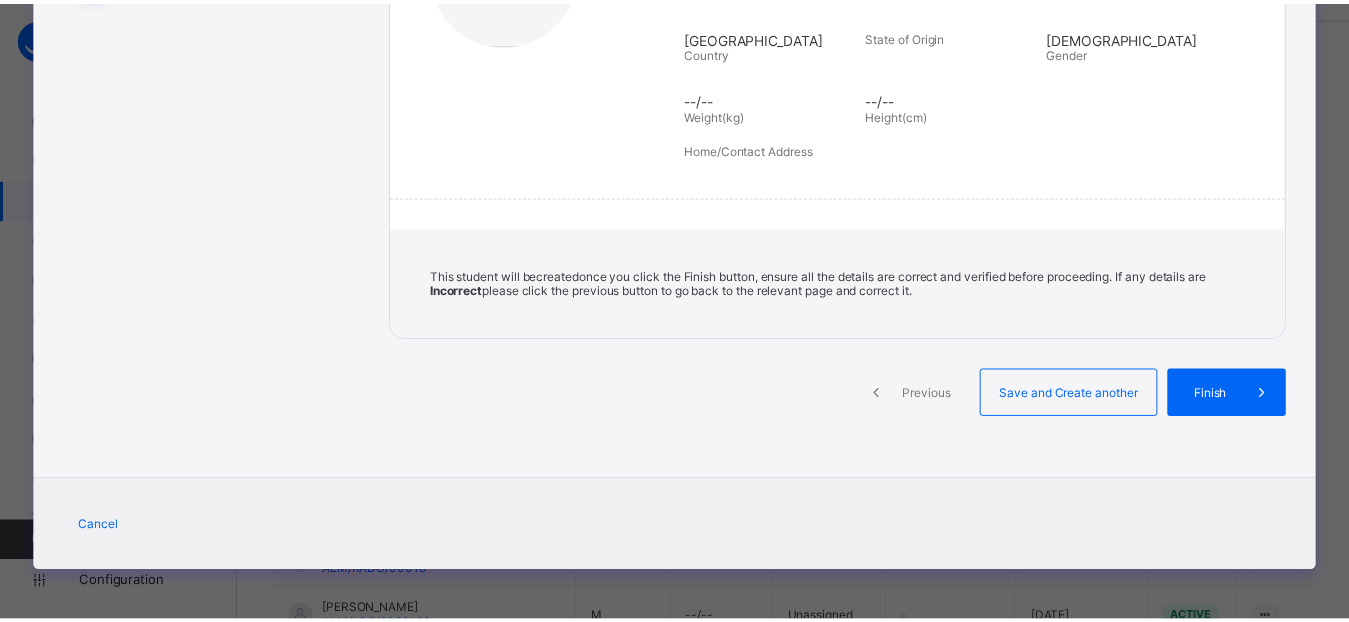 scroll, scrollTop: 394, scrollLeft: 0, axis: vertical 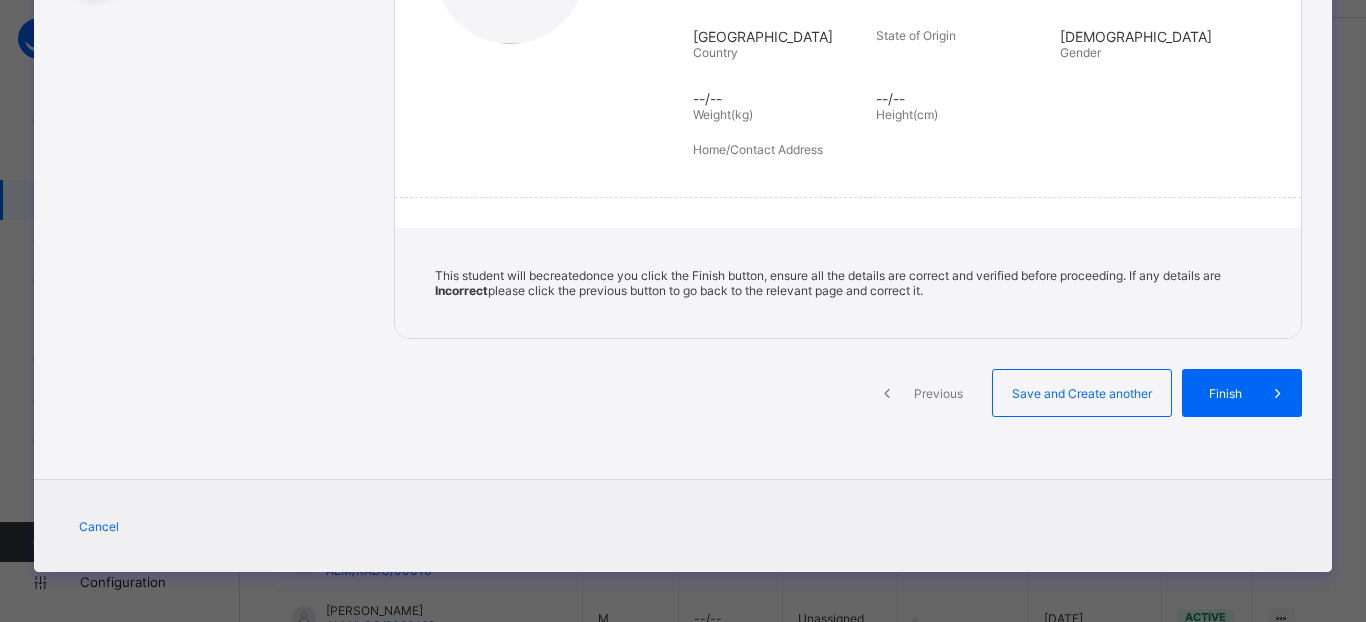 click on "Finish" at bounding box center (1225, 393) 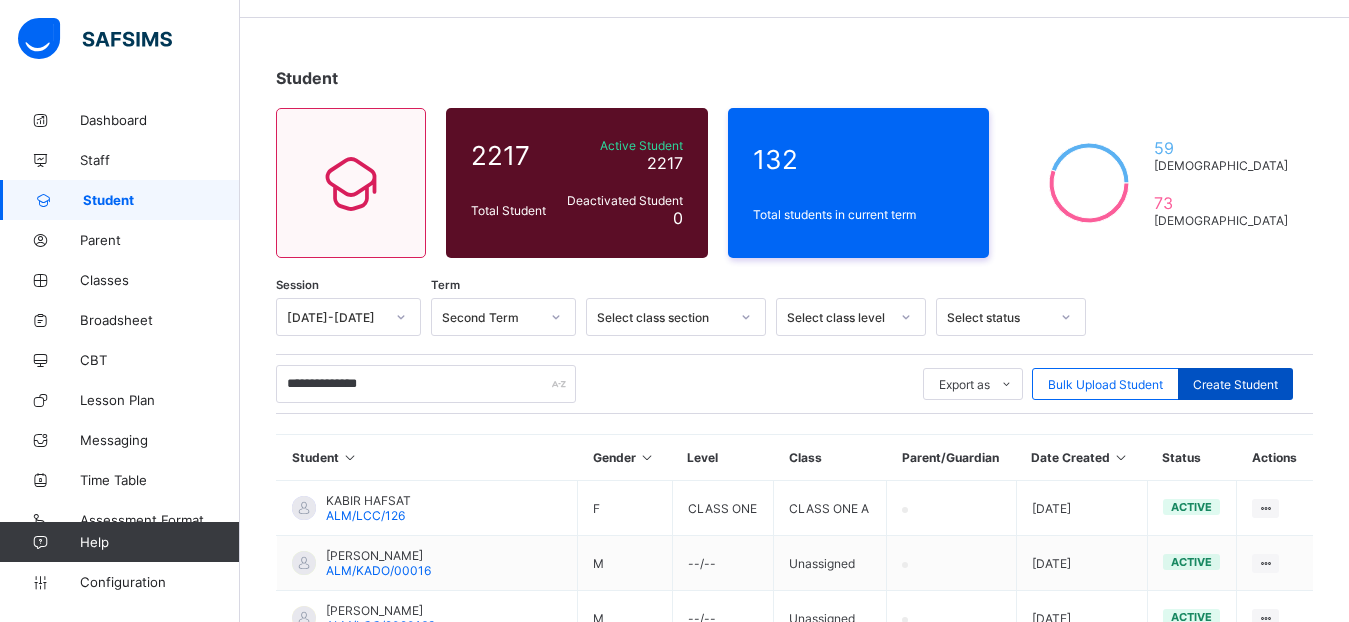 click on "Create Student" at bounding box center (1235, 384) 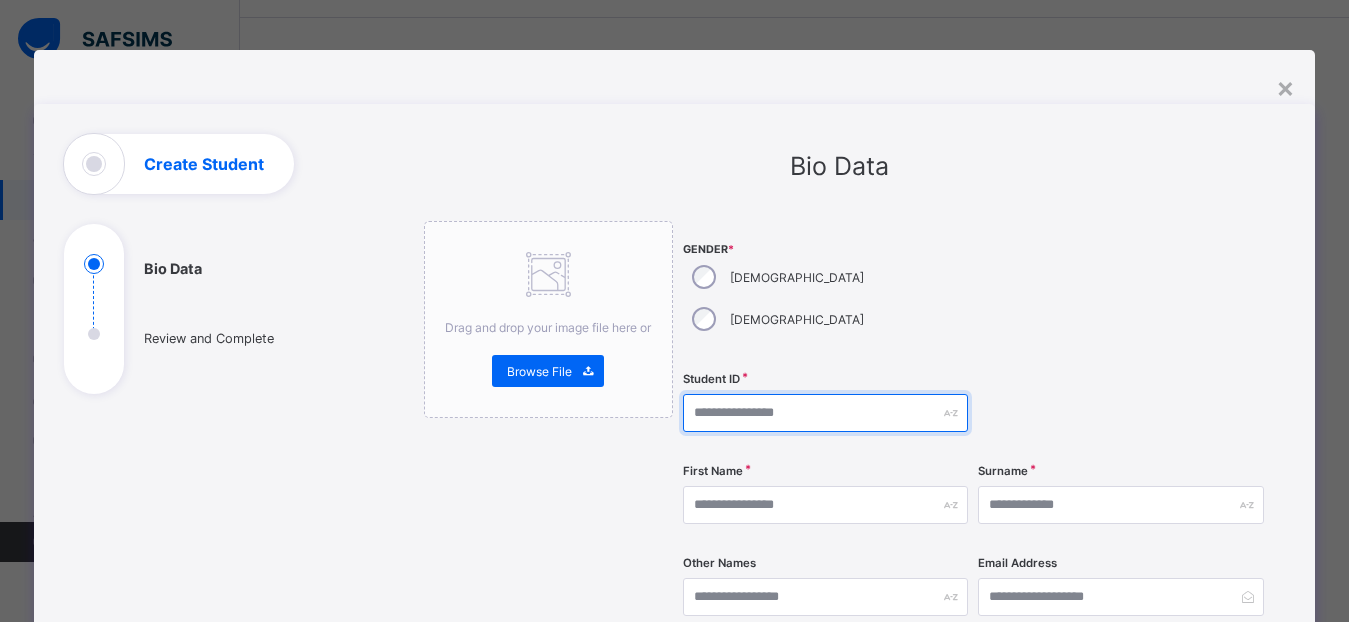 click at bounding box center [825, 413] 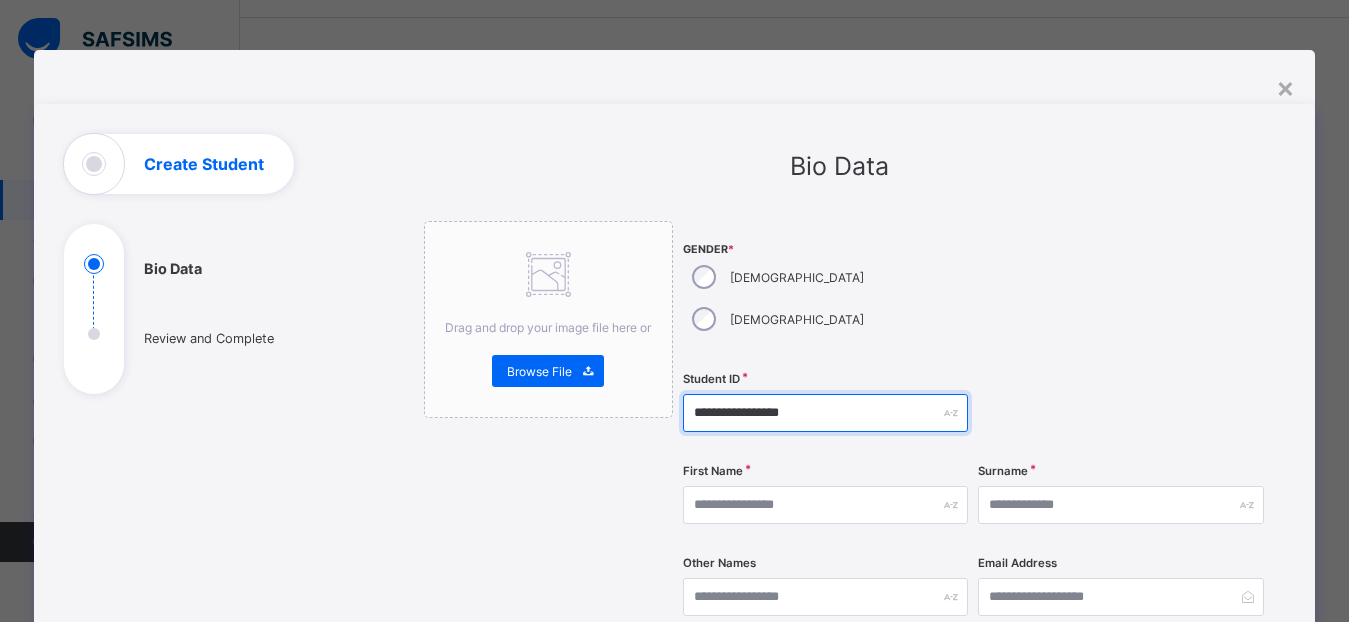 type on "**********" 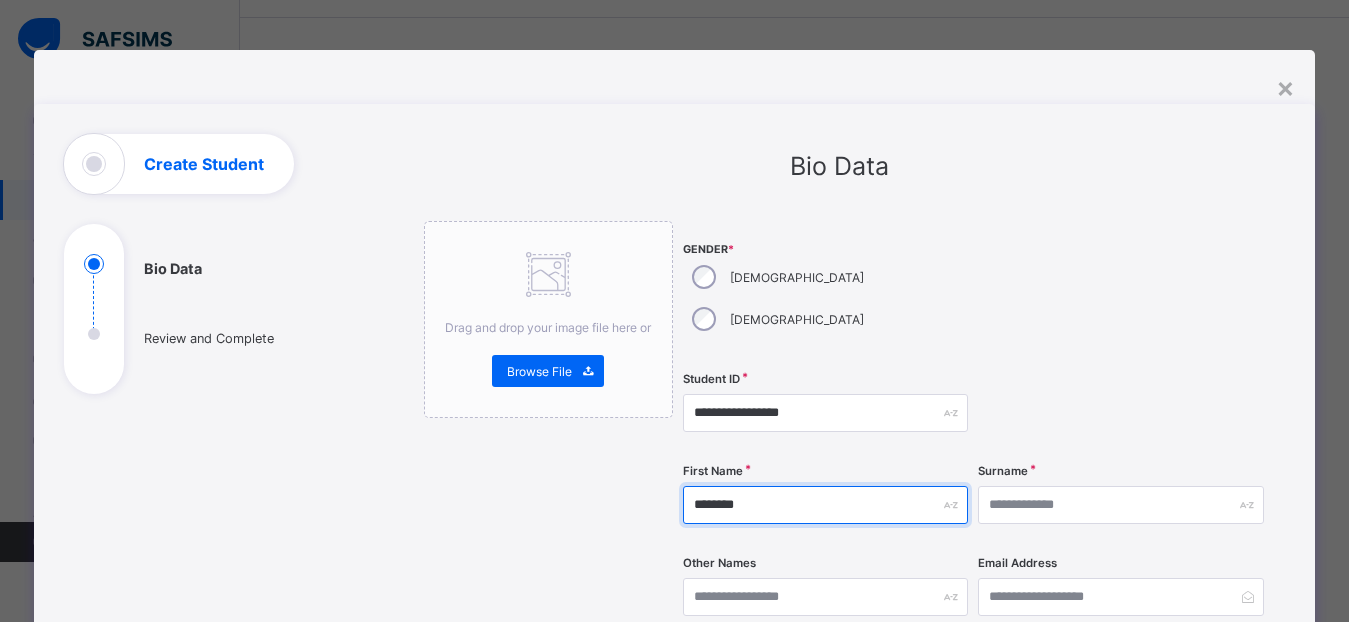 type on "********" 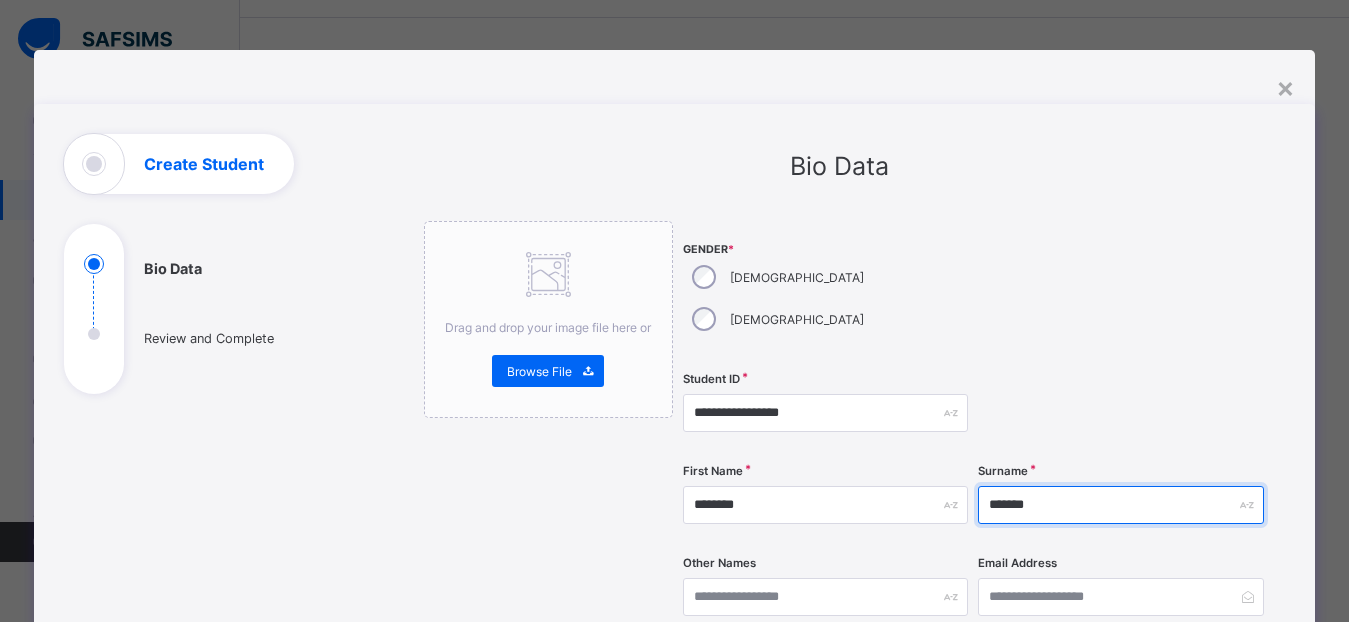 type on "*******" 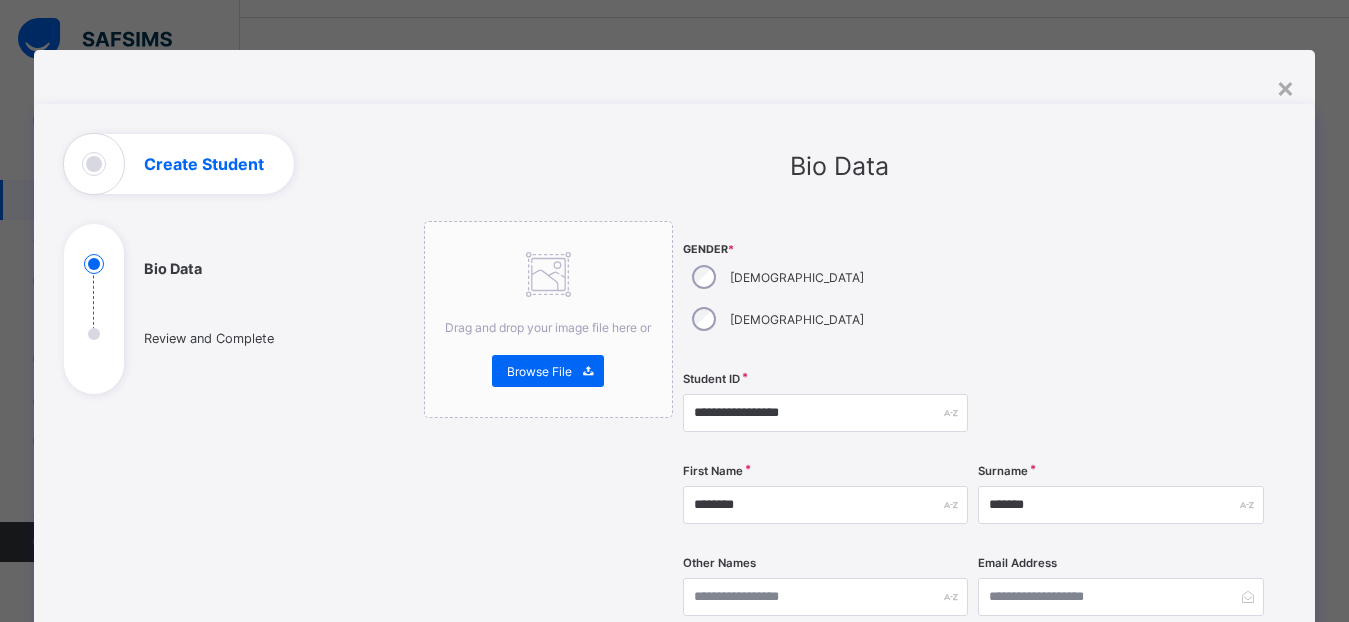 scroll, scrollTop: 338, scrollLeft: 0, axis: vertical 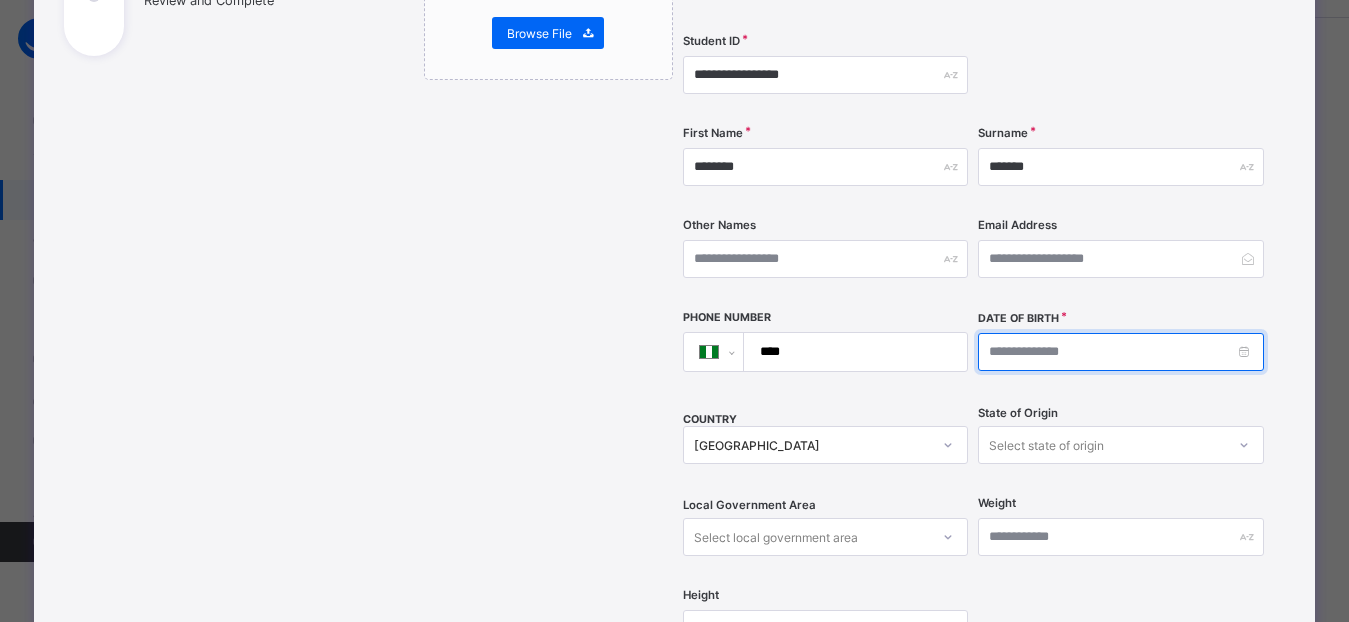 click at bounding box center (1120, 352) 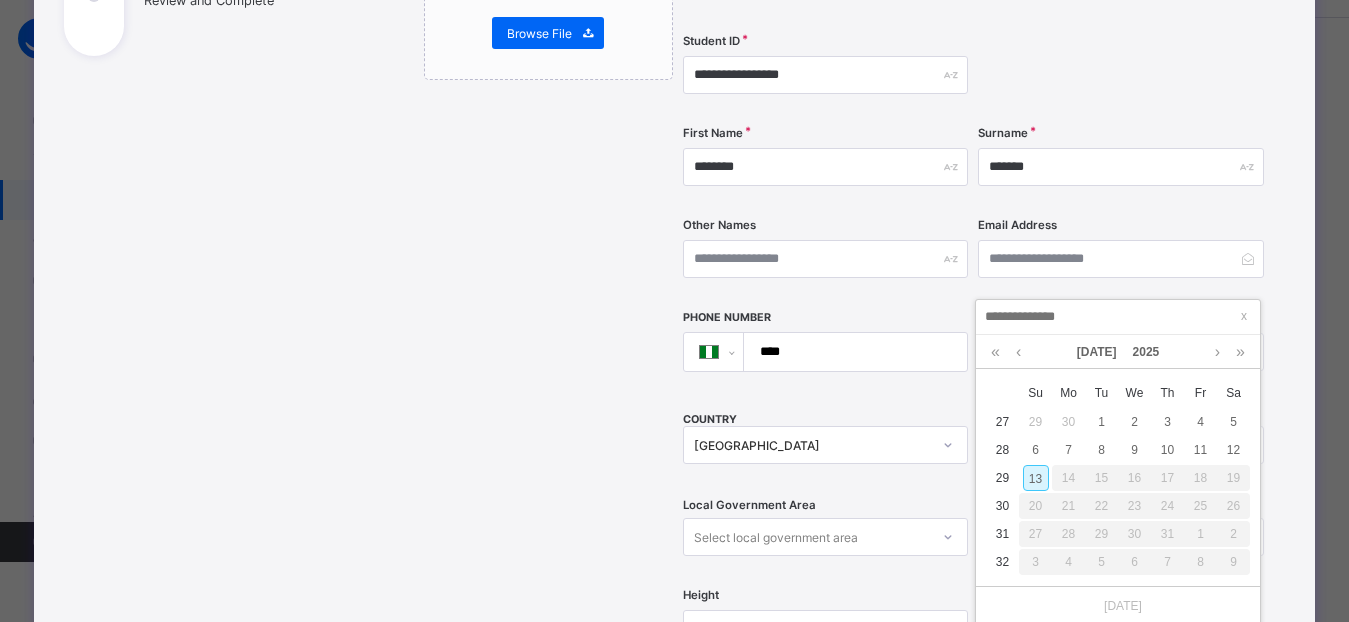 type on "*" 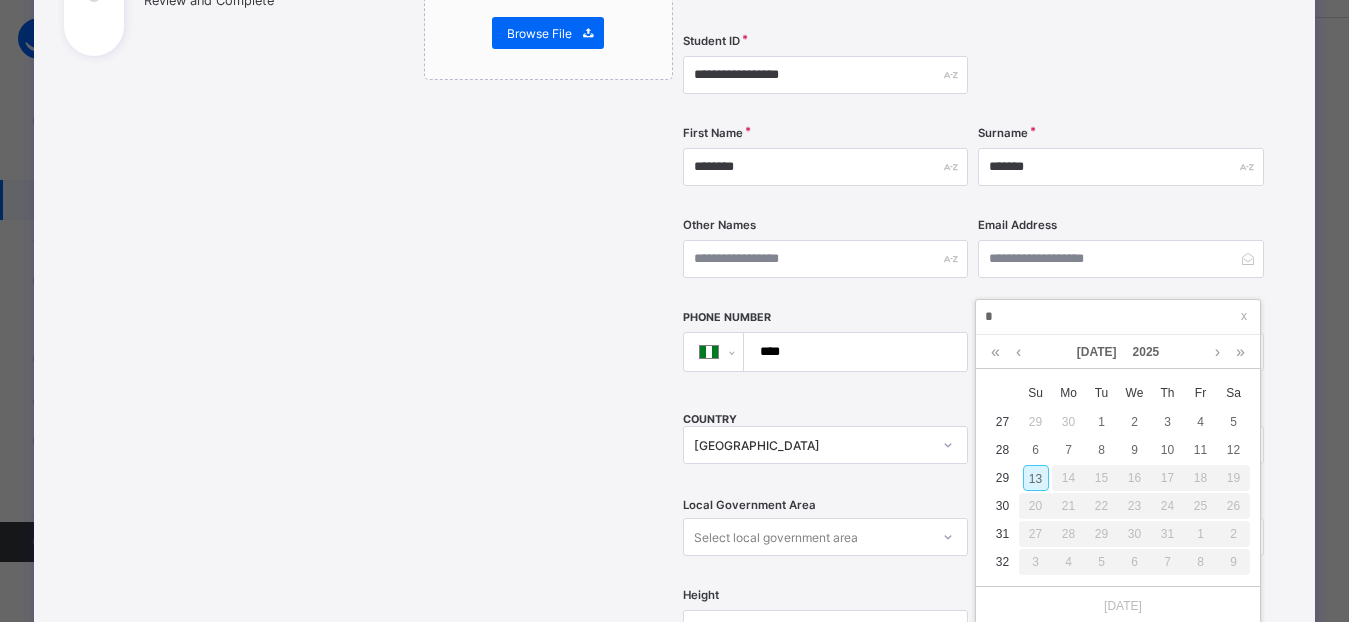 type on "**********" 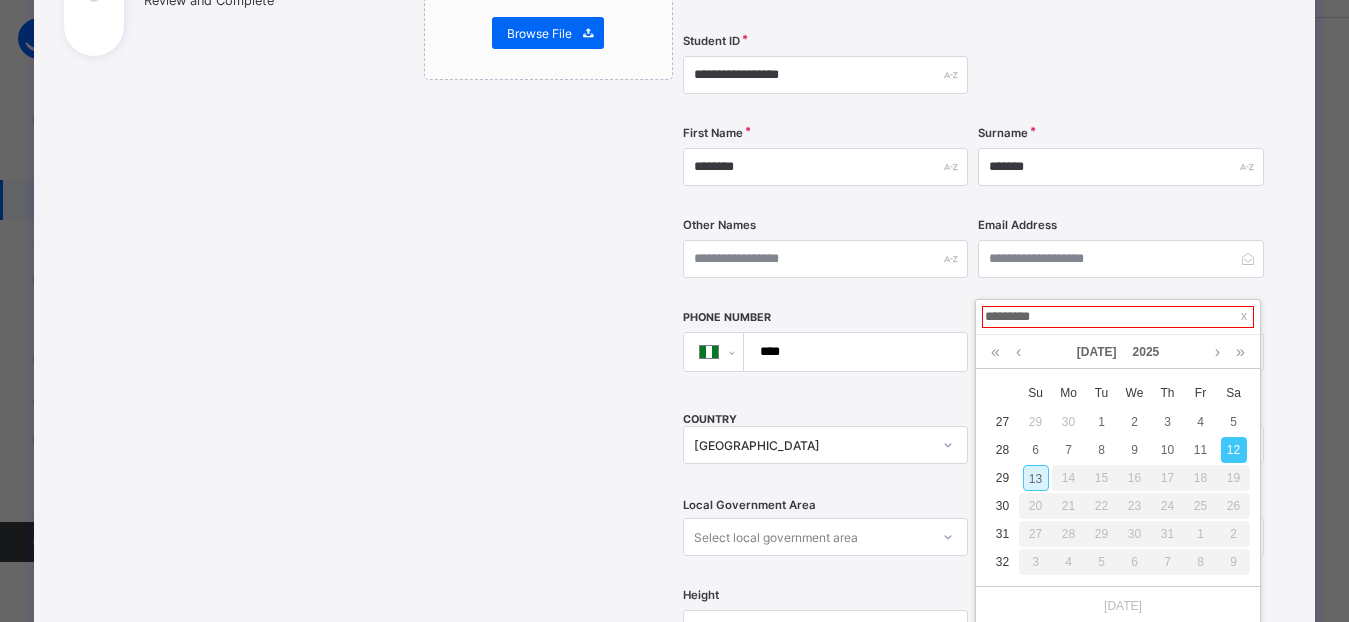 type on "**********" 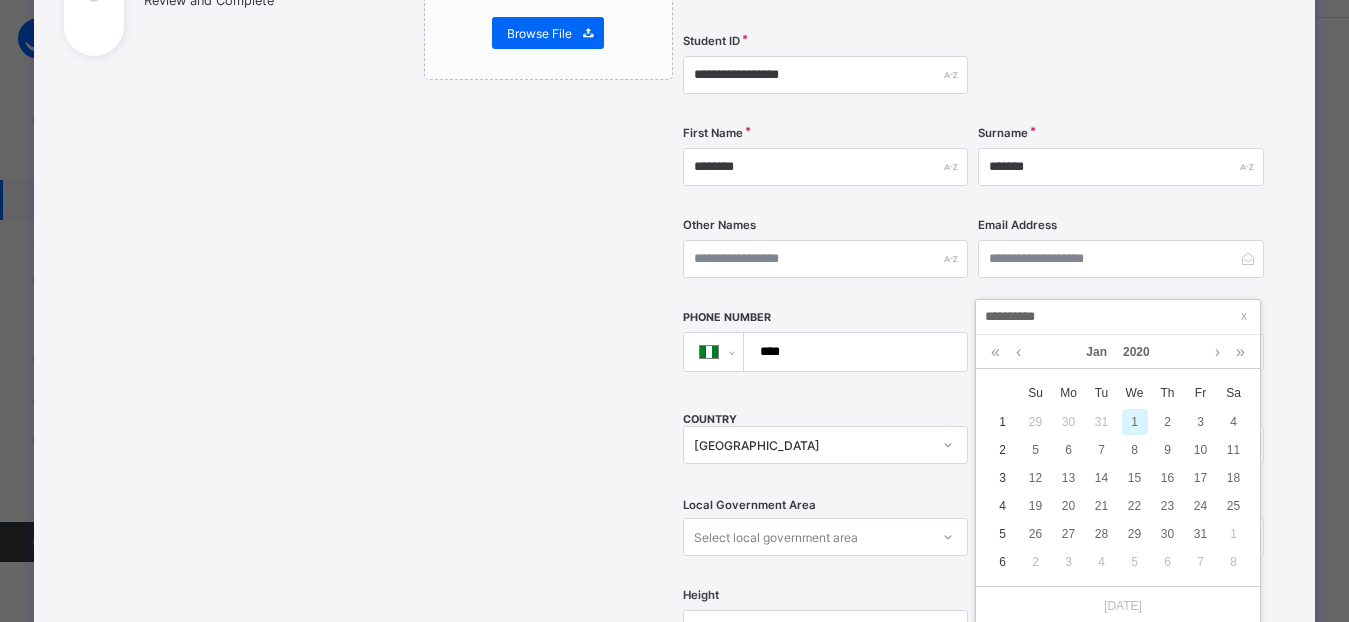 type on "**********" 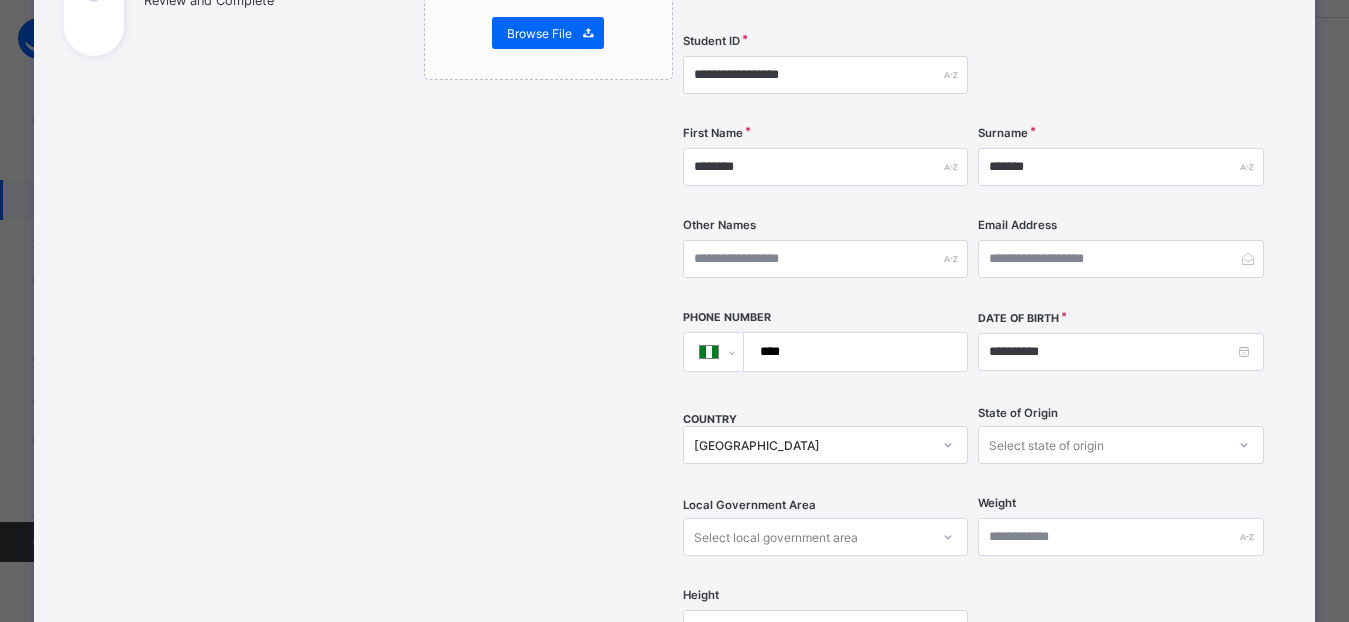 click on "**********" at bounding box center (1120, 352) 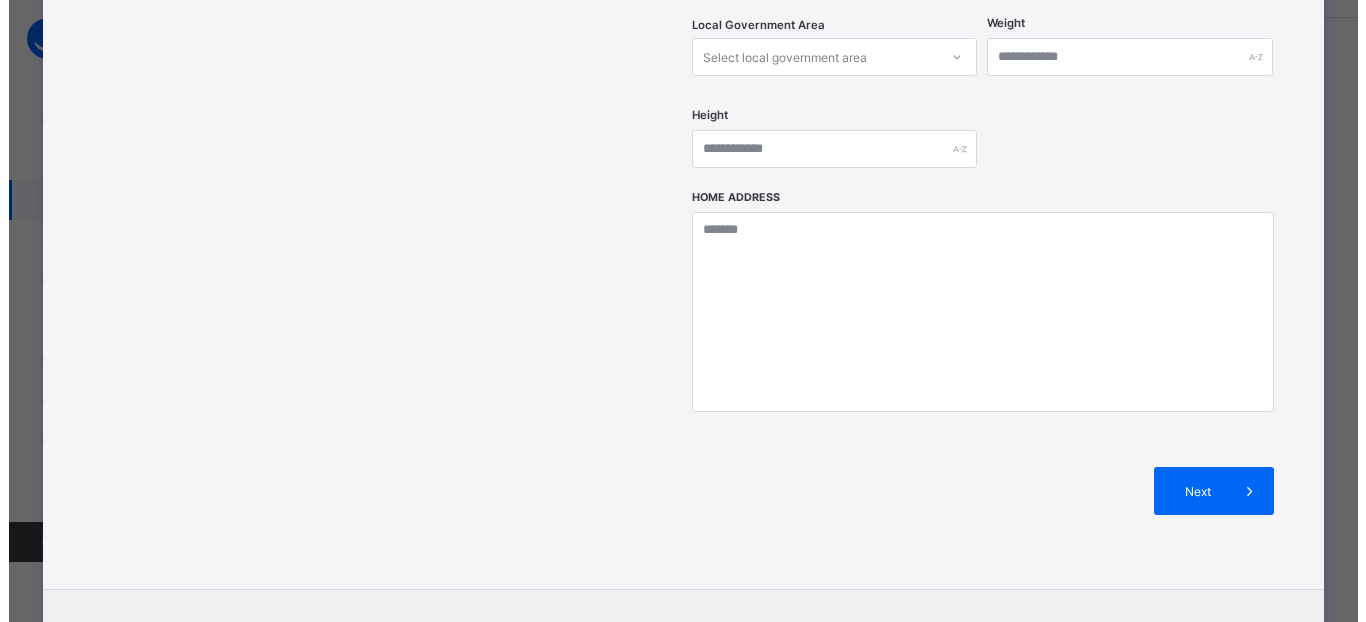 scroll, scrollTop: 858, scrollLeft: 0, axis: vertical 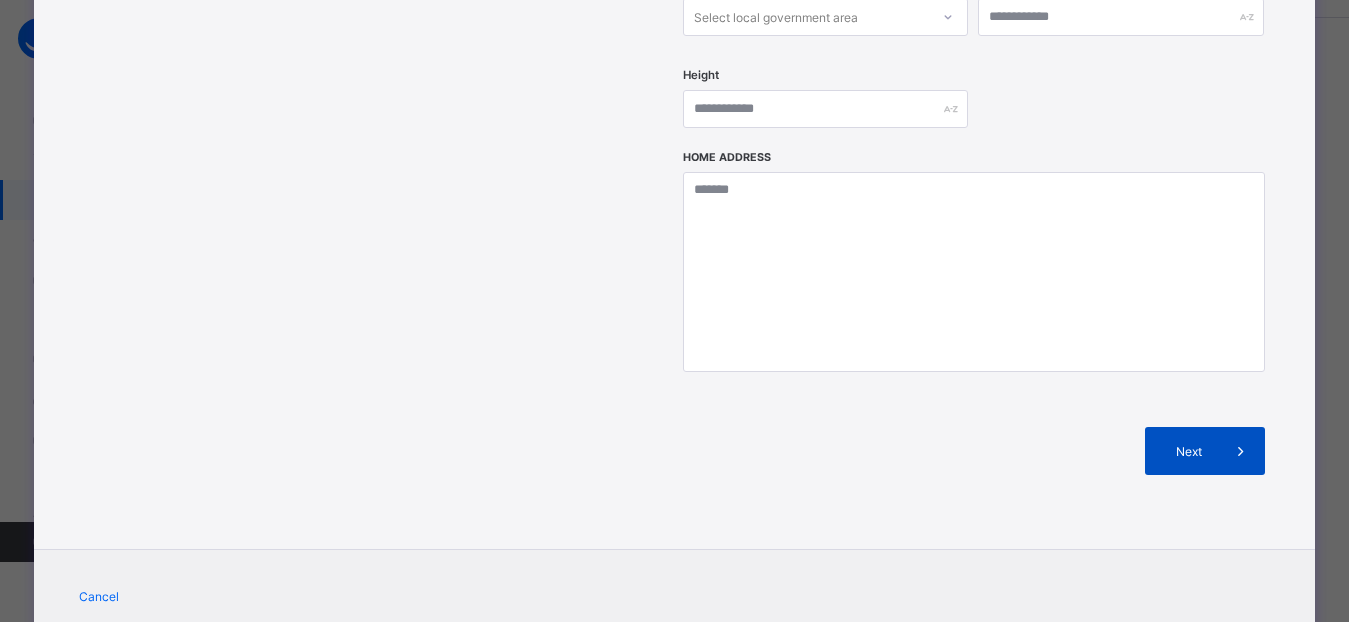 click on "Next" at bounding box center (1205, 451) 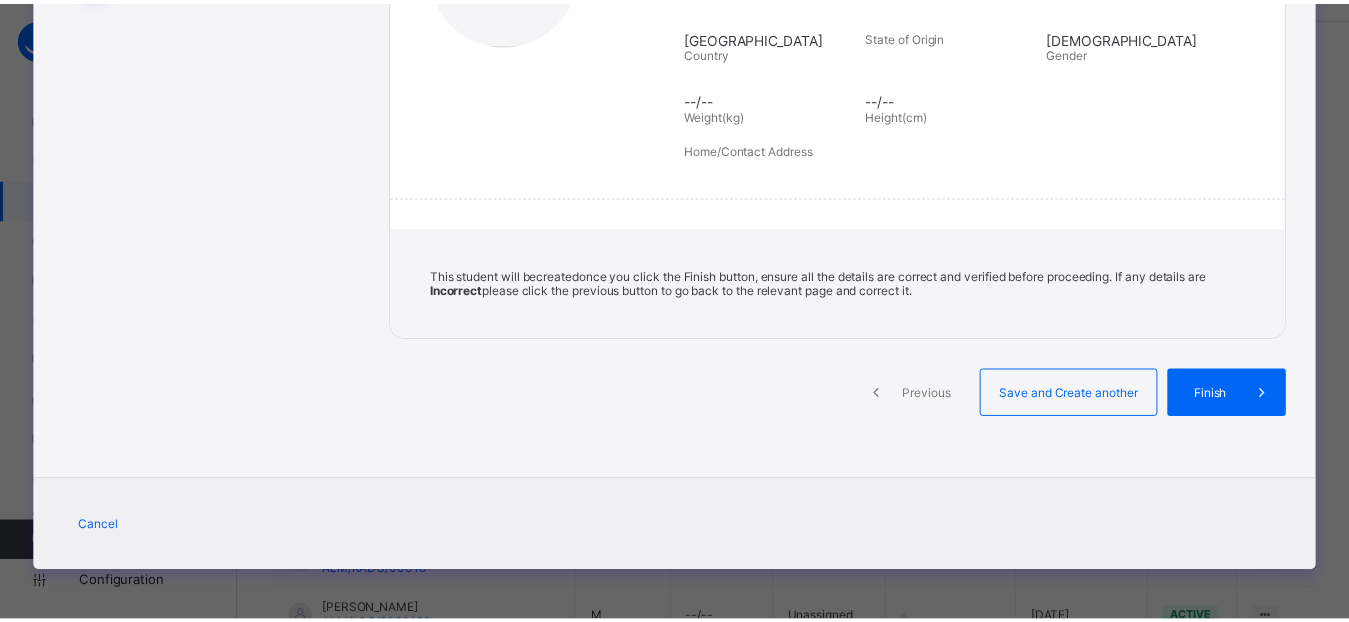 scroll, scrollTop: 394, scrollLeft: 0, axis: vertical 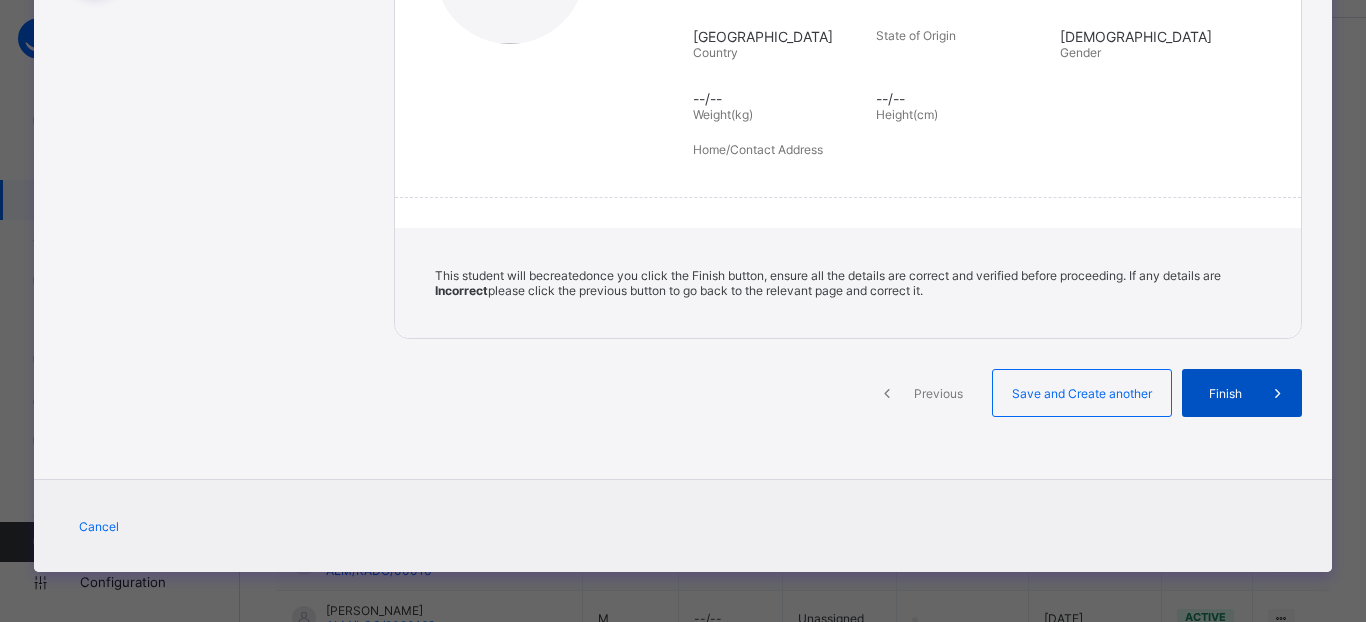 click on "Finish" at bounding box center (1225, 393) 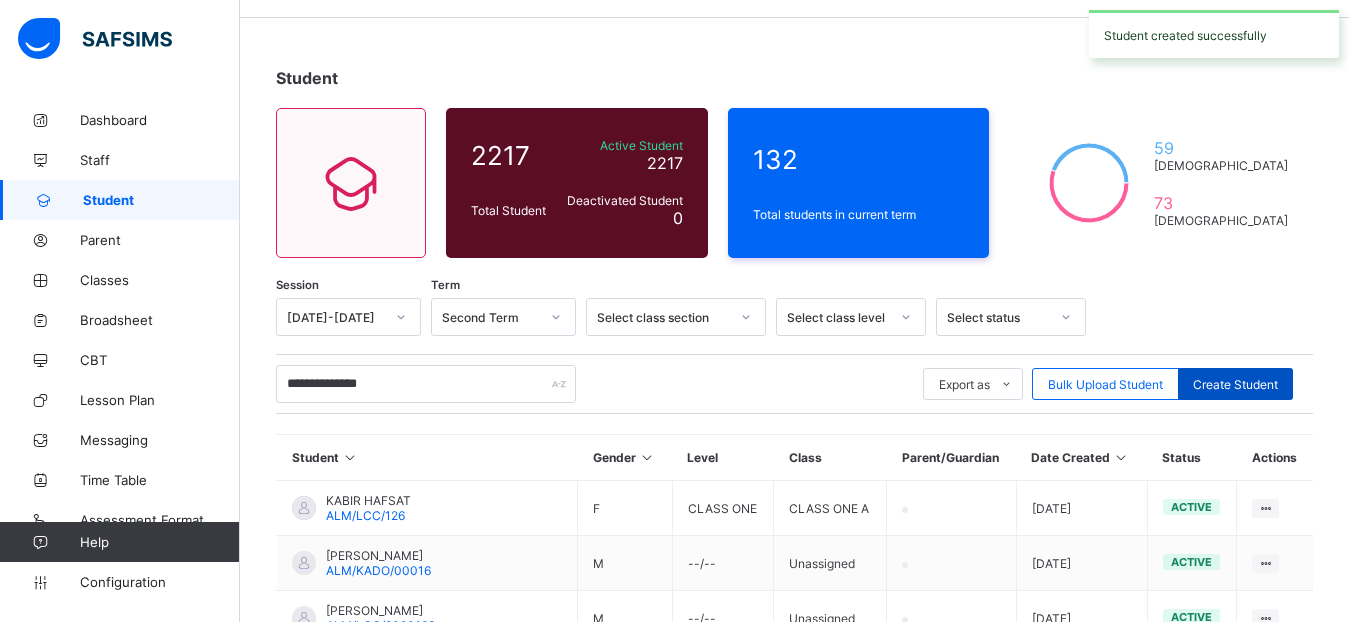click on "Create Student" at bounding box center [1235, 384] 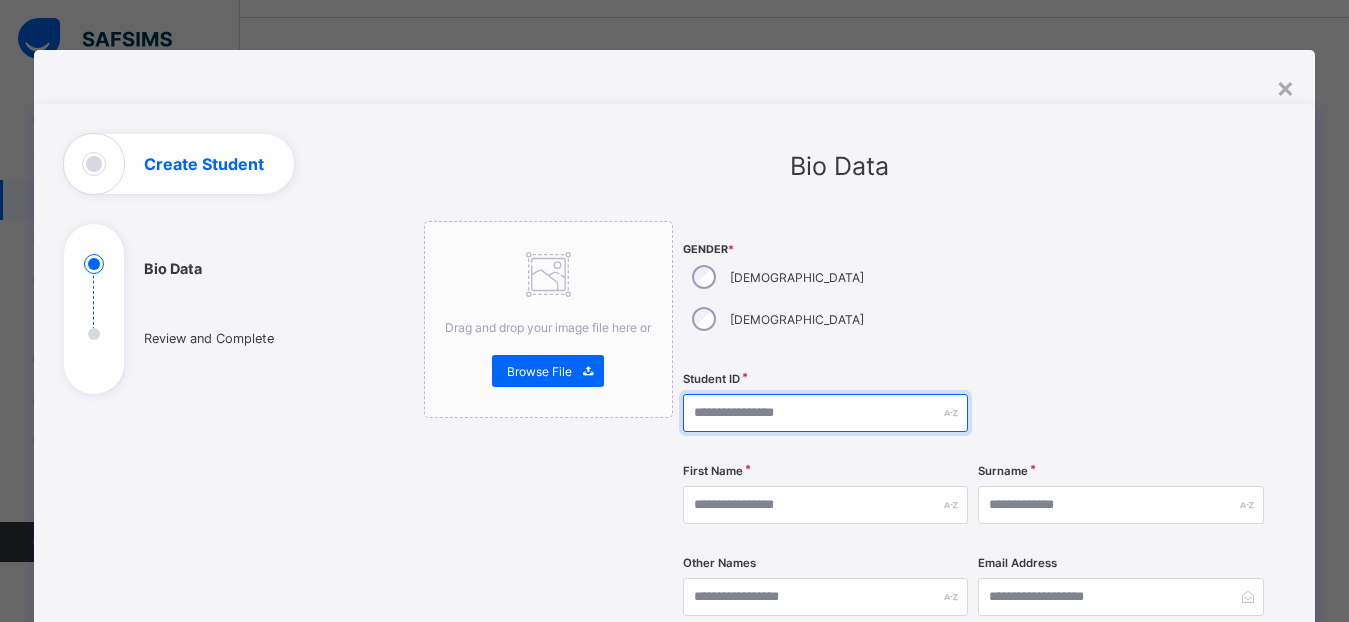 click at bounding box center [825, 413] 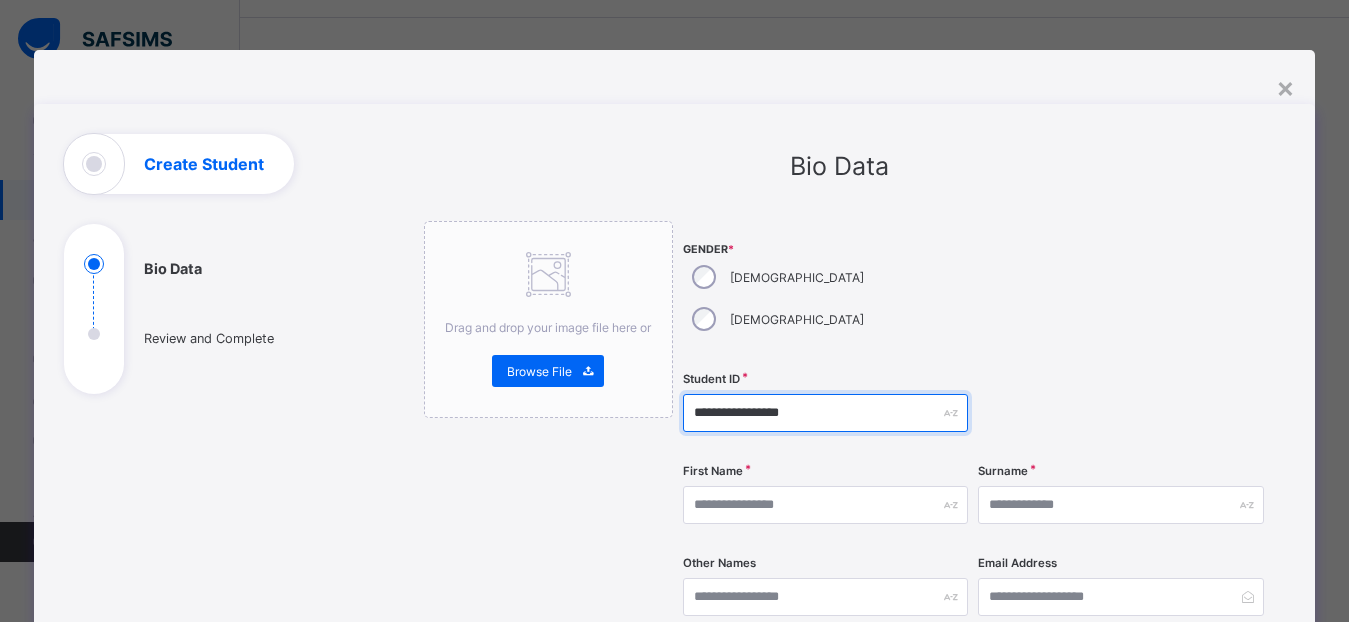type on "**********" 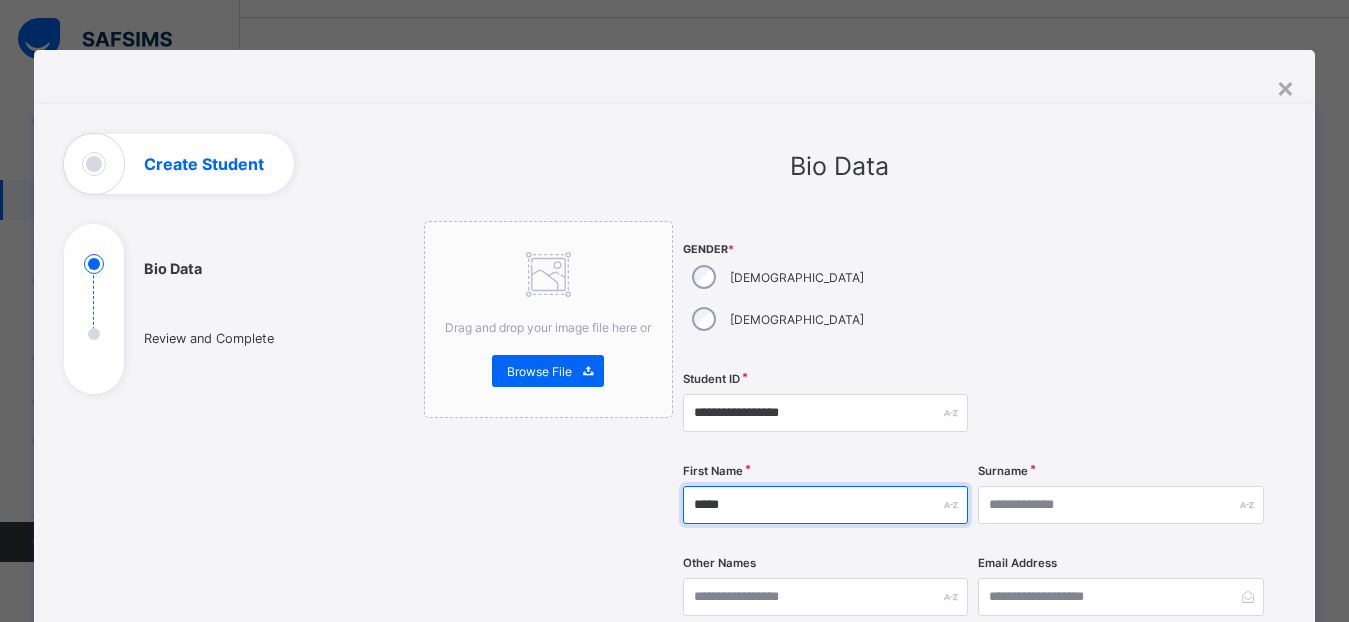 type on "*****" 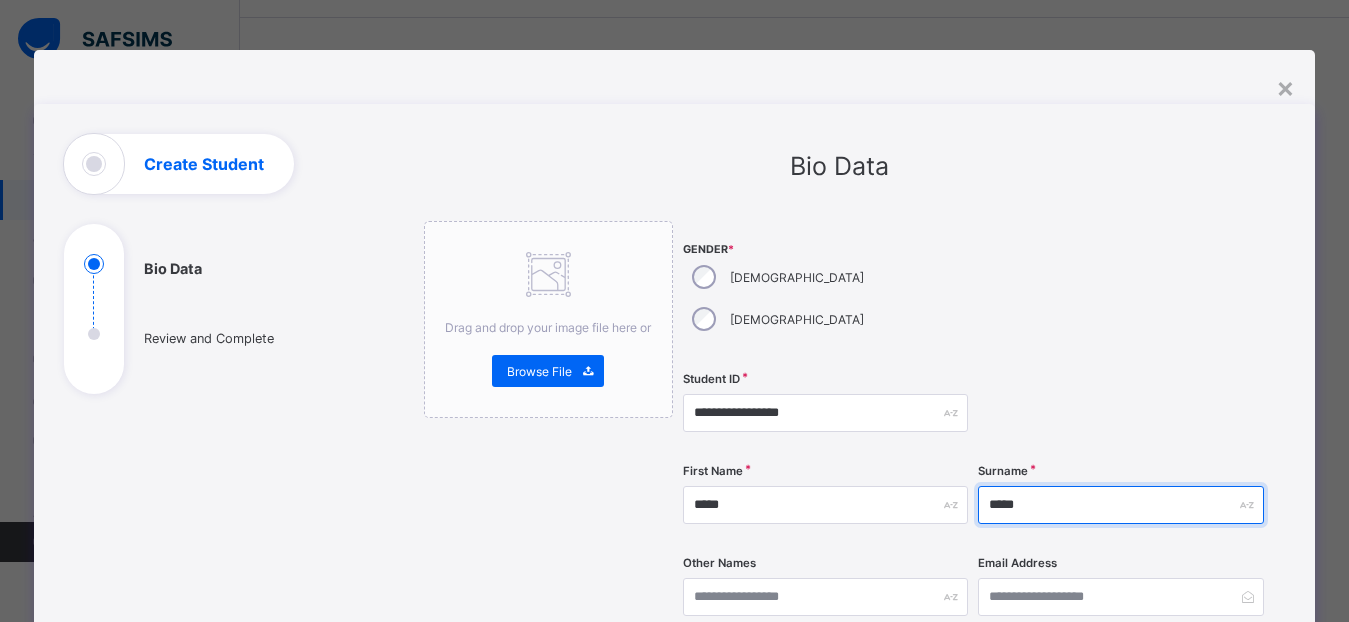 type on "*****" 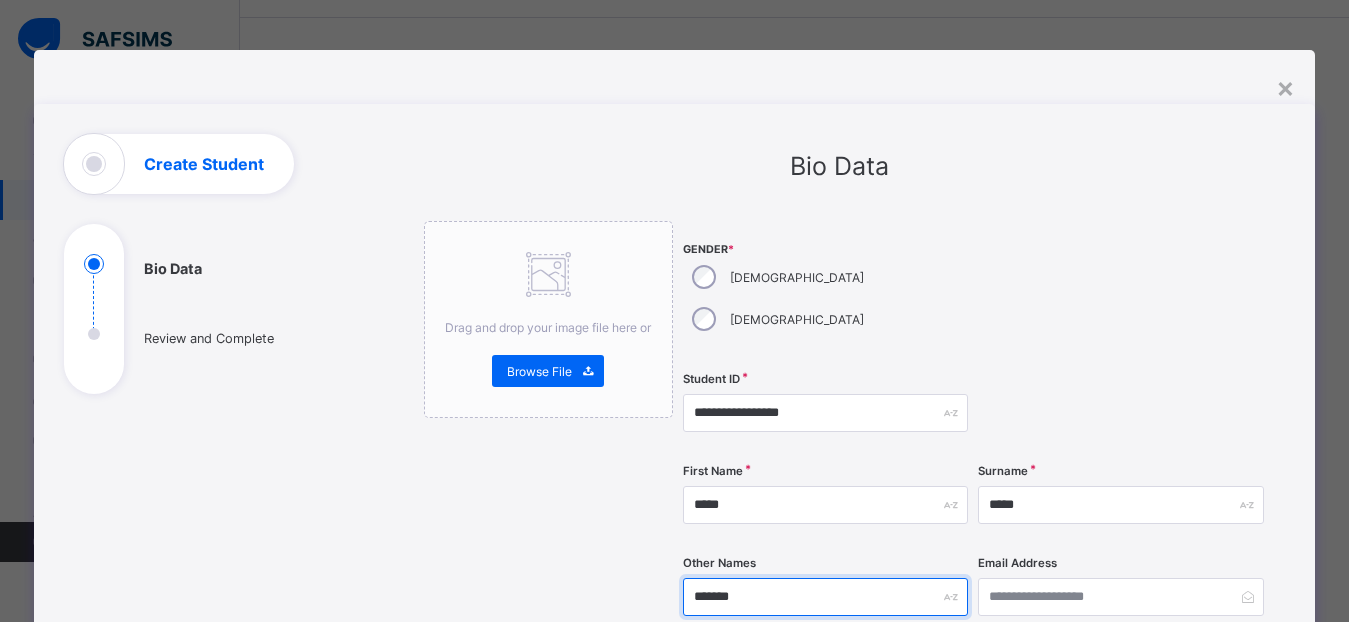 type on "*******" 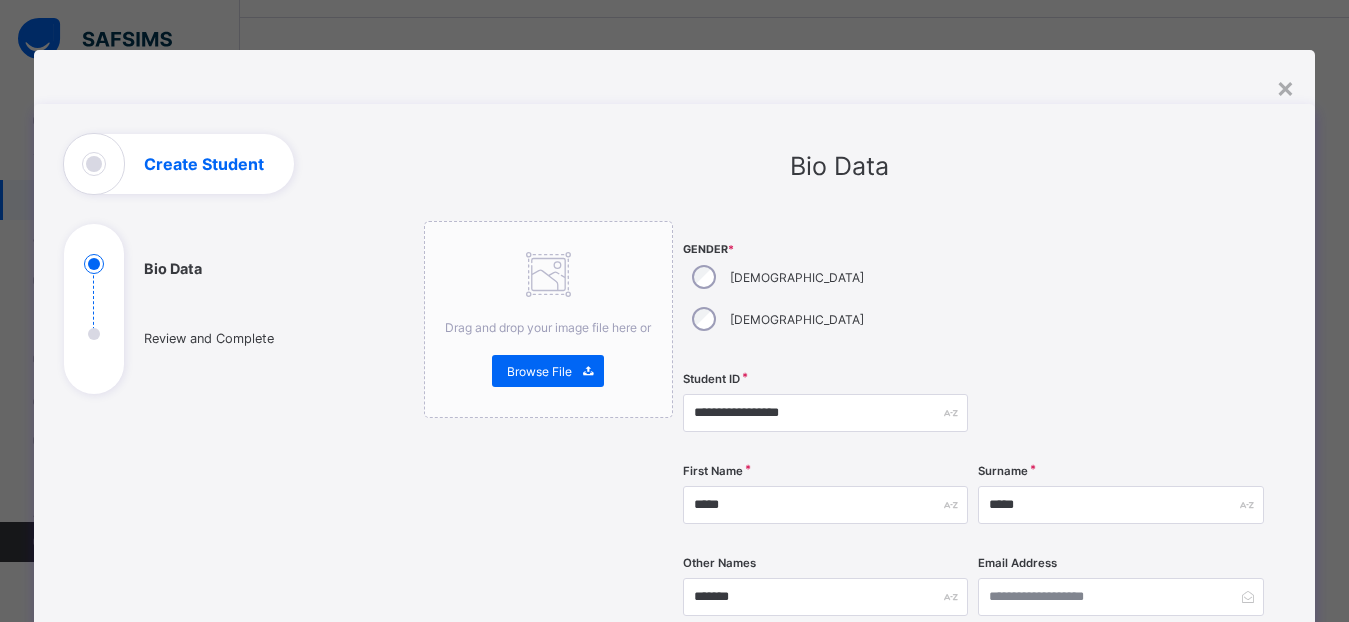 scroll, scrollTop: 338, scrollLeft: 0, axis: vertical 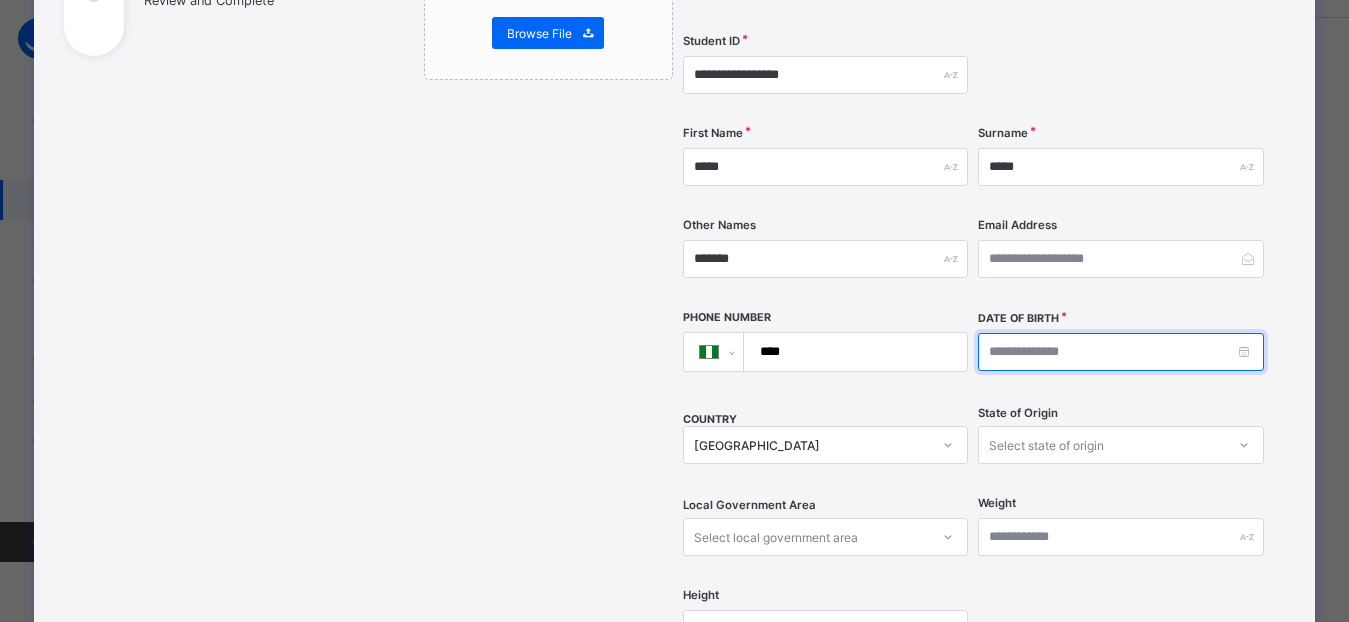 click at bounding box center [1120, 352] 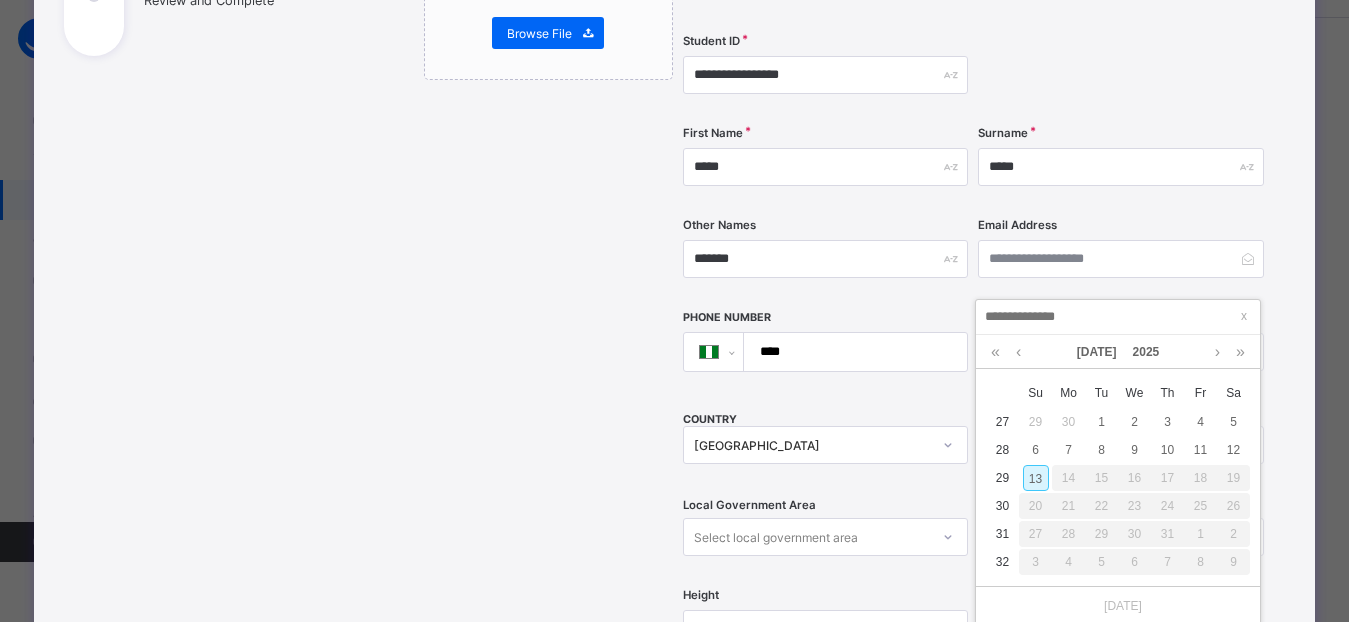 type on "*" 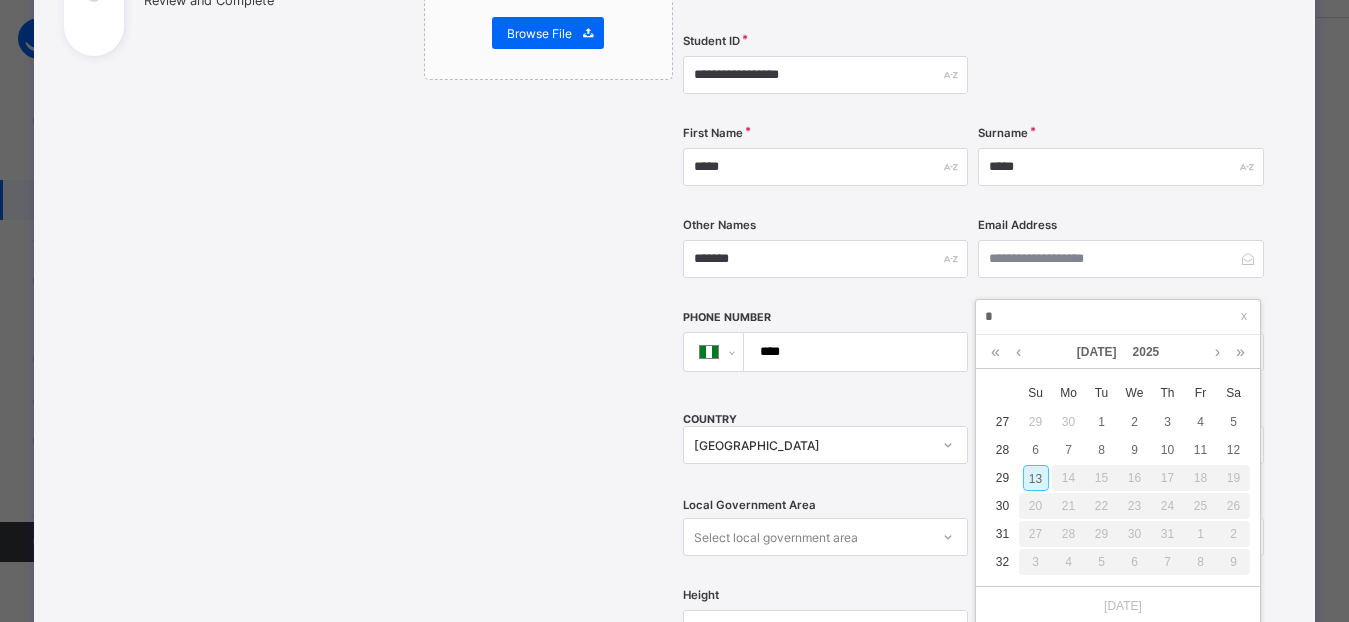 type on "**********" 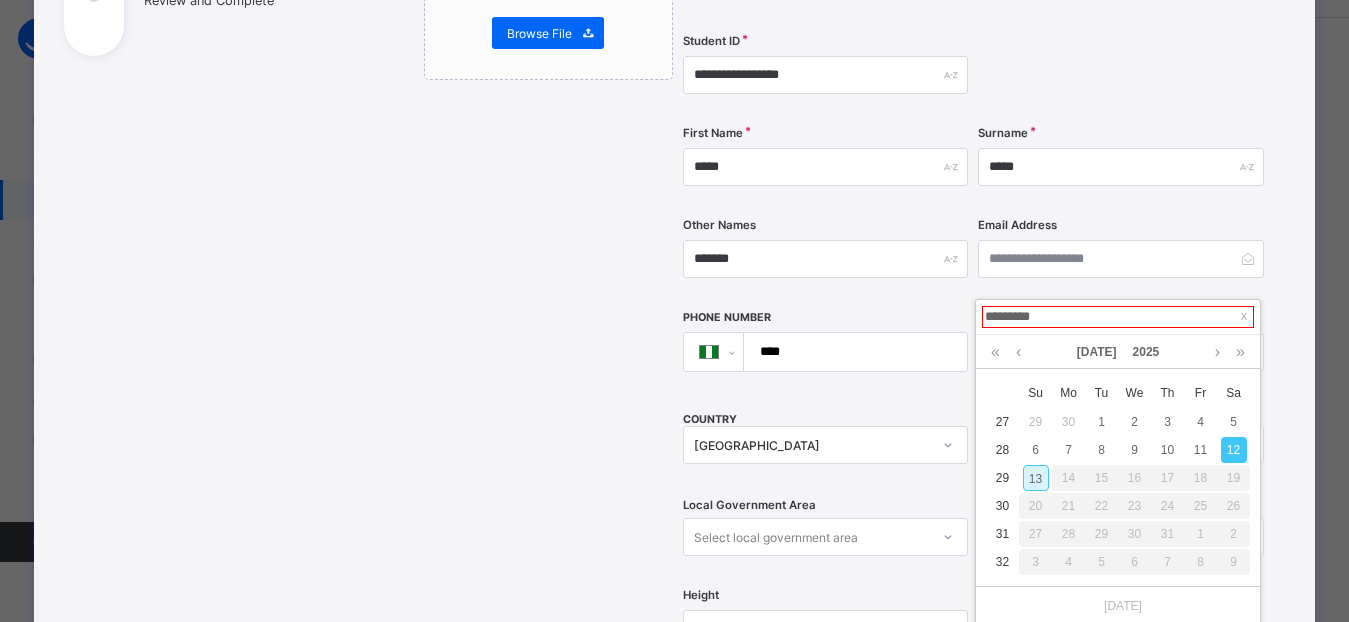 type on "**********" 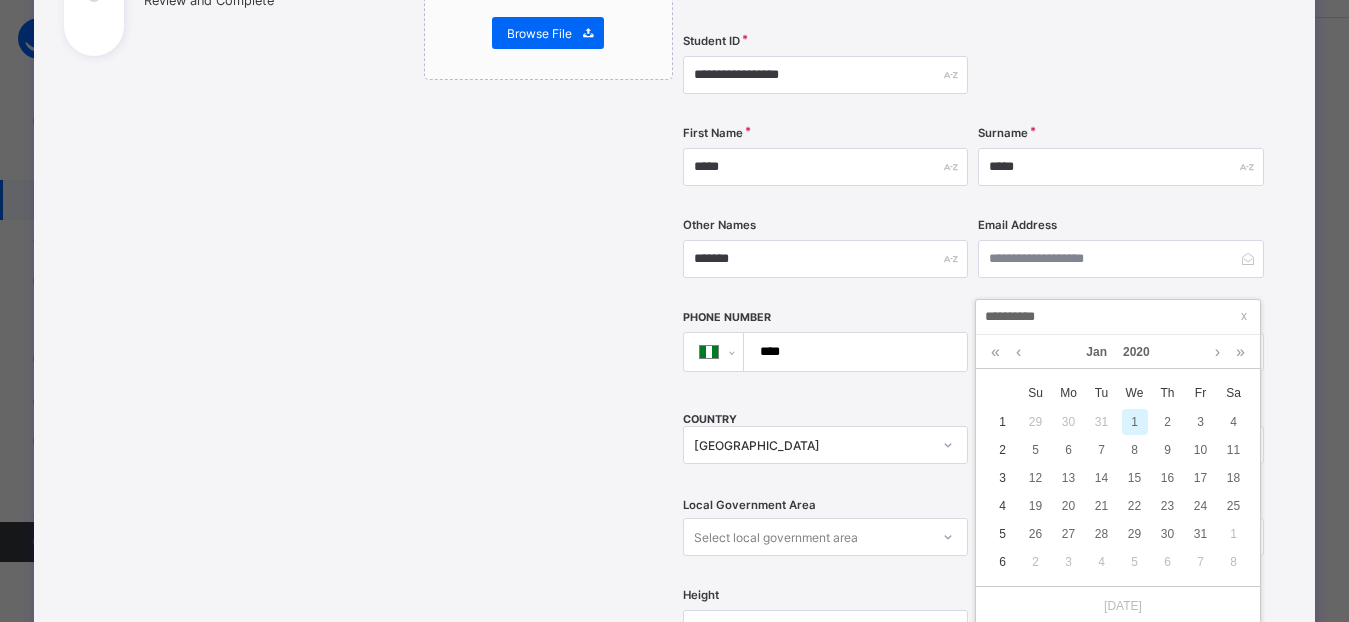 type on "**********" 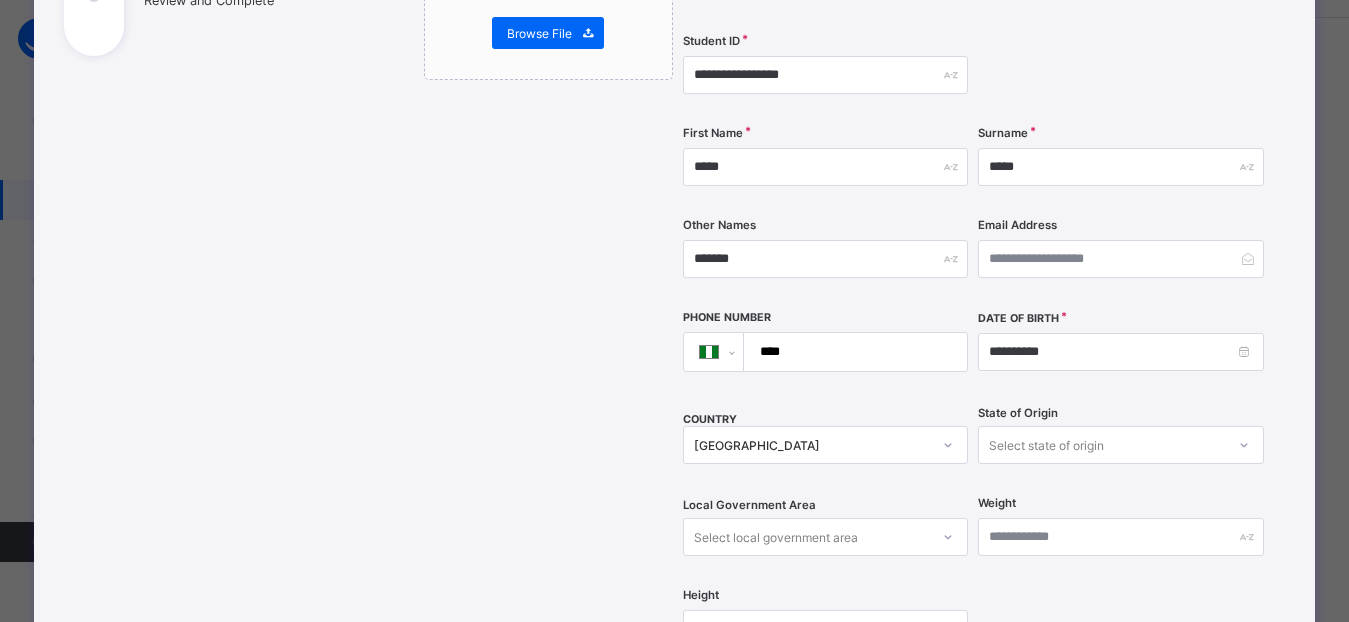 scroll, scrollTop: 618, scrollLeft: 0, axis: vertical 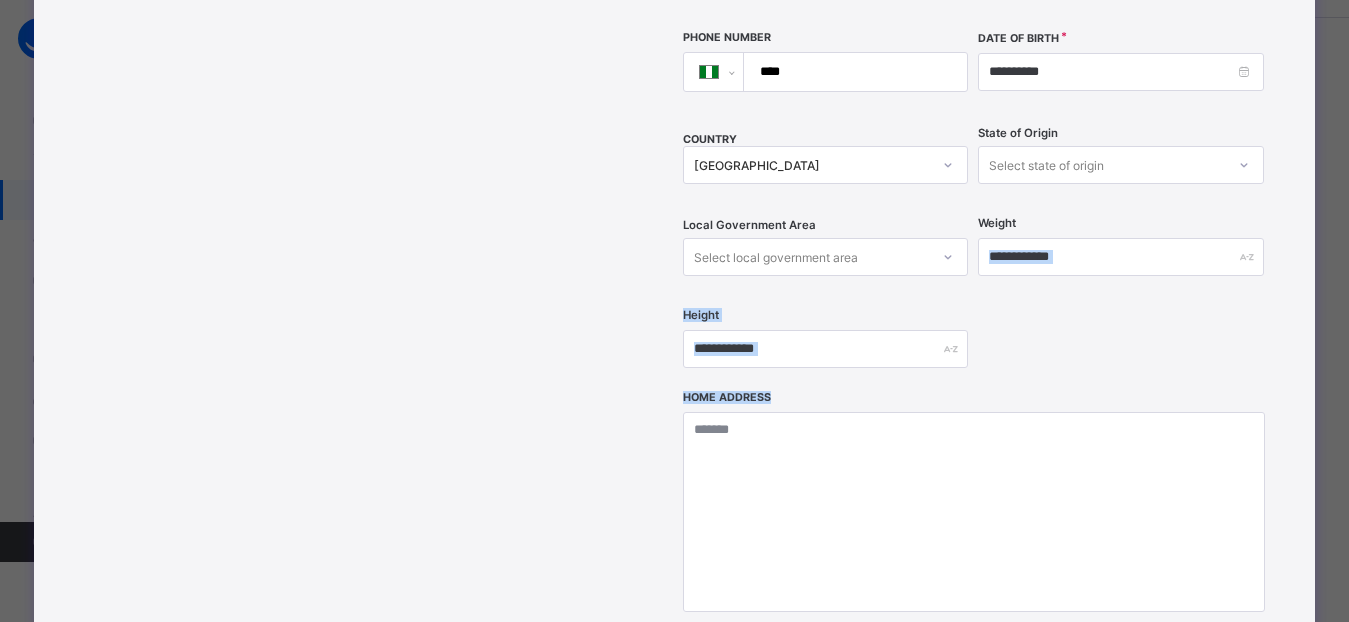 drag, startPoint x: 1338, startPoint y: 342, endPoint x: 1337, endPoint y: 423, distance: 81.00617 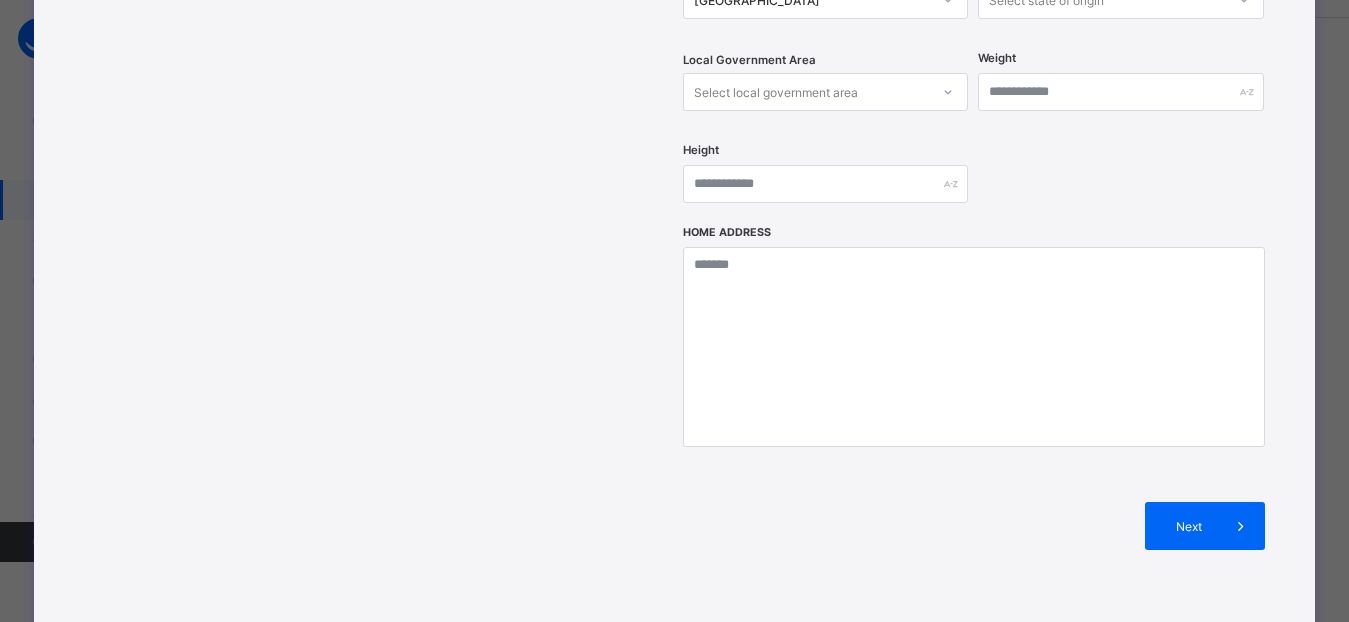 scroll, scrollTop: 793, scrollLeft: 0, axis: vertical 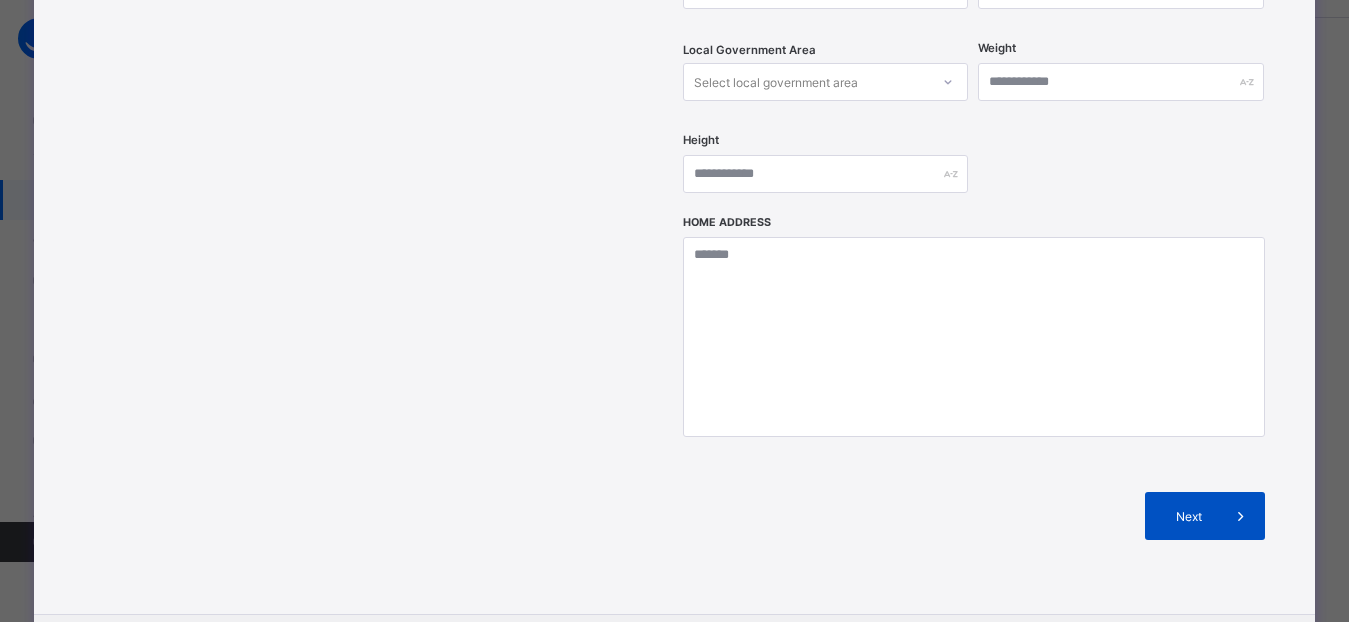 click on "Next" at bounding box center (1188, 516) 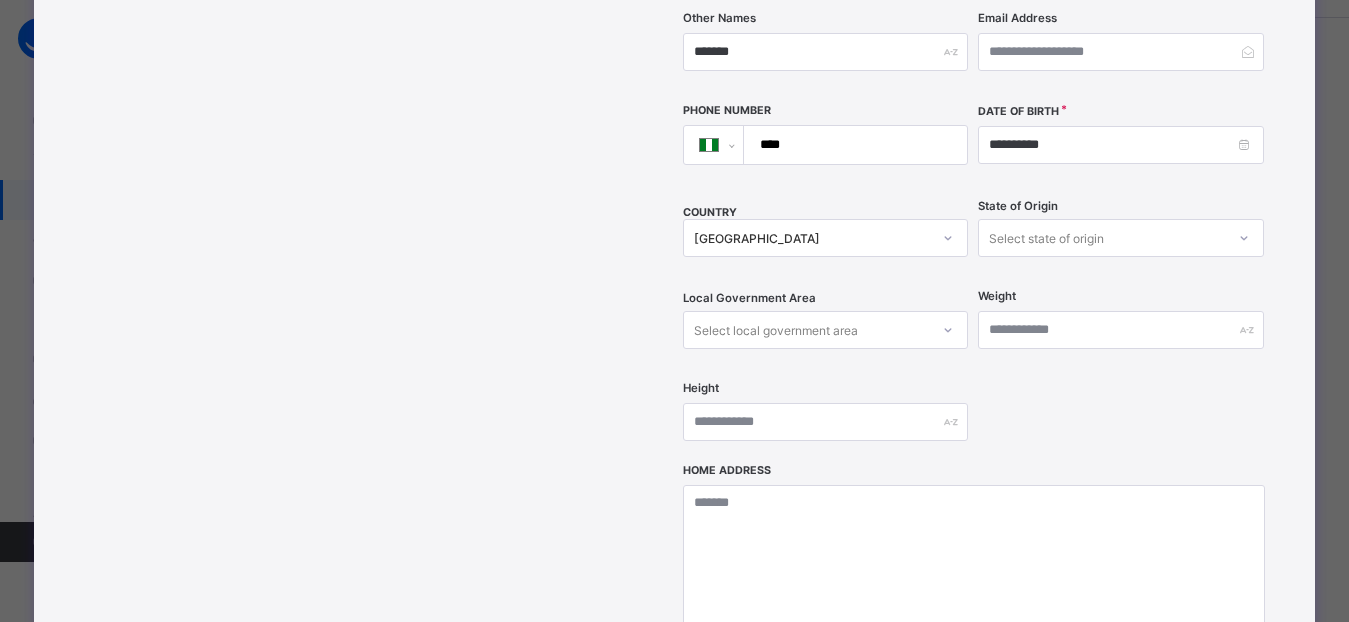 scroll, scrollTop: 499, scrollLeft: 0, axis: vertical 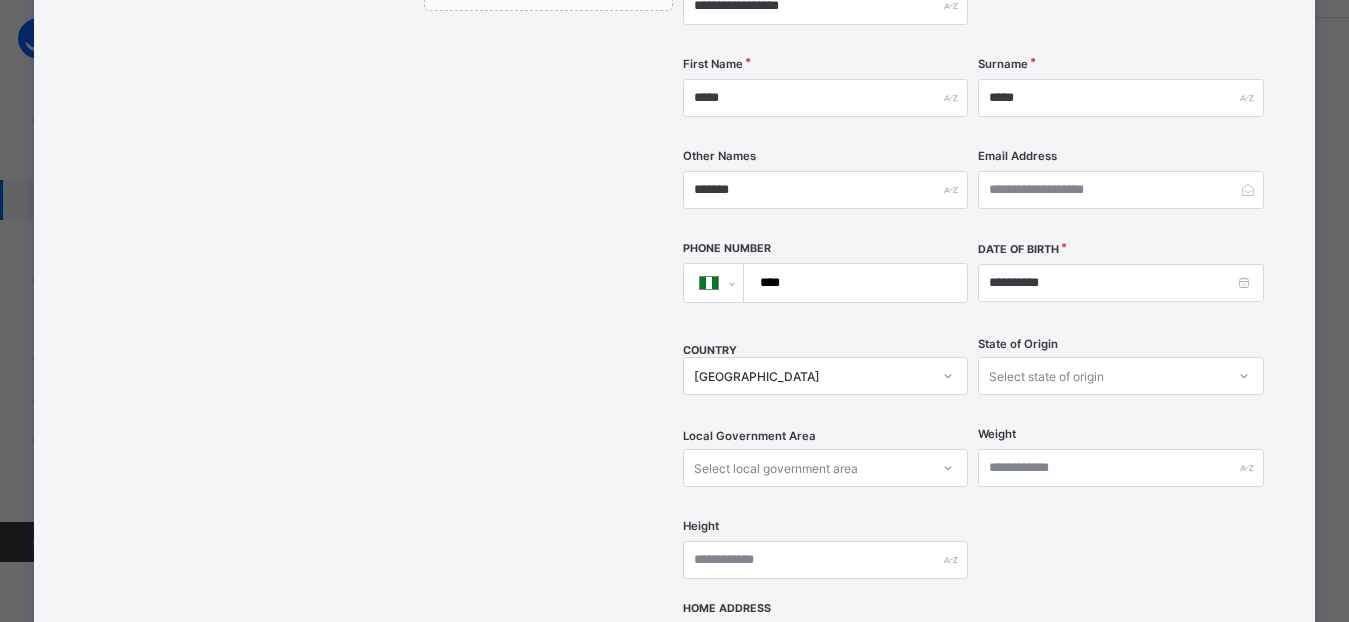 click on "**********" at bounding box center (840, 350) 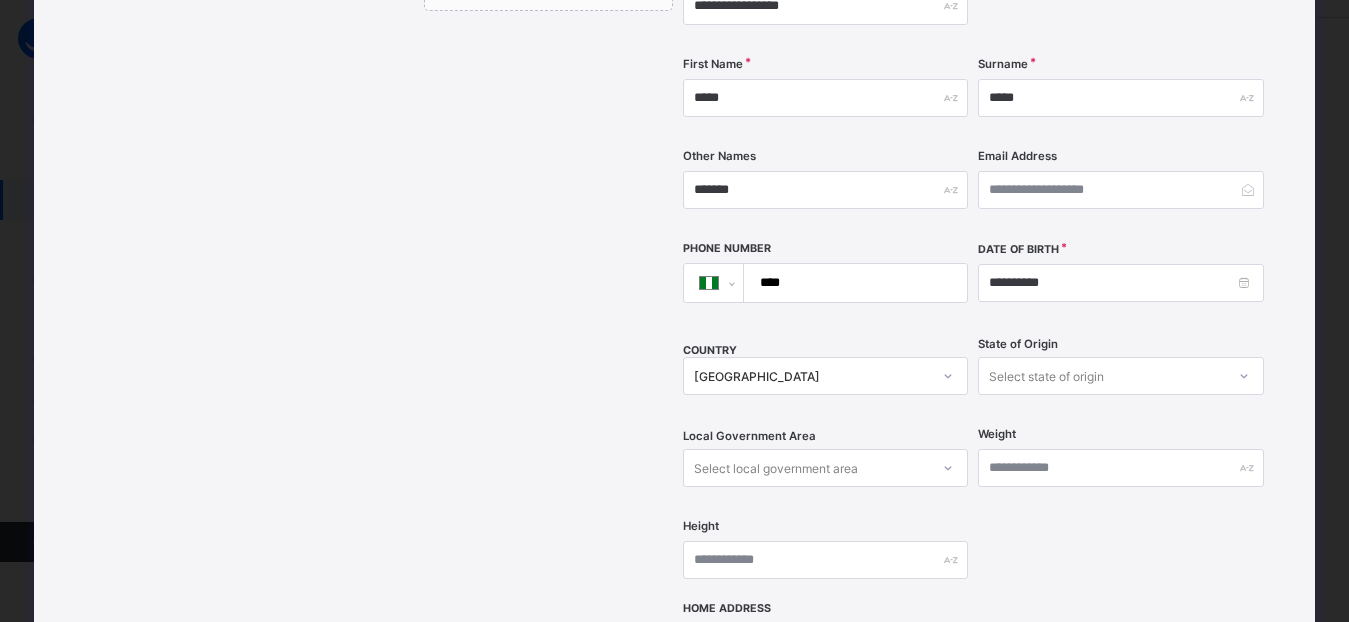 scroll, scrollTop: 28, scrollLeft: 0, axis: vertical 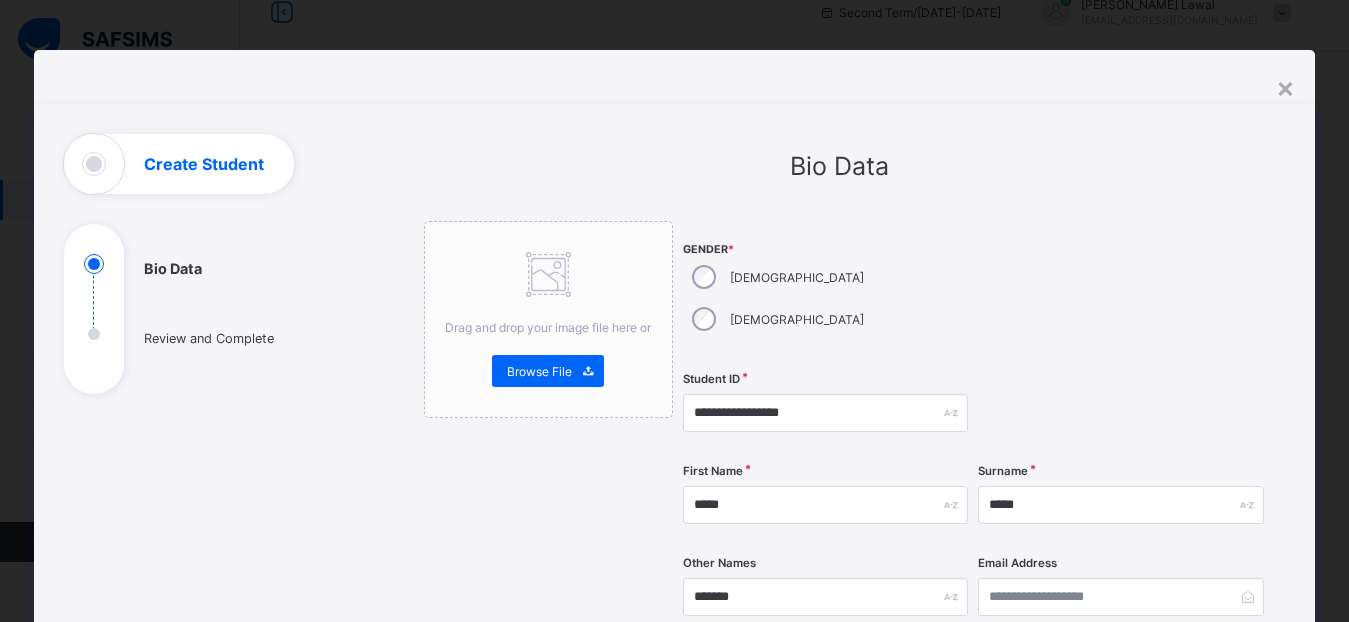 click on "Drag and drop your image file here or Browse File" at bounding box center (548, 792) 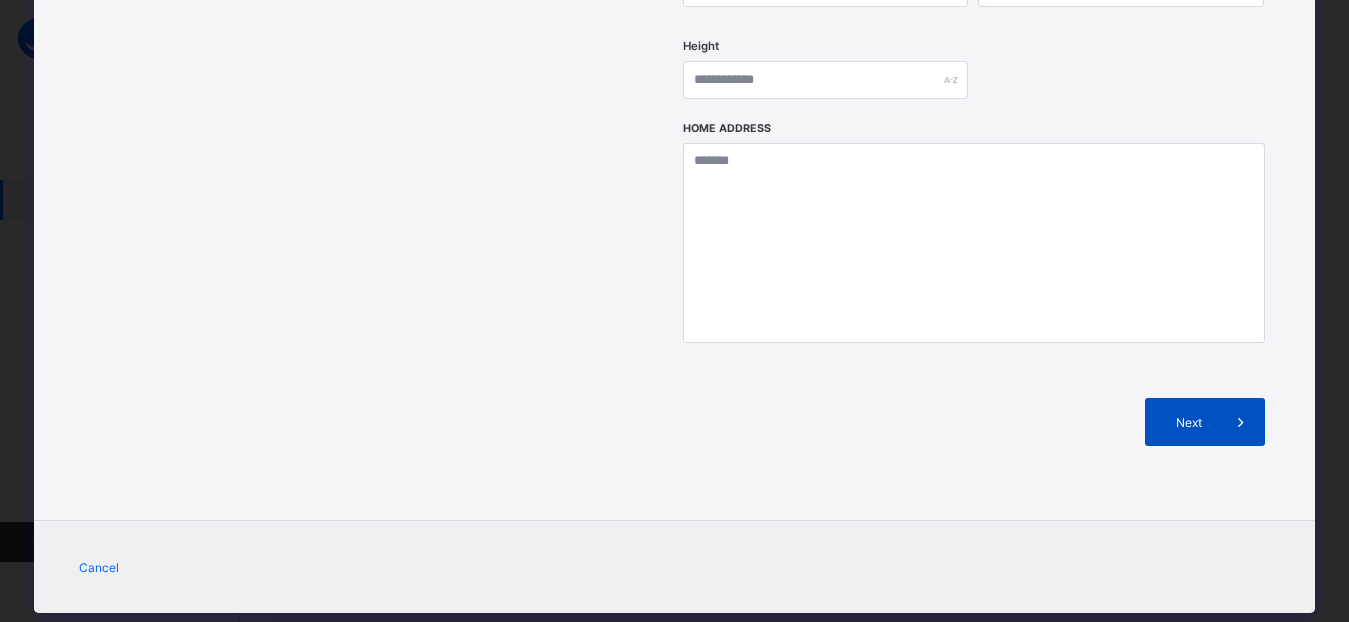 click on "Next" at bounding box center [1188, 422] 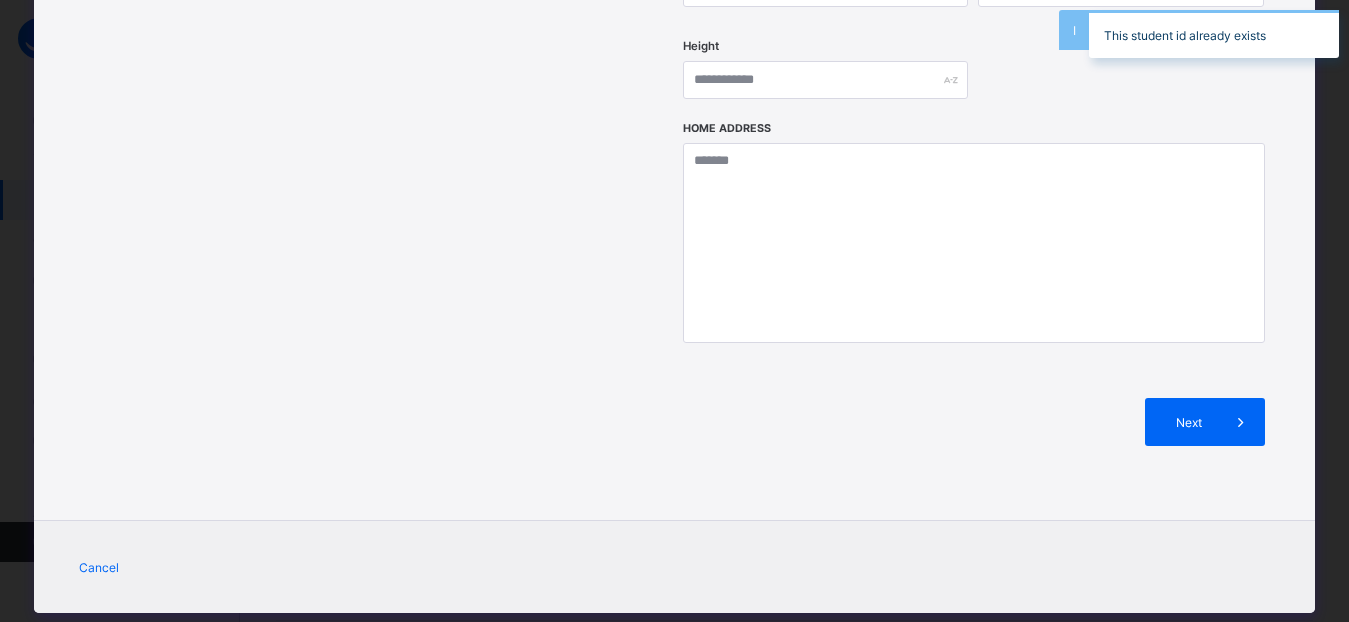 scroll, scrollTop: 134, scrollLeft: 0, axis: vertical 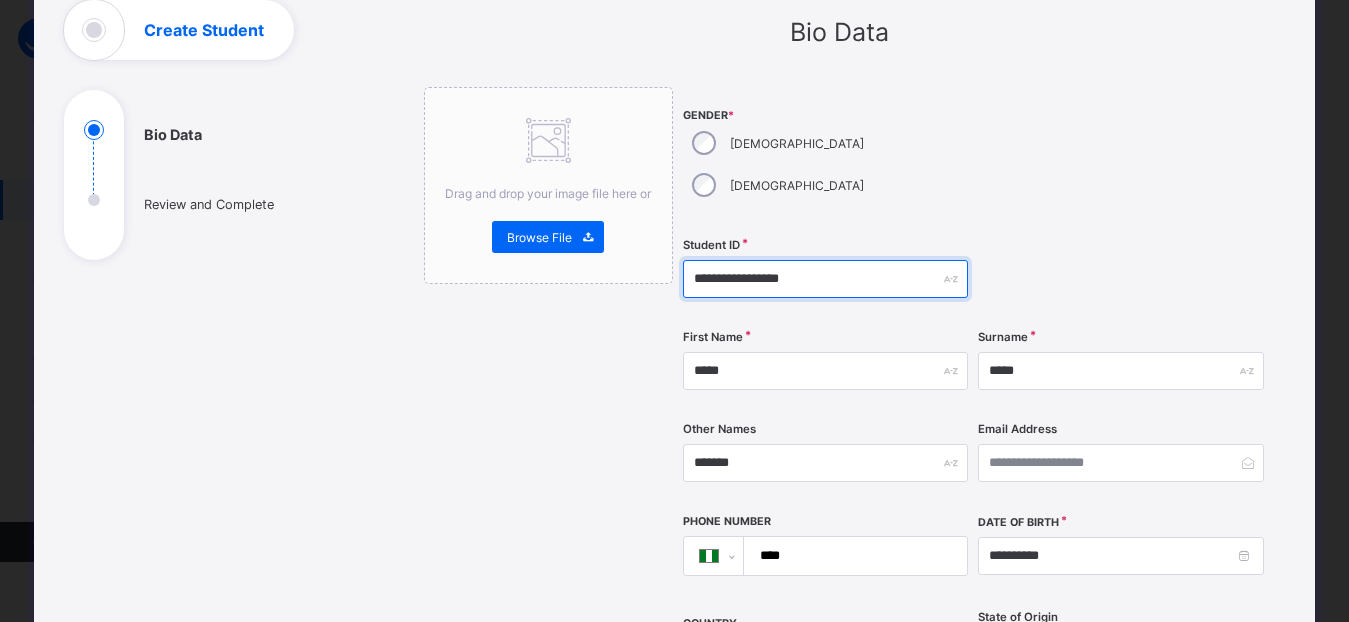 click on "**********" at bounding box center (825, 279) 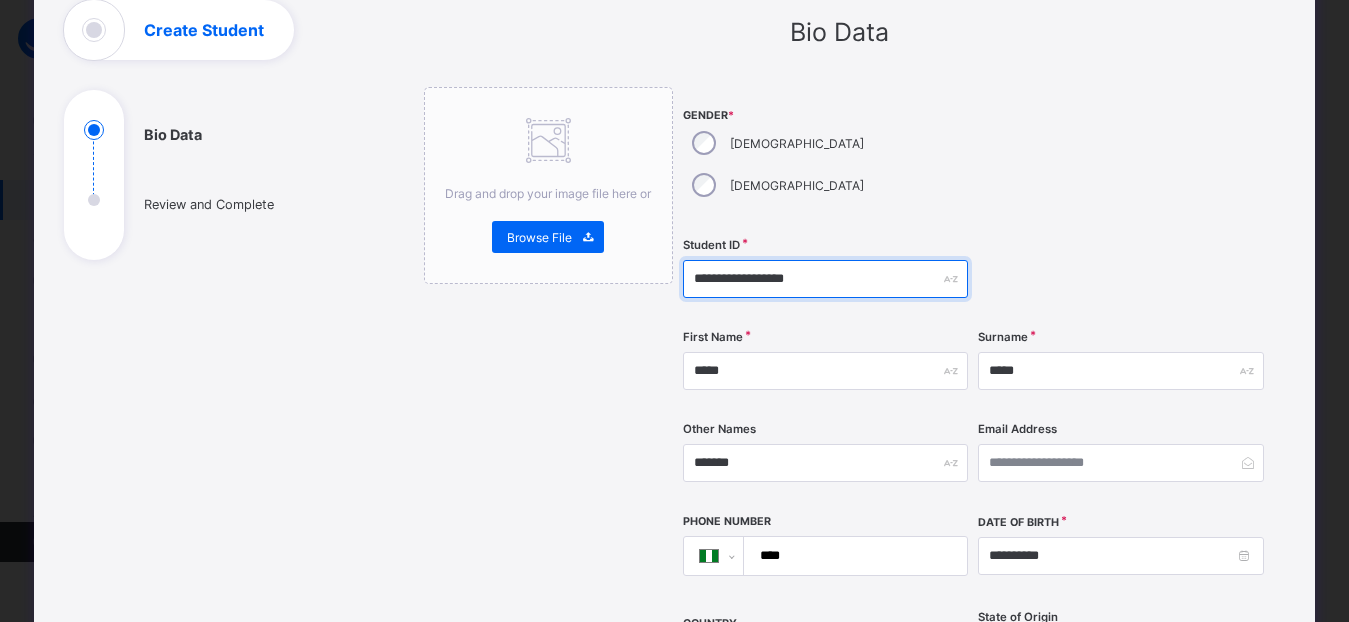 type on "**********" 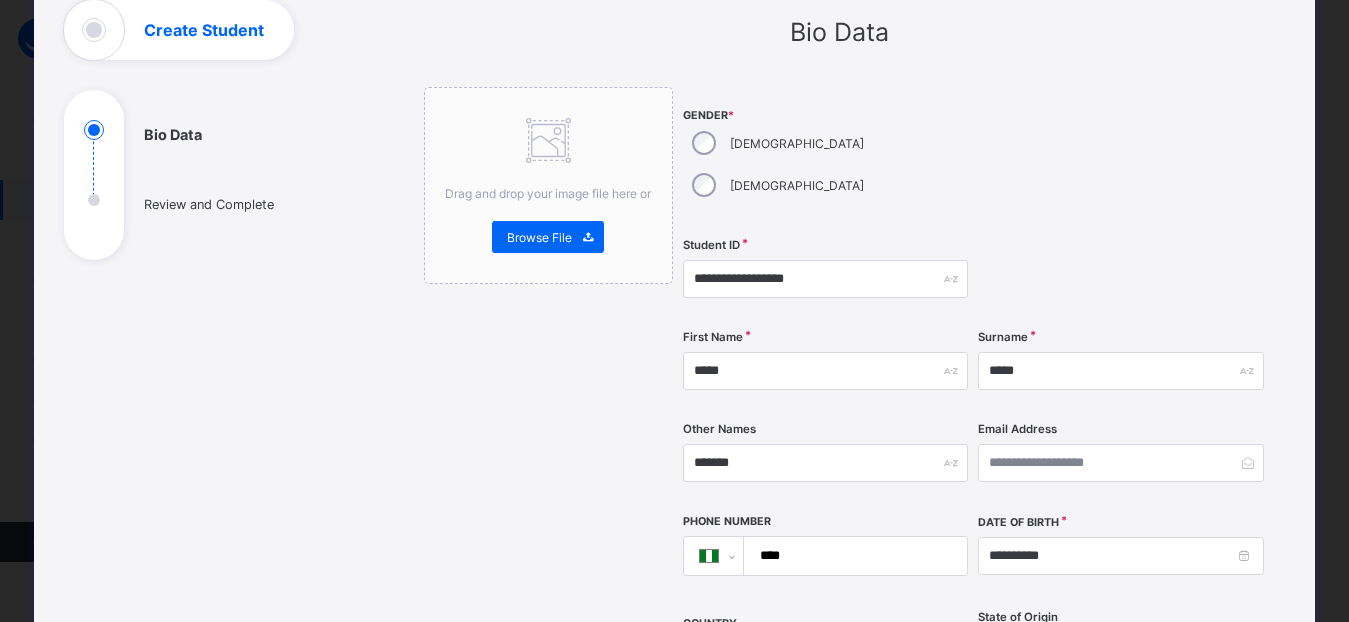 click on "Drag and drop your image file here or Browse File" at bounding box center [548, 658] 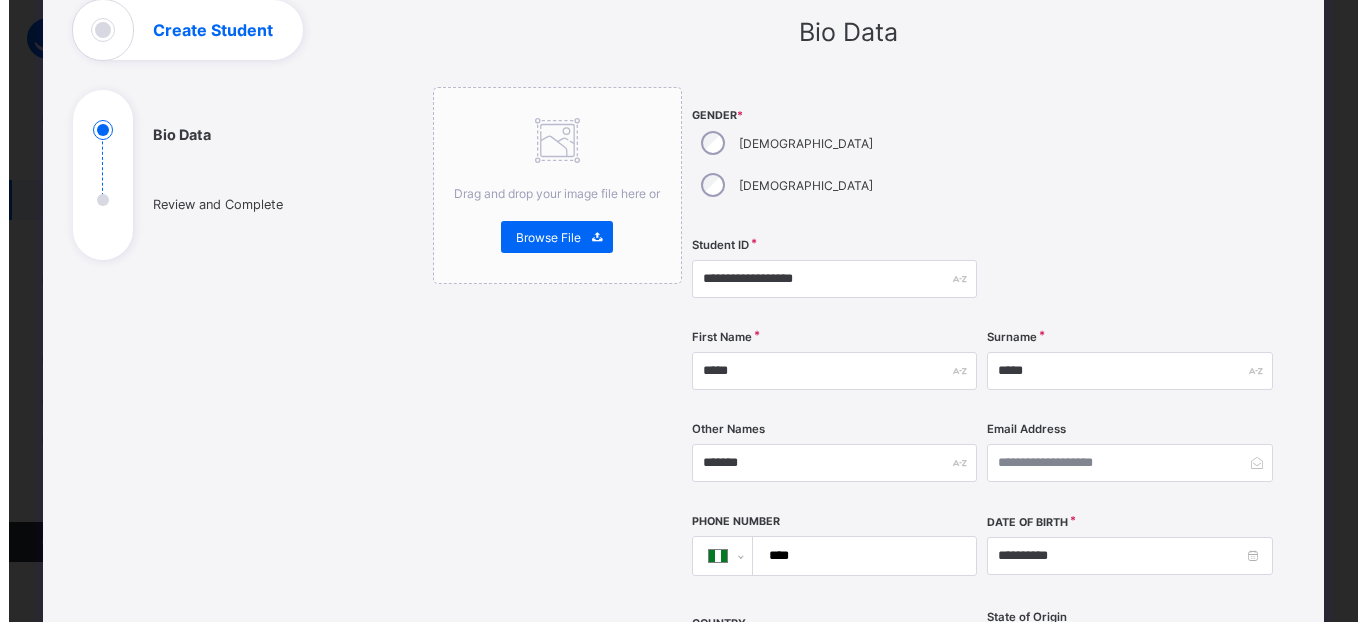 scroll, scrollTop: 887, scrollLeft: 0, axis: vertical 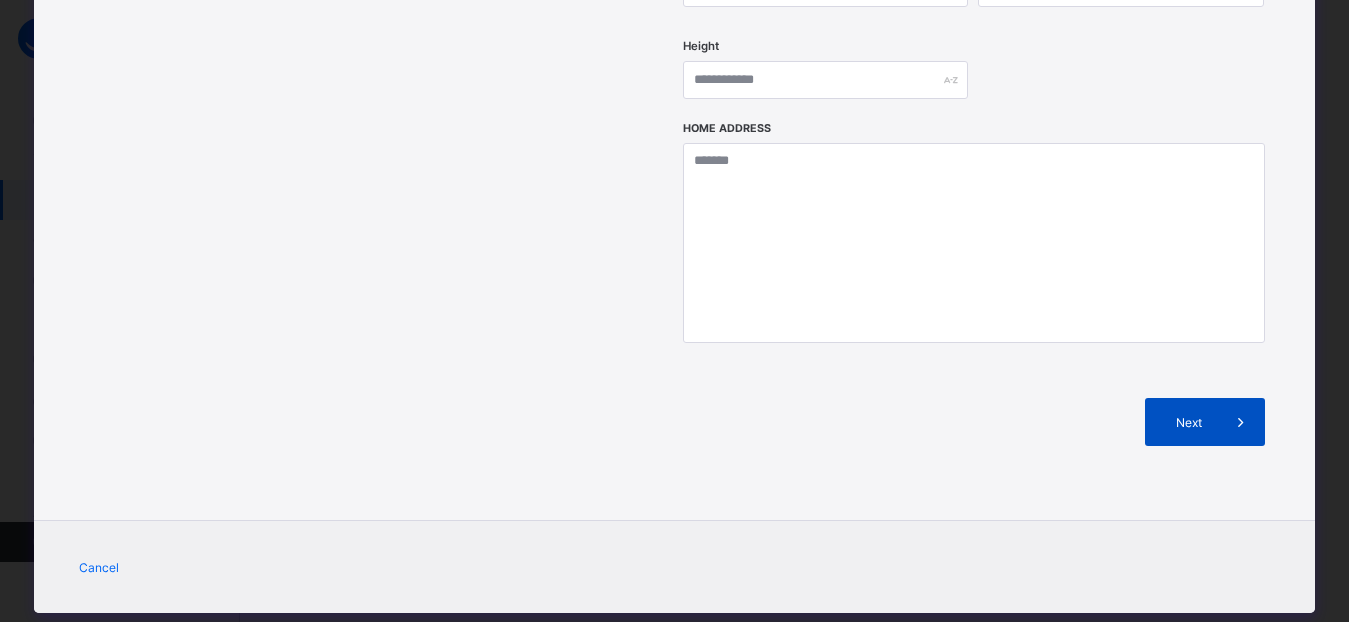 click on "Next" at bounding box center (1205, 422) 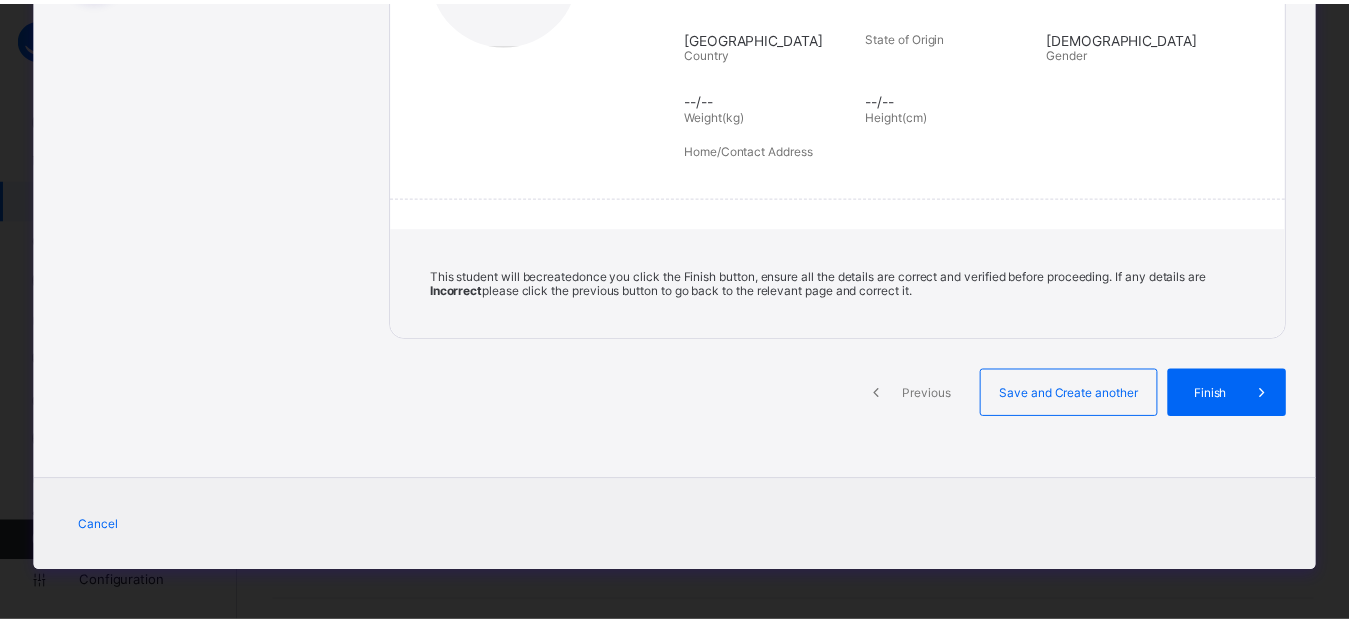 scroll, scrollTop: 394, scrollLeft: 0, axis: vertical 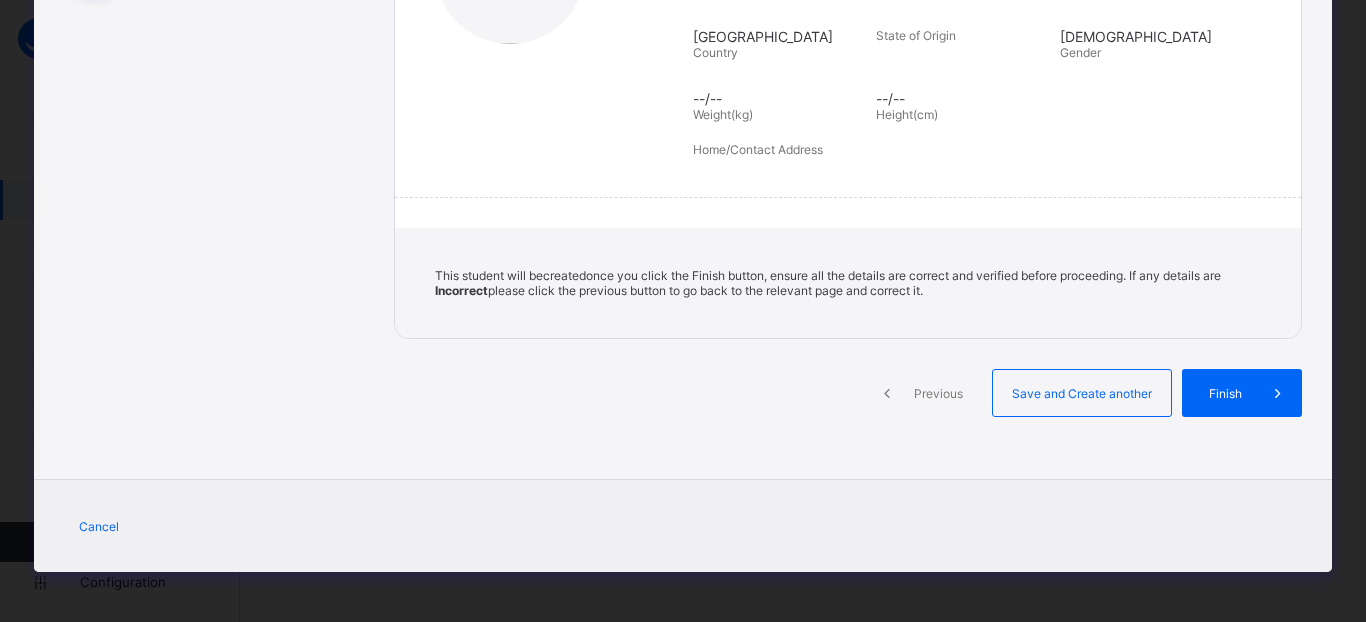 click on "Finish" at bounding box center (1225, 393) 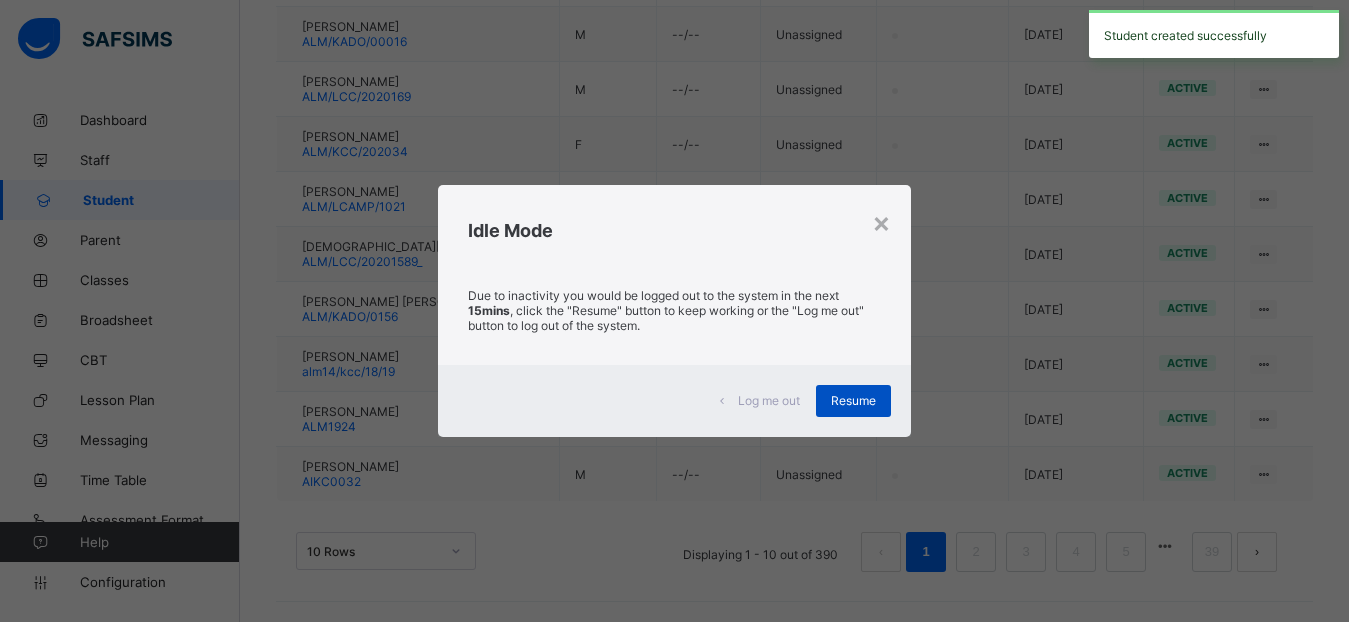 click on "Resume" at bounding box center (853, 400) 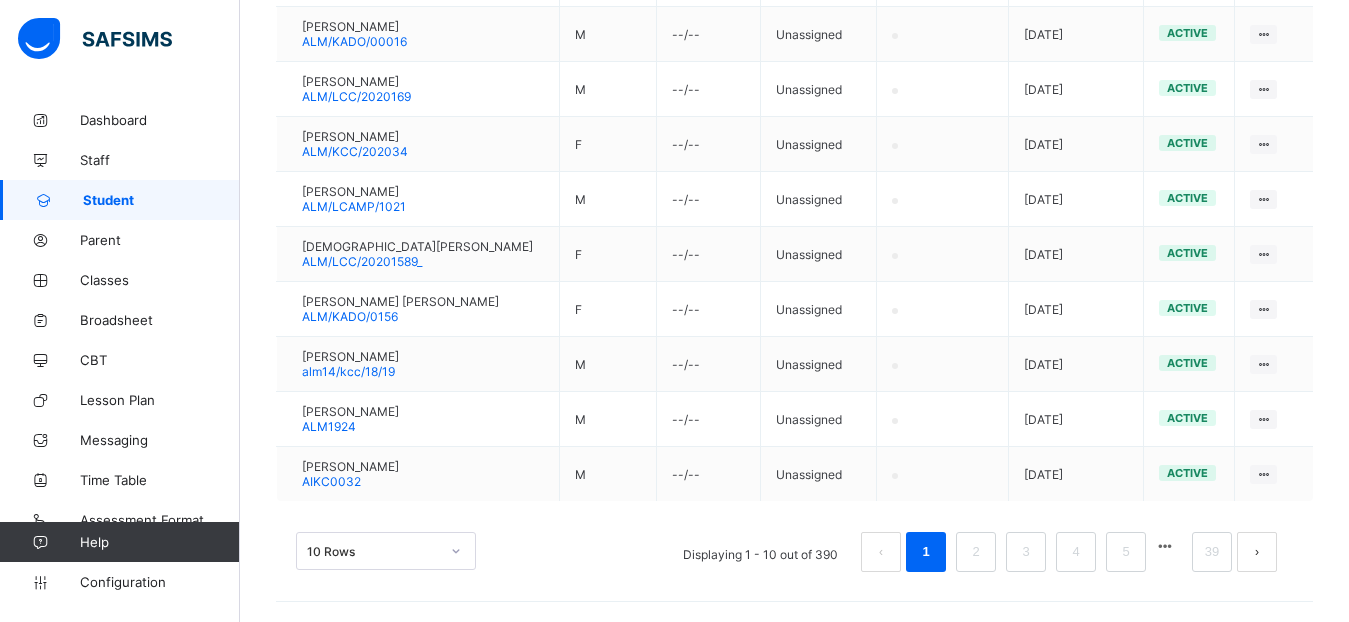 scroll, scrollTop: 47, scrollLeft: 0, axis: vertical 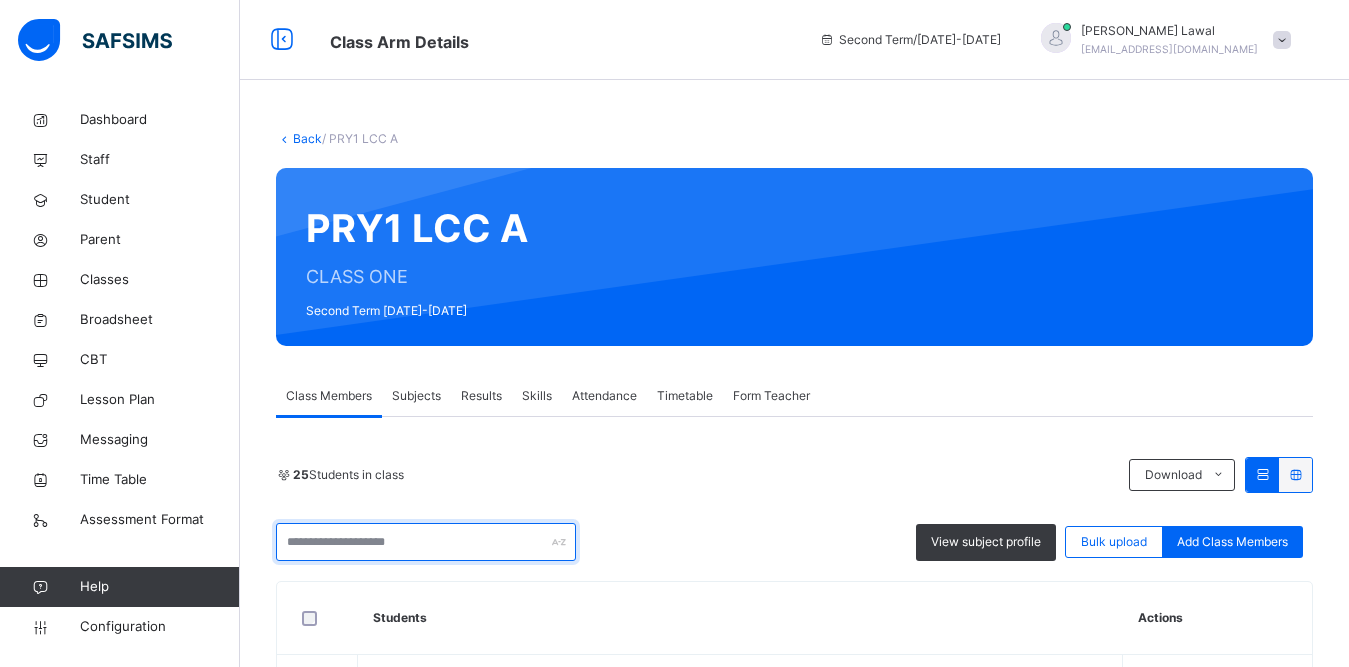 click at bounding box center (426, 542) 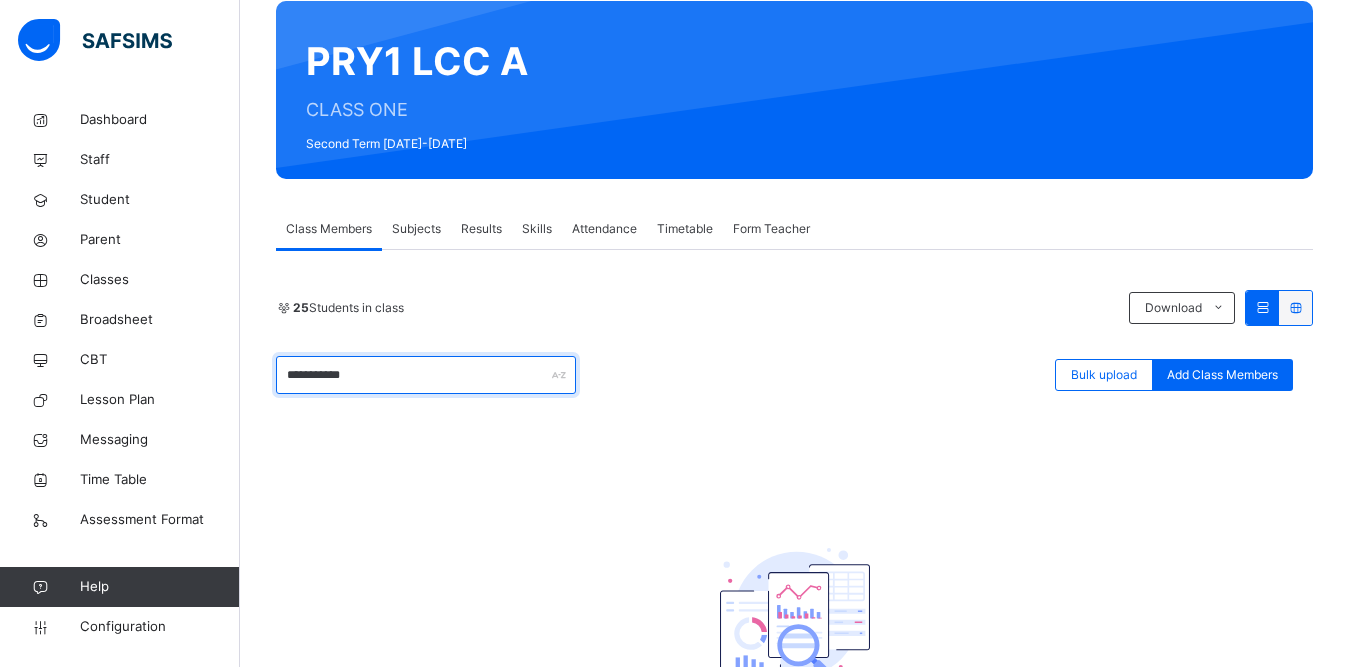 scroll, scrollTop: 215, scrollLeft: 0, axis: vertical 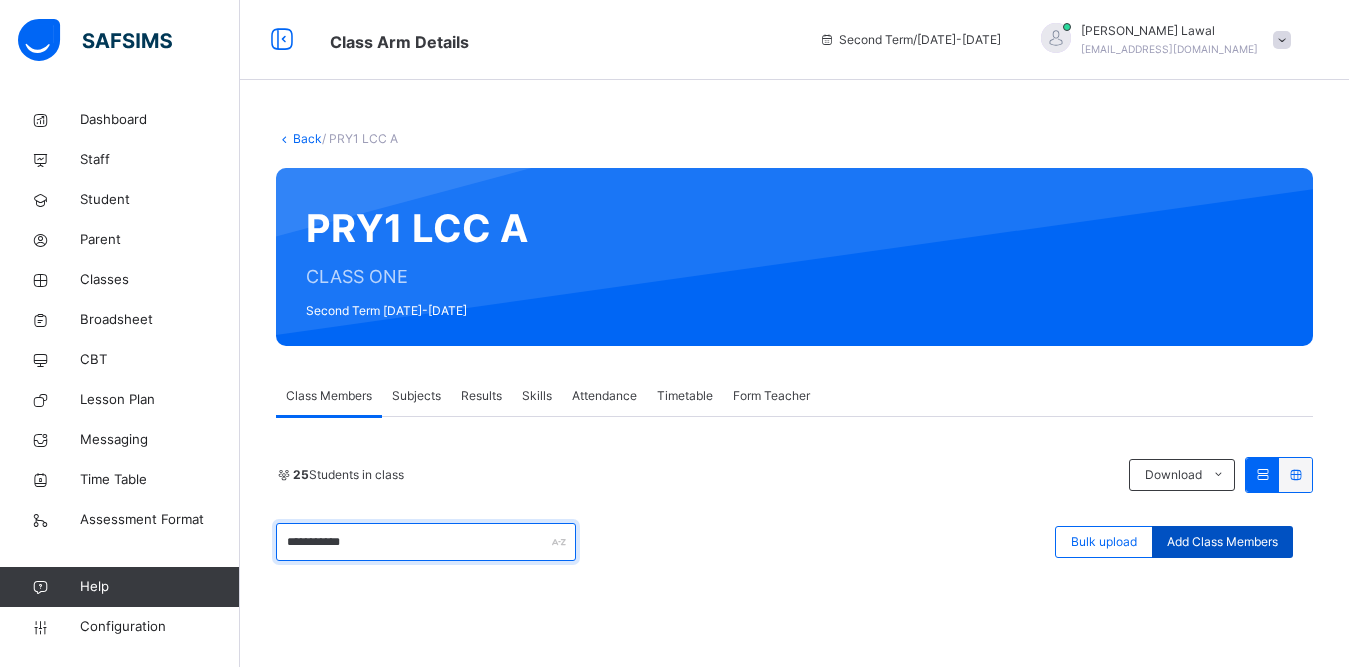type on "**********" 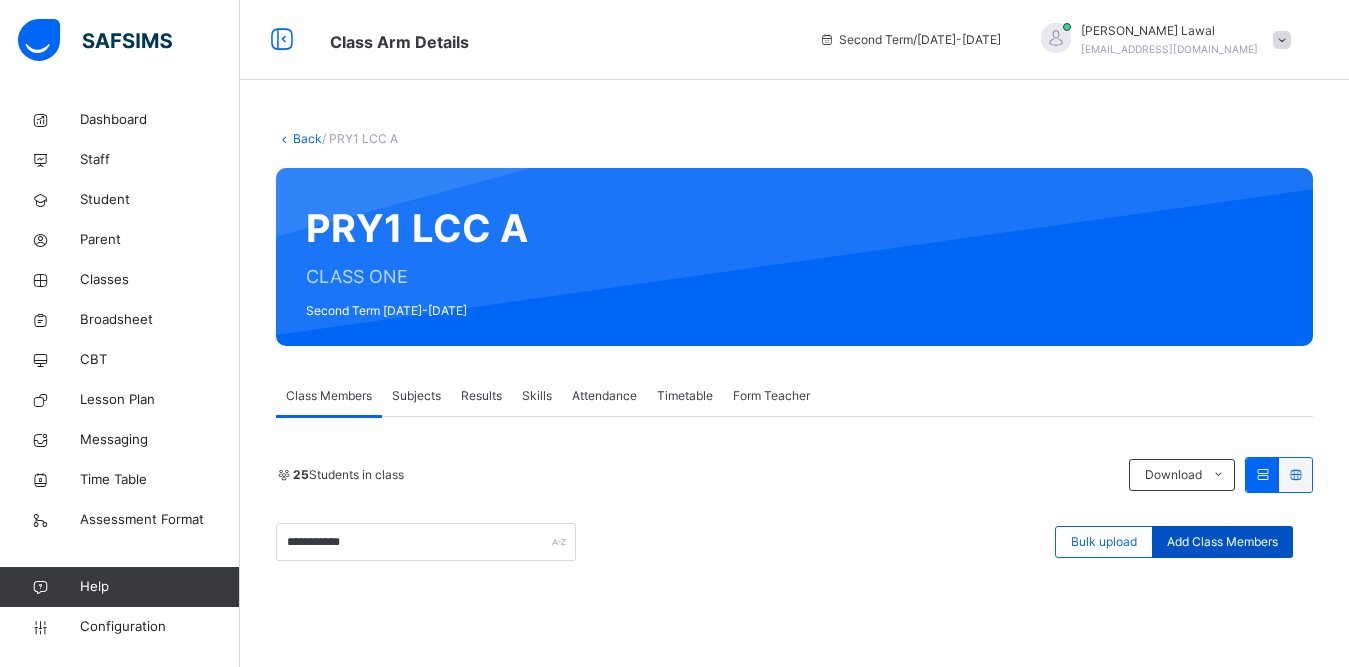 click on "Add Class Members" at bounding box center (1222, 542) 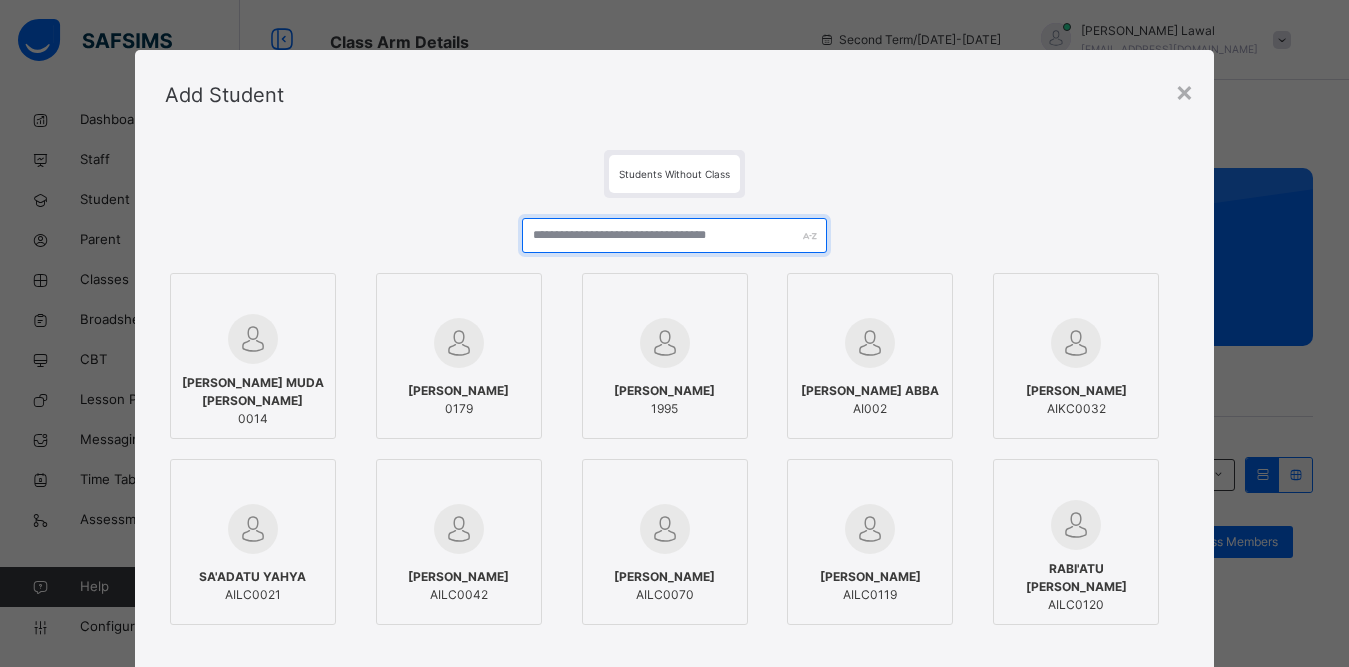 click at bounding box center [675, 235] 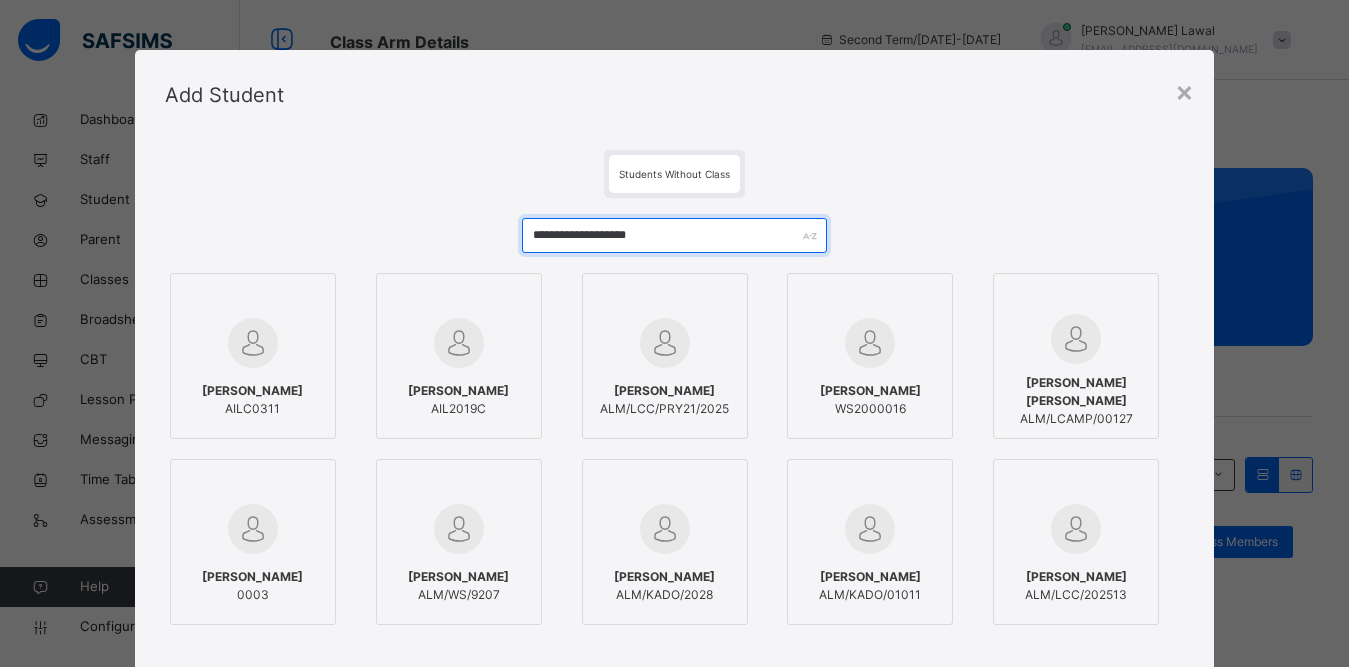 type on "**********" 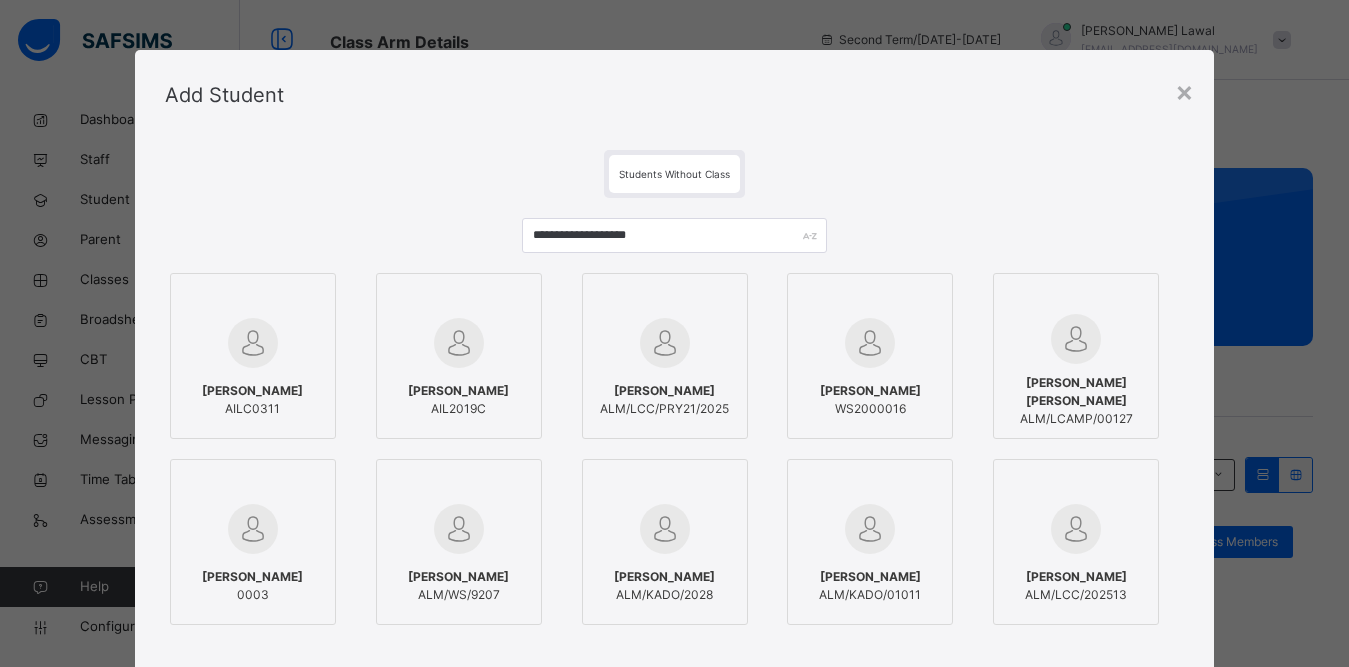 click at bounding box center [665, 299] 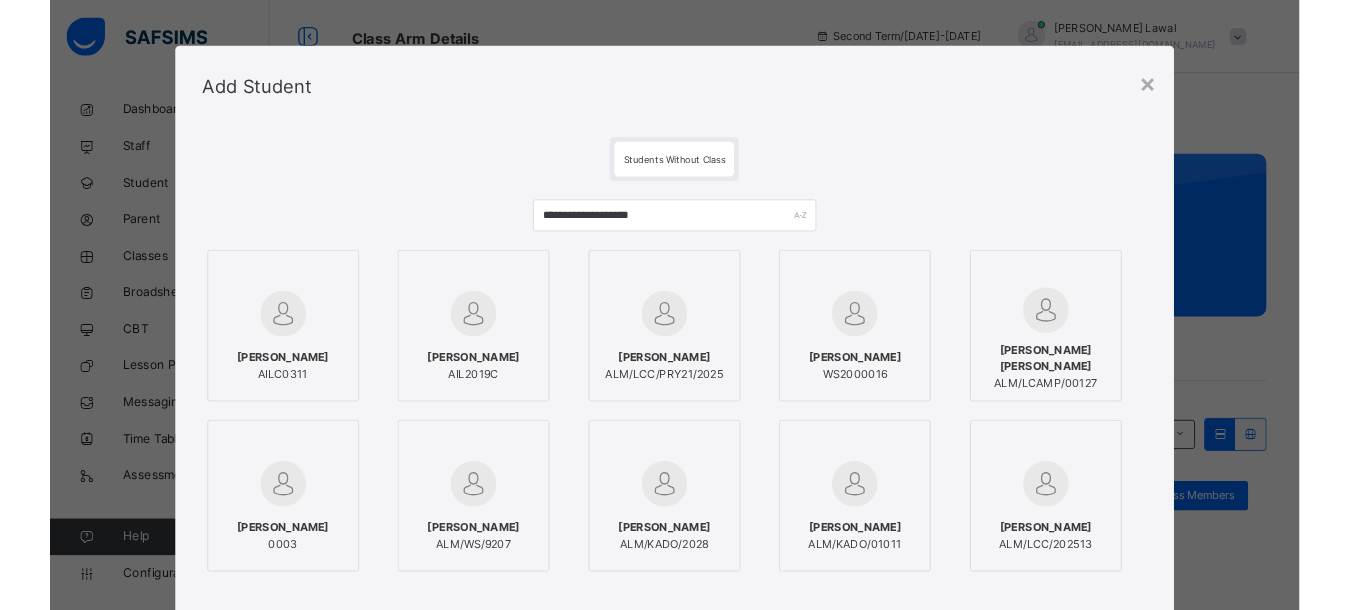 scroll, scrollTop: 225, scrollLeft: 0, axis: vertical 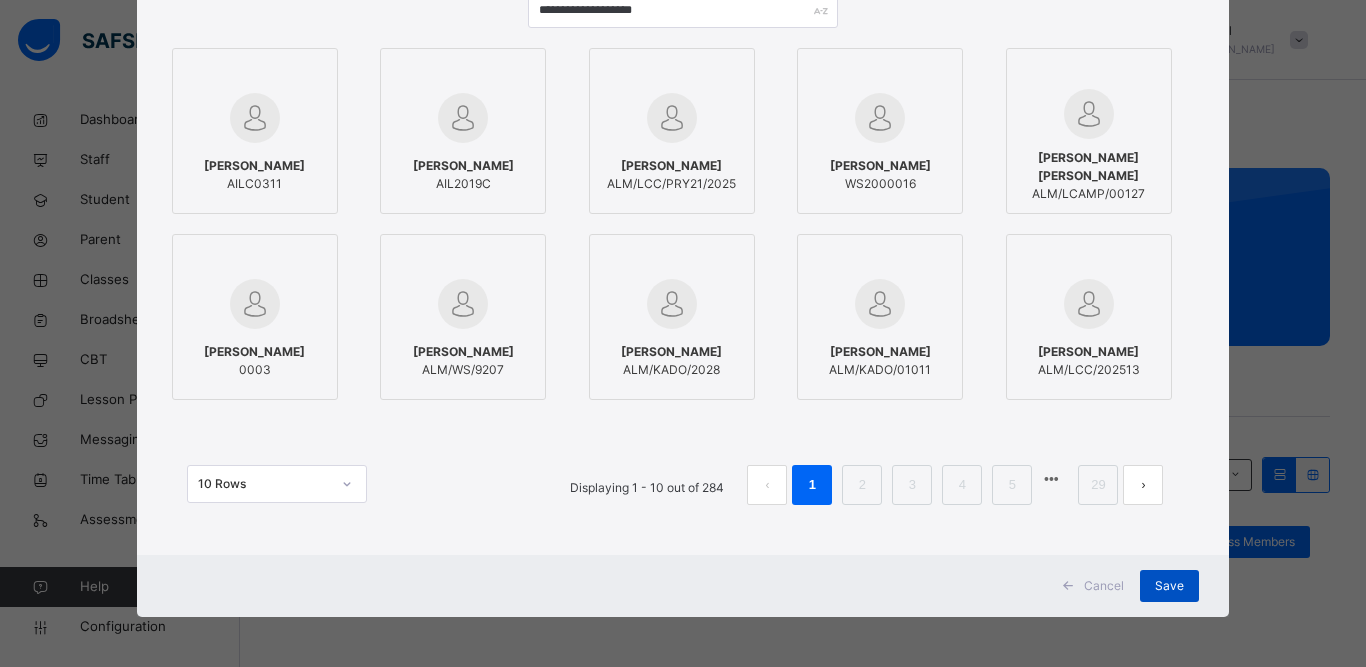 click on "Save" at bounding box center (1169, 586) 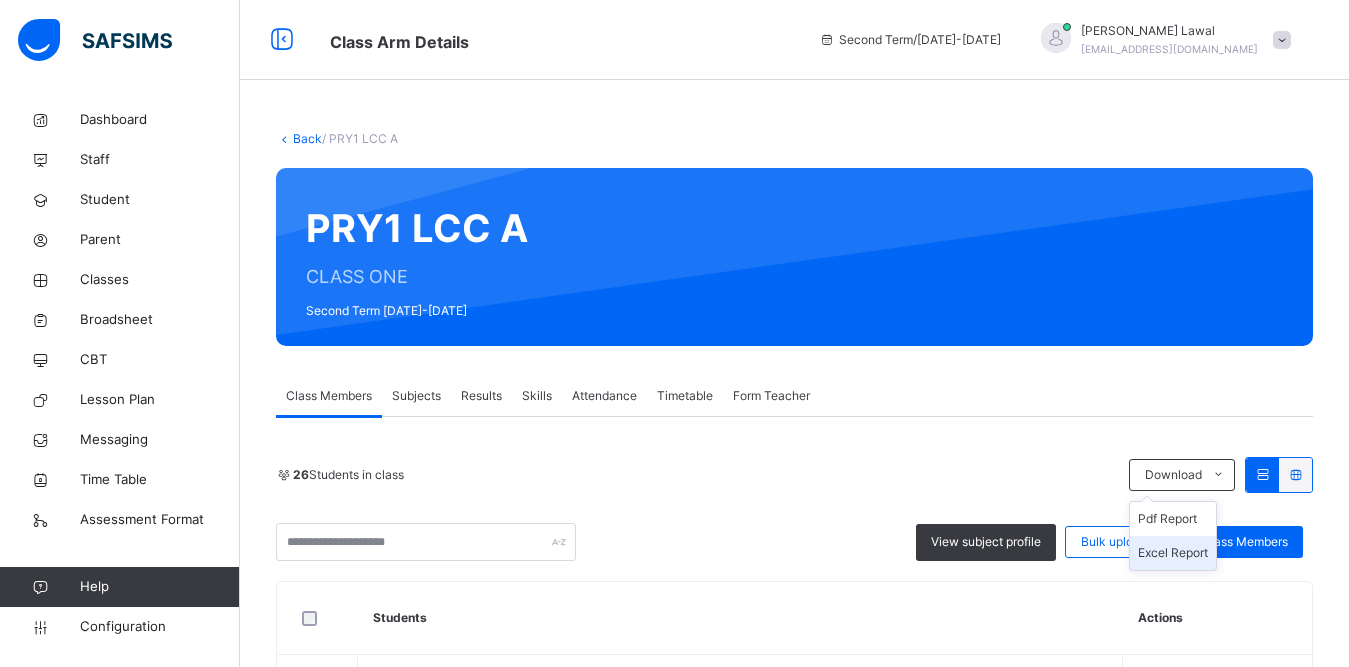 click on "Excel Report" at bounding box center (1173, 553) 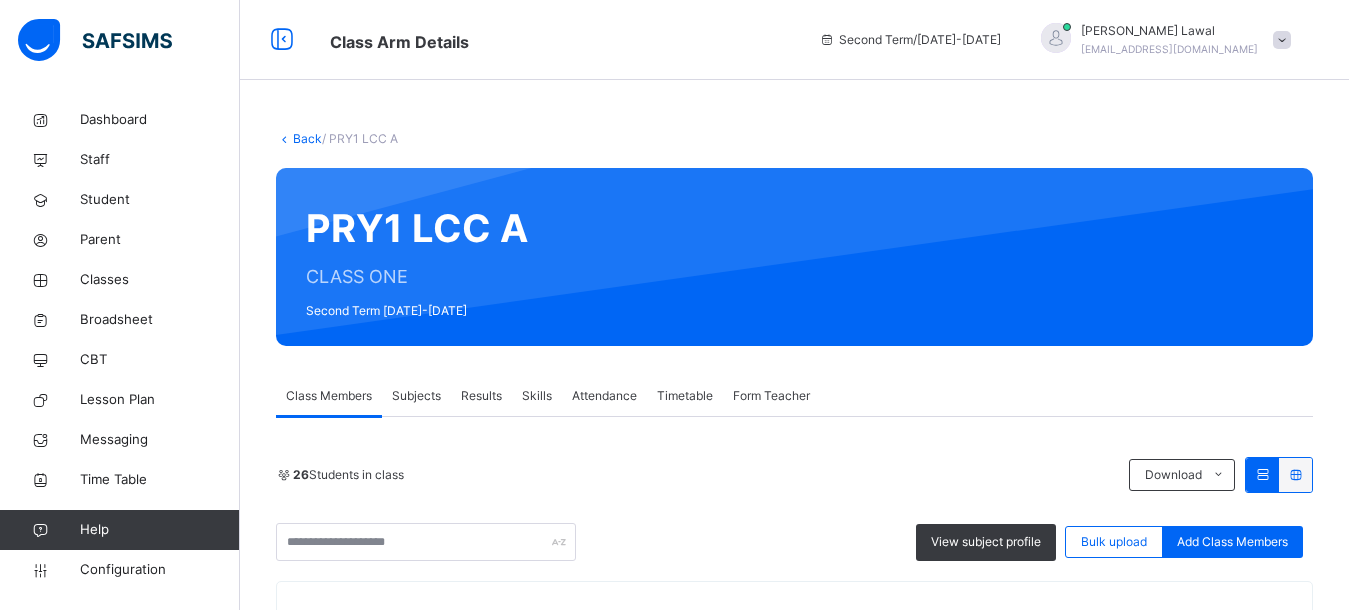click on "Back" at bounding box center (307, 138) 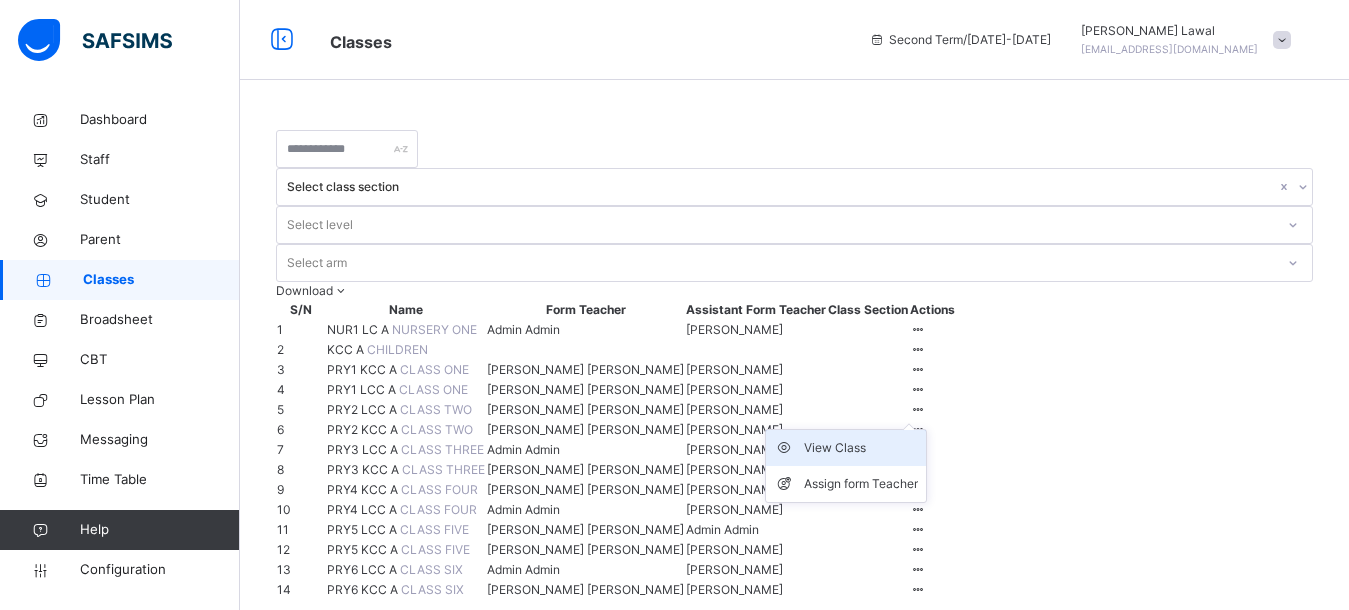 click on "View Class" at bounding box center [861, 448] 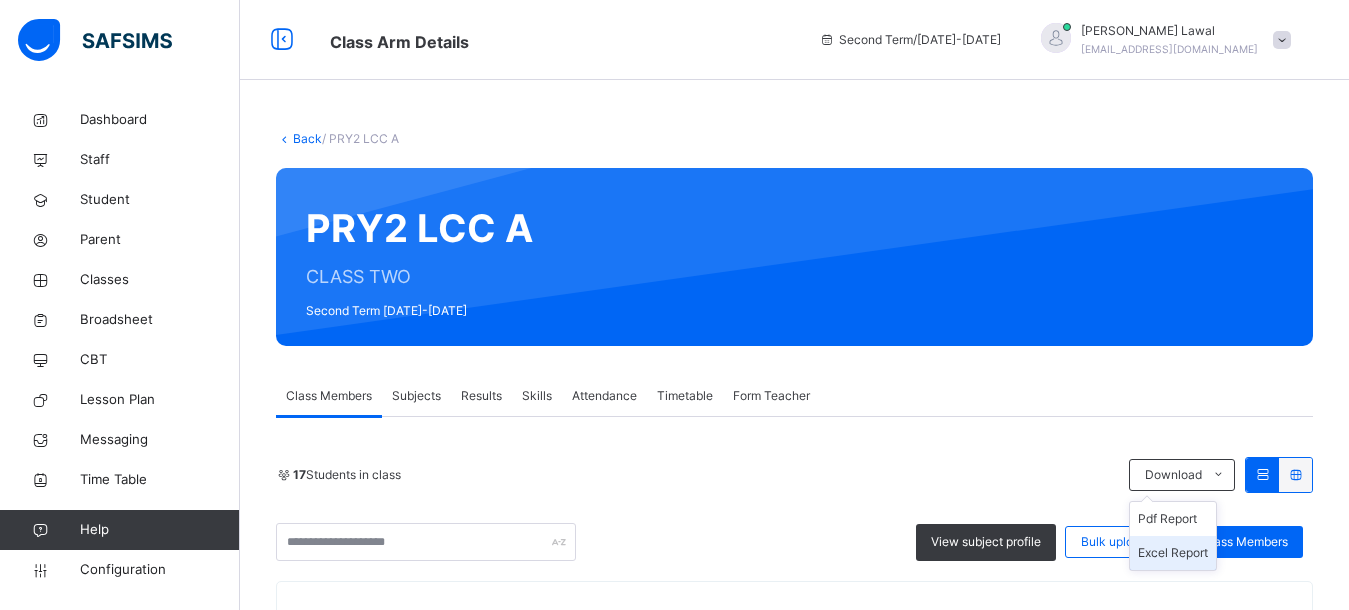 click on "Excel Report" at bounding box center [1173, 553] 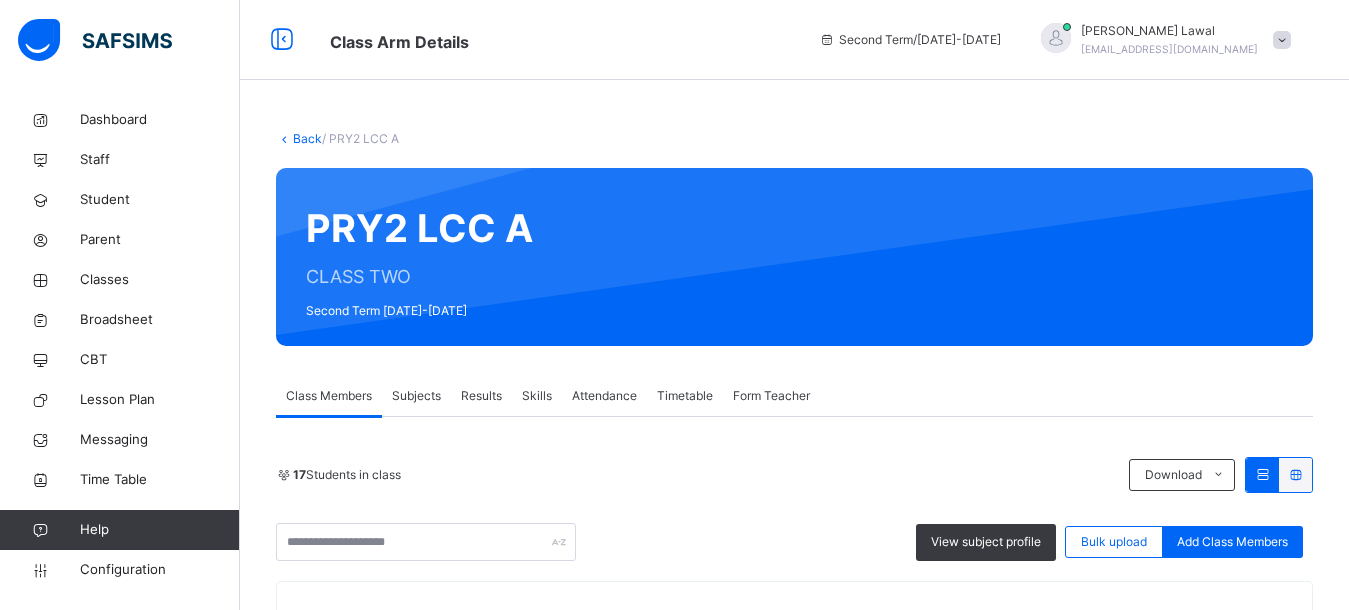 click on "Back" at bounding box center [307, 138] 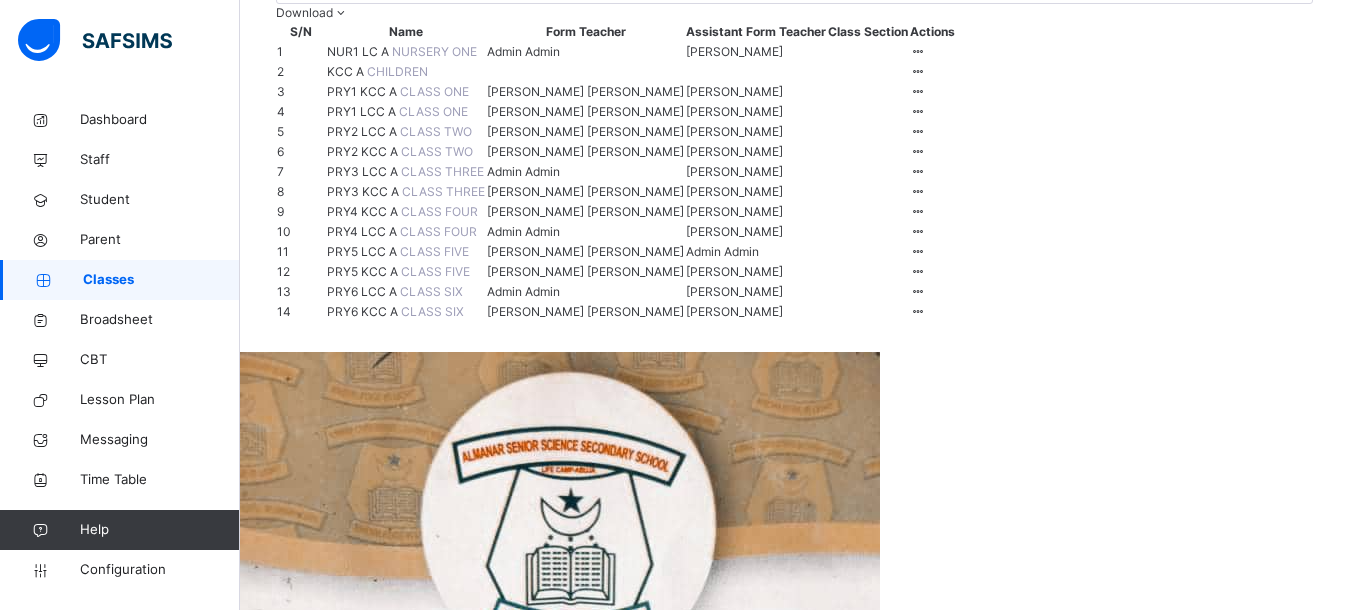 scroll, scrollTop: 324, scrollLeft: 0, axis: vertical 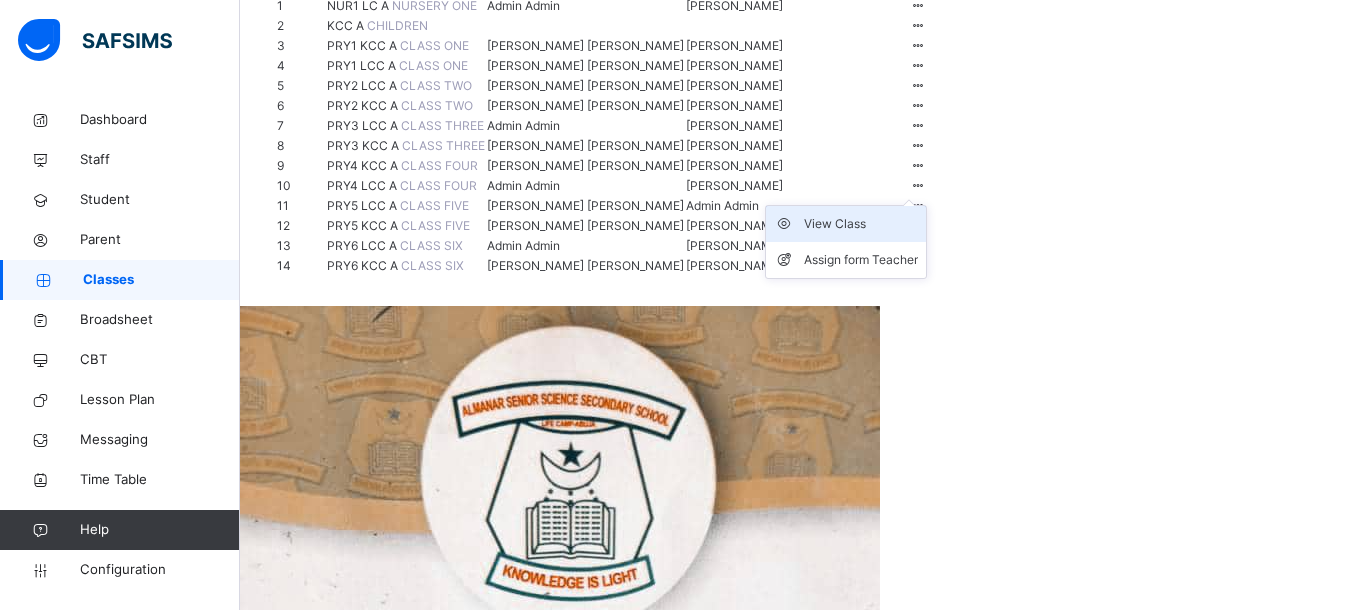 click on "View Class" at bounding box center (861, 224) 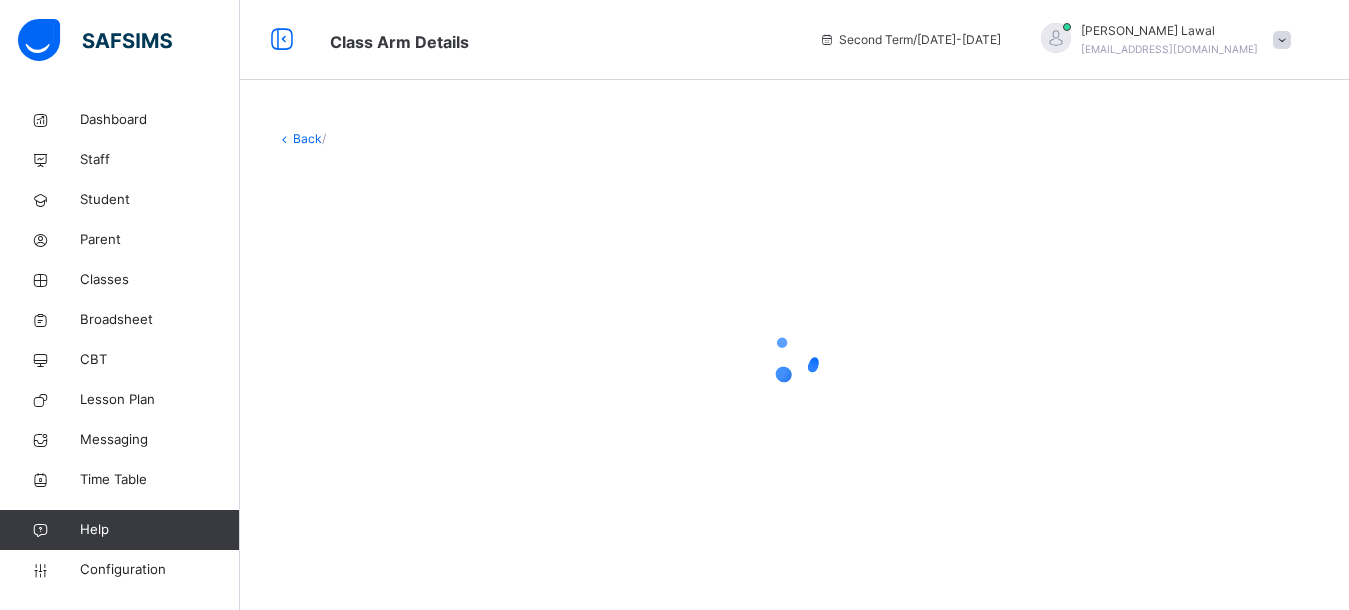 scroll, scrollTop: 0, scrollLeft: 0, axis: both 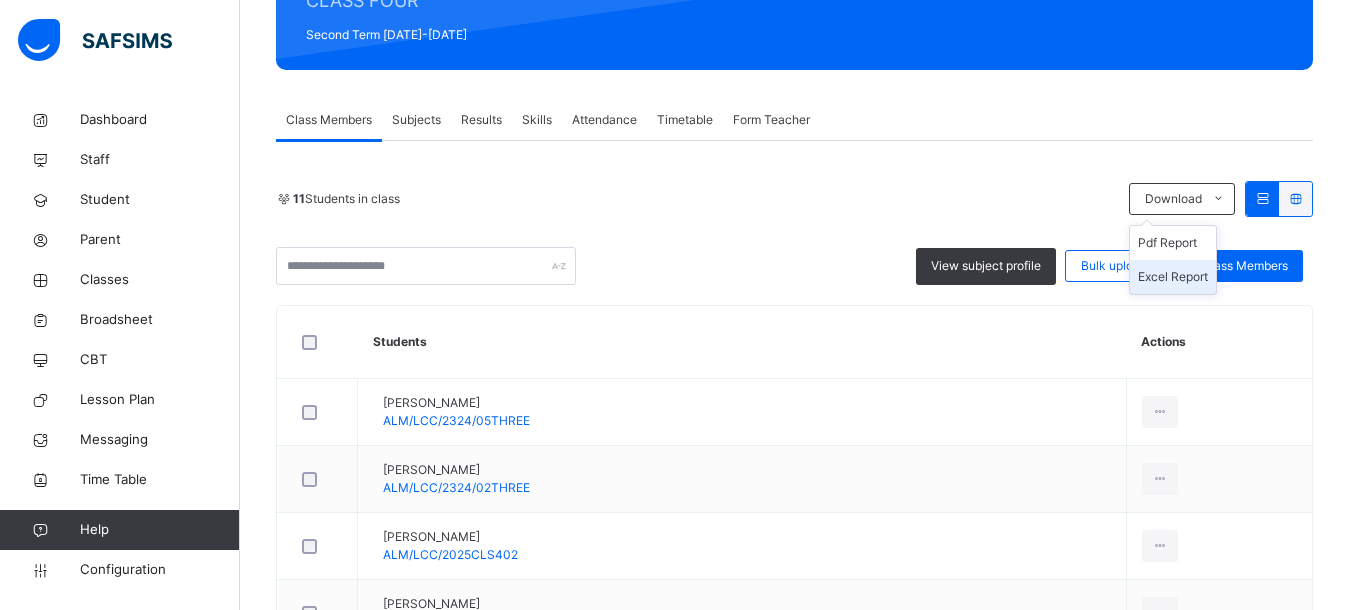 click on "Excel Report" at bounding box center [1173, 277] 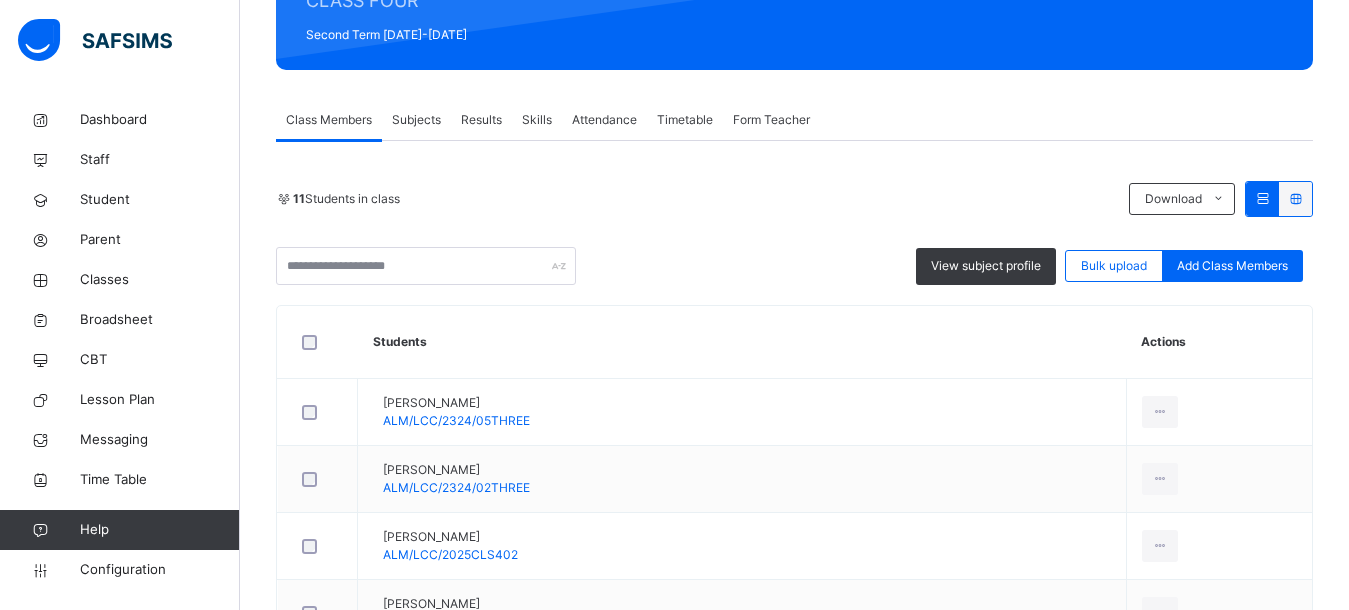 scroll, scrollTop: 63, scrollLeft: 0, axis: vertical 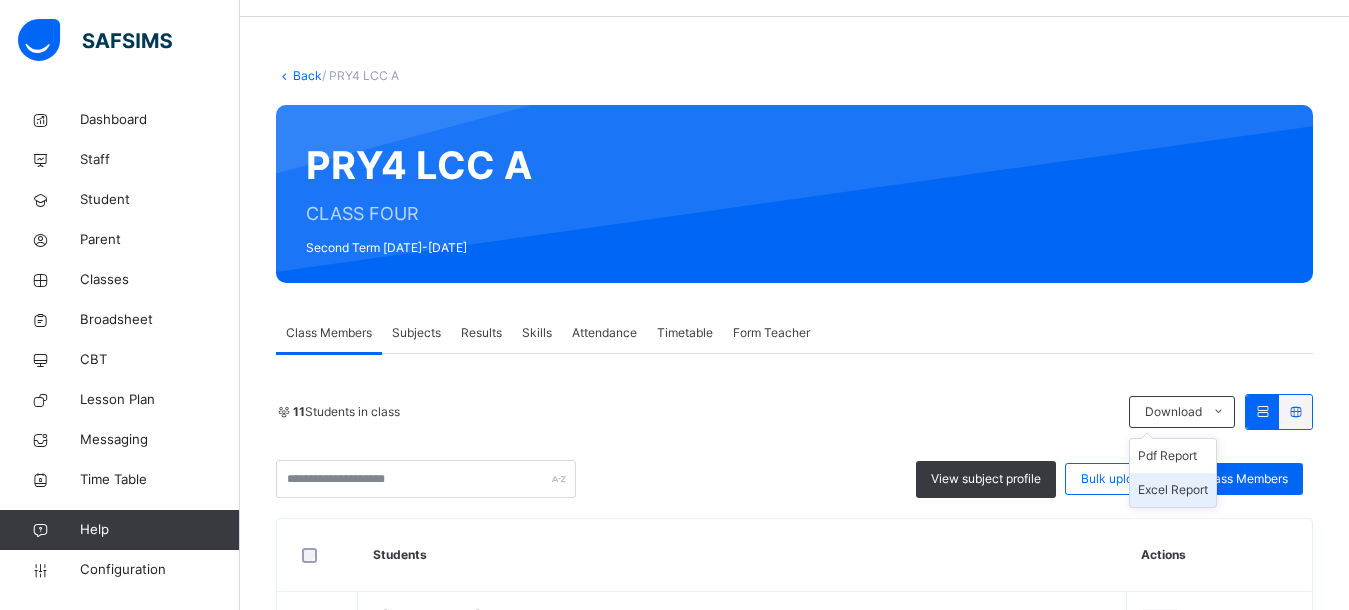 click on "Excel Report" at bounding box center (1173, 490) 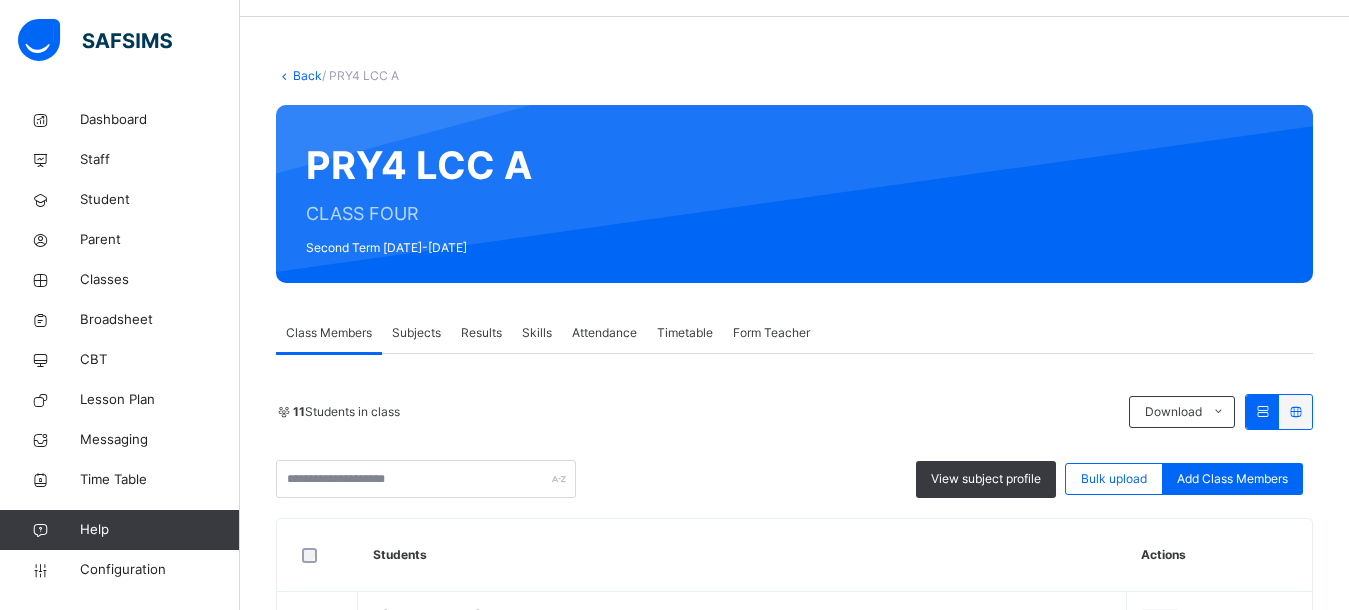 click on "Back" at bounding box center (307, 75) 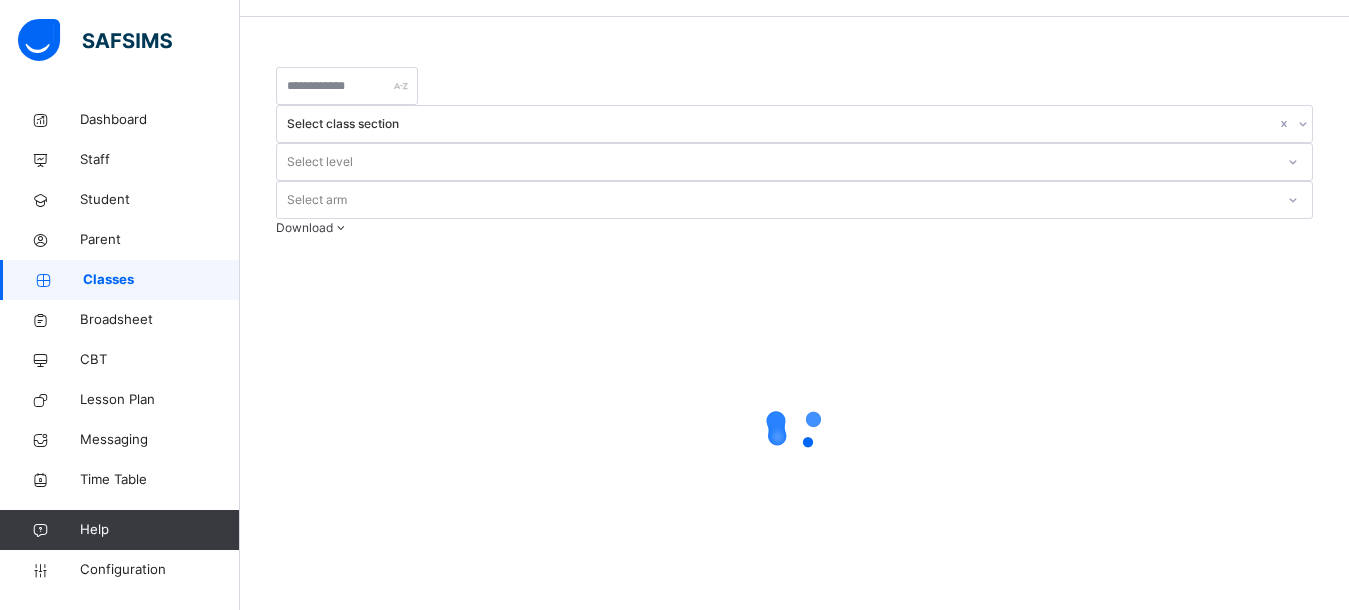 scroll, scrollTop: 0, scrollLeft: 0, axis: both 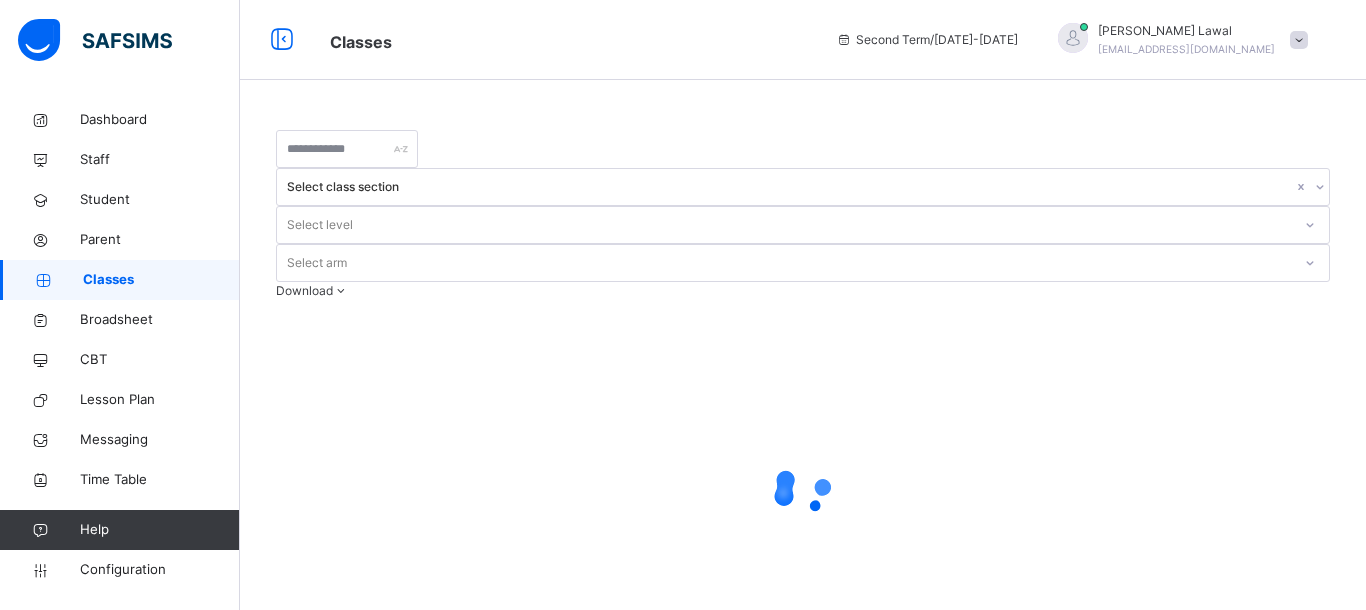 drag, startPoint x: 1365, startPoint y: 186, endPoint x: 1365, endPoint y: 545, distance: 359 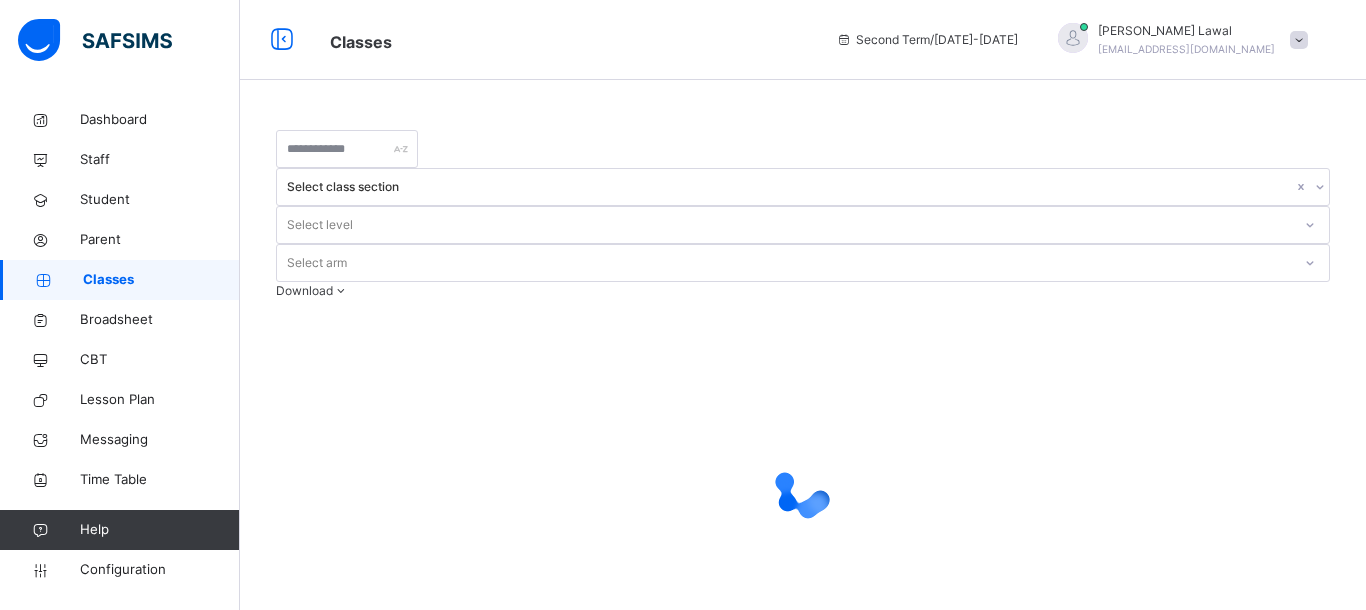 click on "Classes   Second Term  /  2024-2025   Ahmad   Lawal ahlanmine@gmail.com Dashboard Staff Student Parent Classes Broadsheet CBT Lesson Plan Messaging Time Table Assessment Format   Help   Configuration Onboarding Great job! You have finished setting up all essential configurations. Our wizard which has lots of in-built templates will continue to guide you through with the academic configurations. Academic Configuration Steps Continue × Idle Mode Due to inactivity you would be logged out to the system in the next   15mins , click the "Resume" button to keep working or the "Log me out" button to log out of the system. Log me out Resume Select class section Select level Select arm Download Pdf Report Excel Report × Form Teacher Select Form Teacher Admin Admin  Select Assistant Form Teacher AHMAD LAWAL ADAM Cancel Save Almanar Centre for Islamic Education No. 2, Usman Halilu Street, Life camp - Abuja,  , Phone:   List of Classes 13th Jul 2025, 11:20:45 am Total no. of classes:  14 Term:  Second Term Session:  S/N" at bounding box center [683, 995] 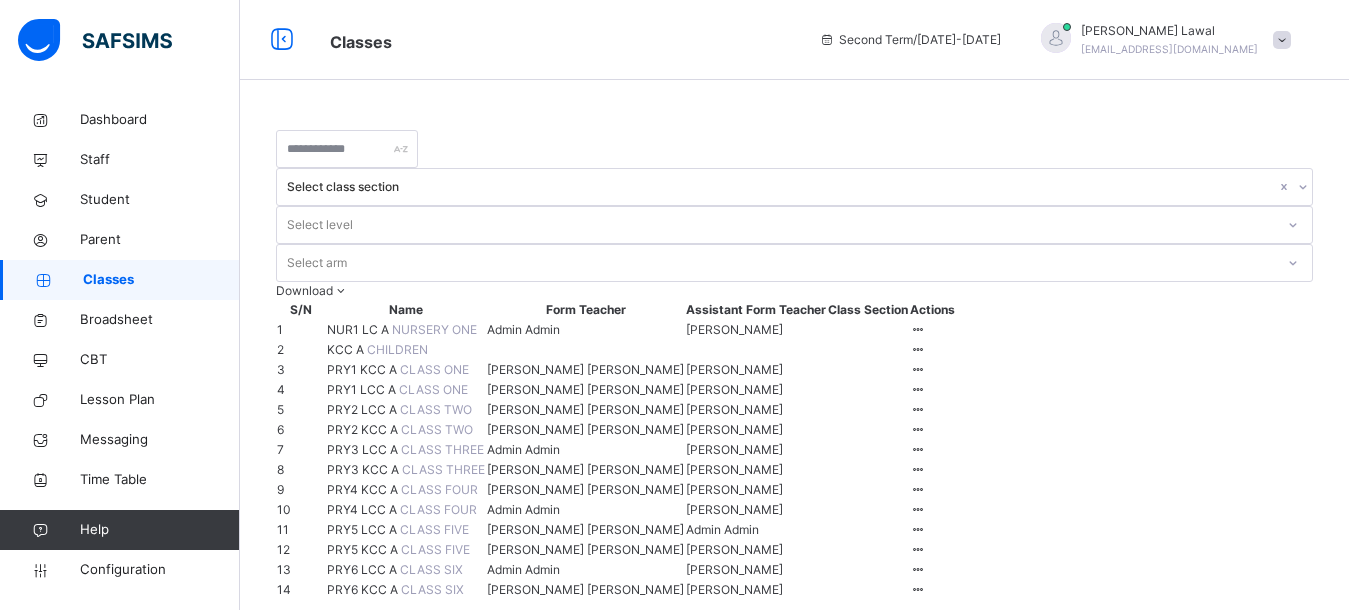 scroll, scrollTop: 532, scrollLeft: 0, axis: vertical 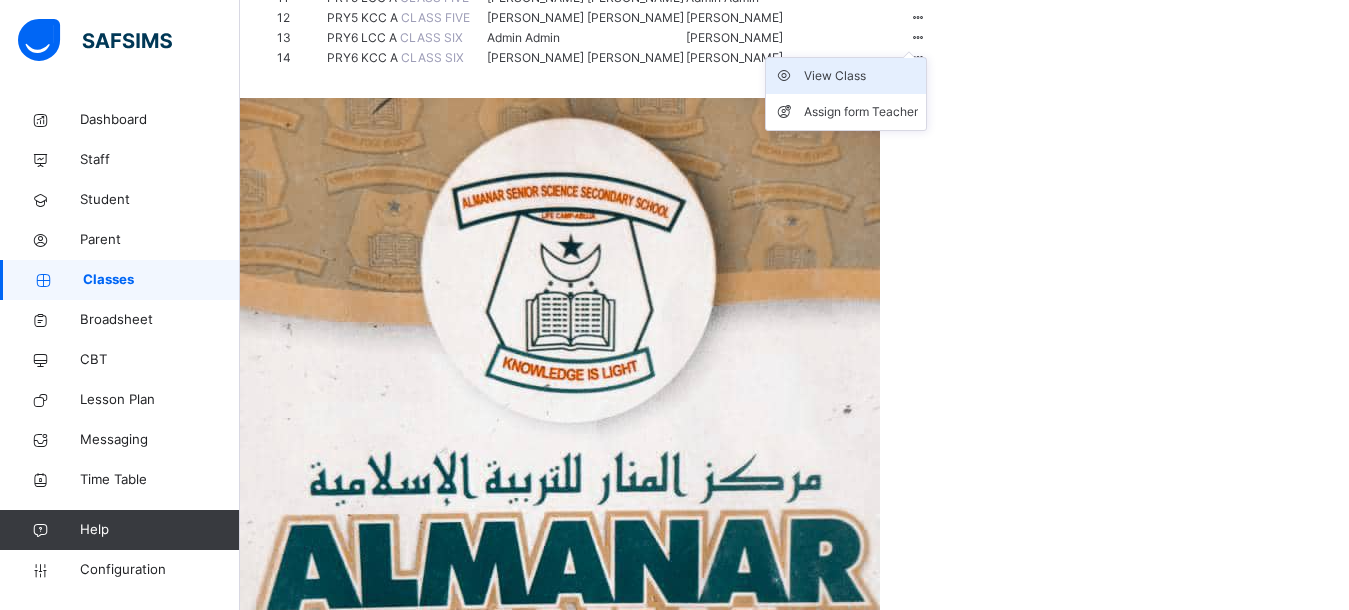 click on "View Class" at bounding box center [861, 76] 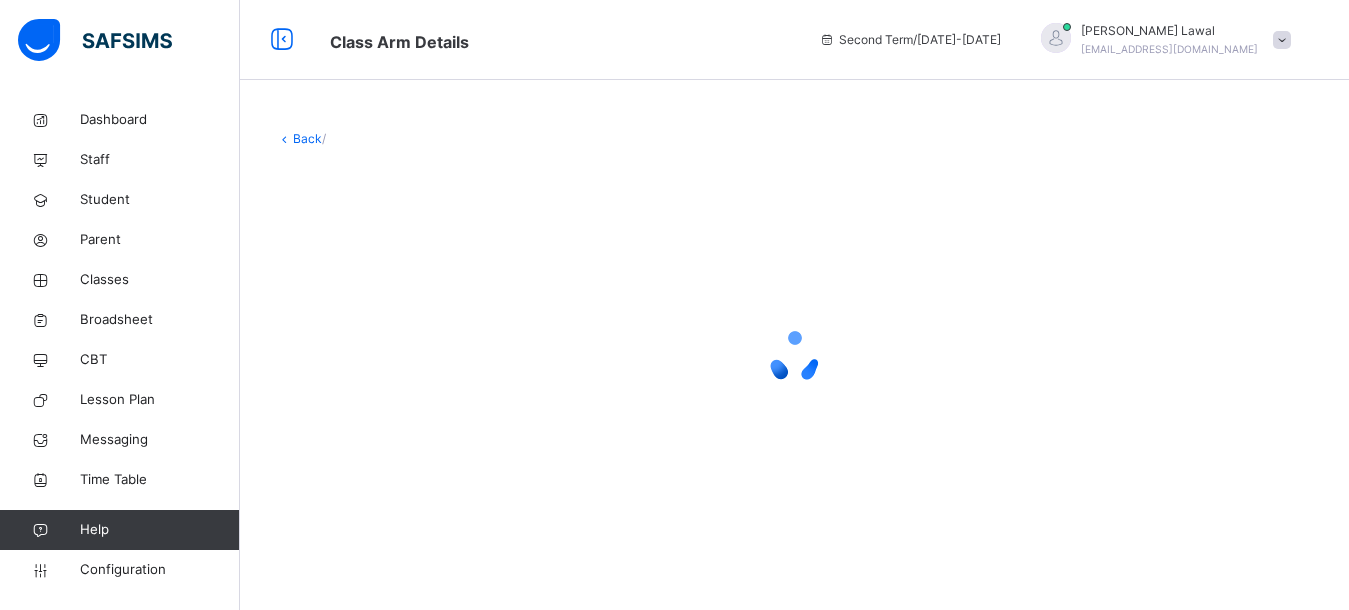 scroll, scrollTop: 0, scrollLeft: 0, axis: both 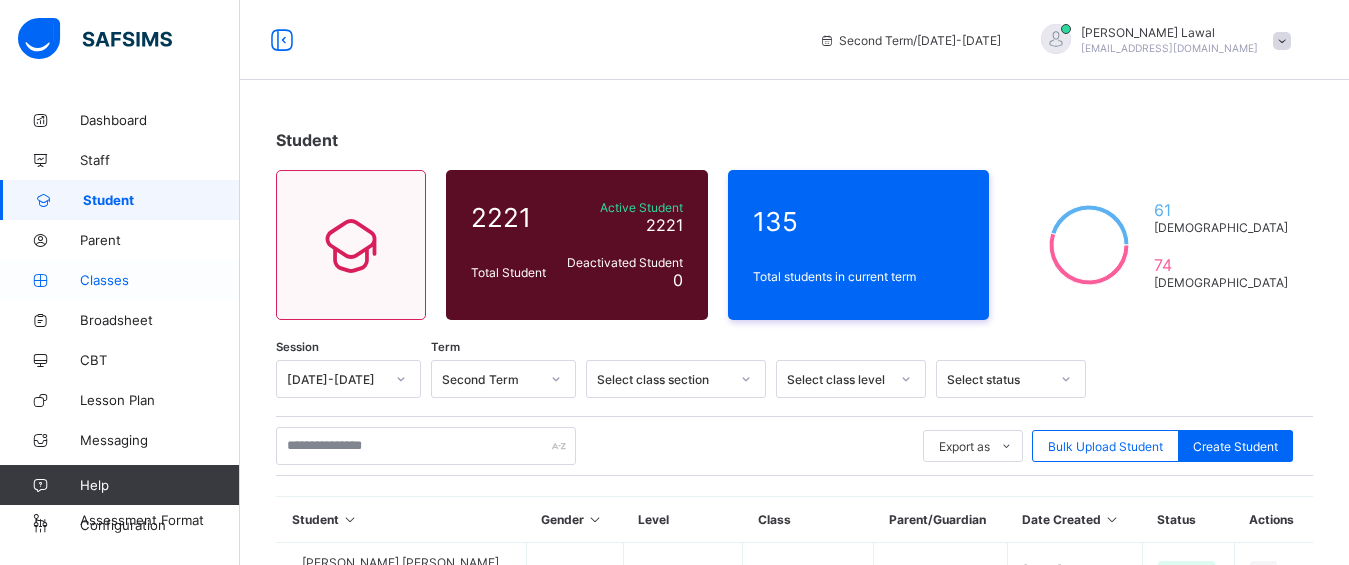 click on "Classes" at bounding box center (160, 280) 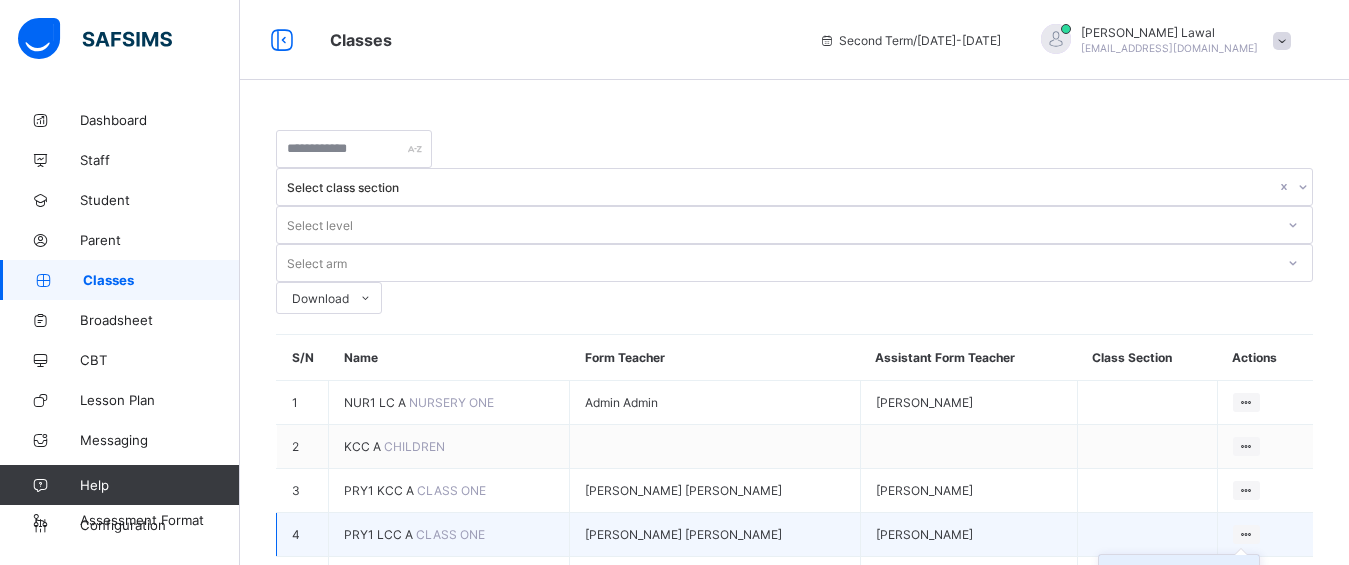 click on "View Class" at bounding box center [1194, 573] 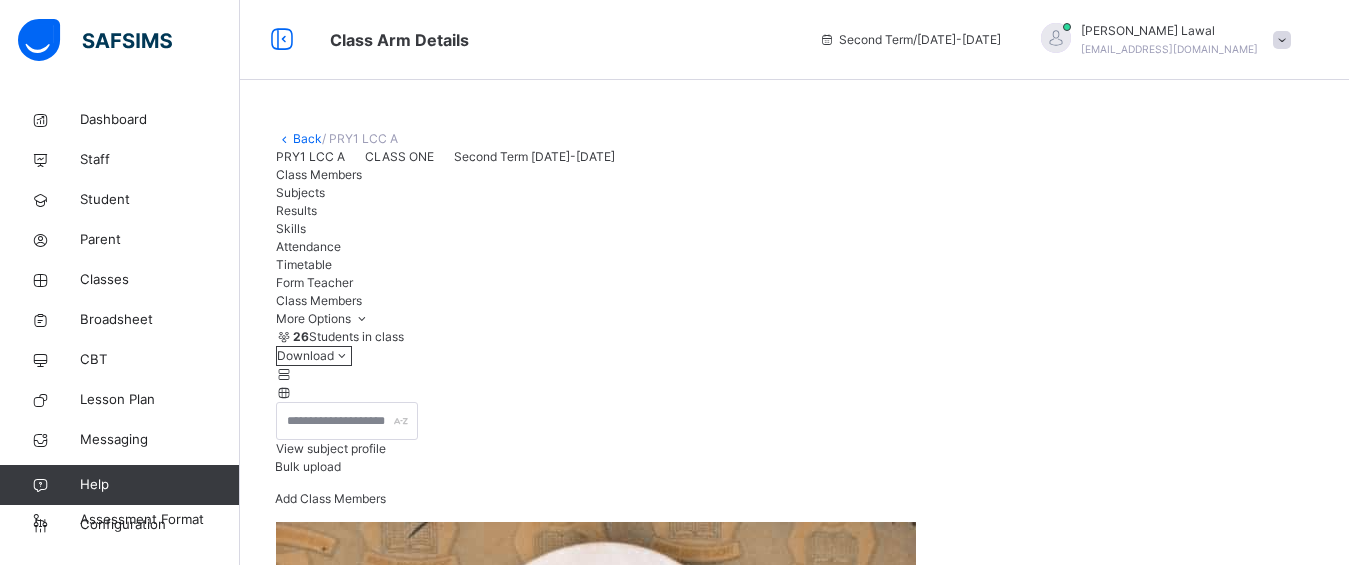 click on "Back" at bounding box center [307, 138] 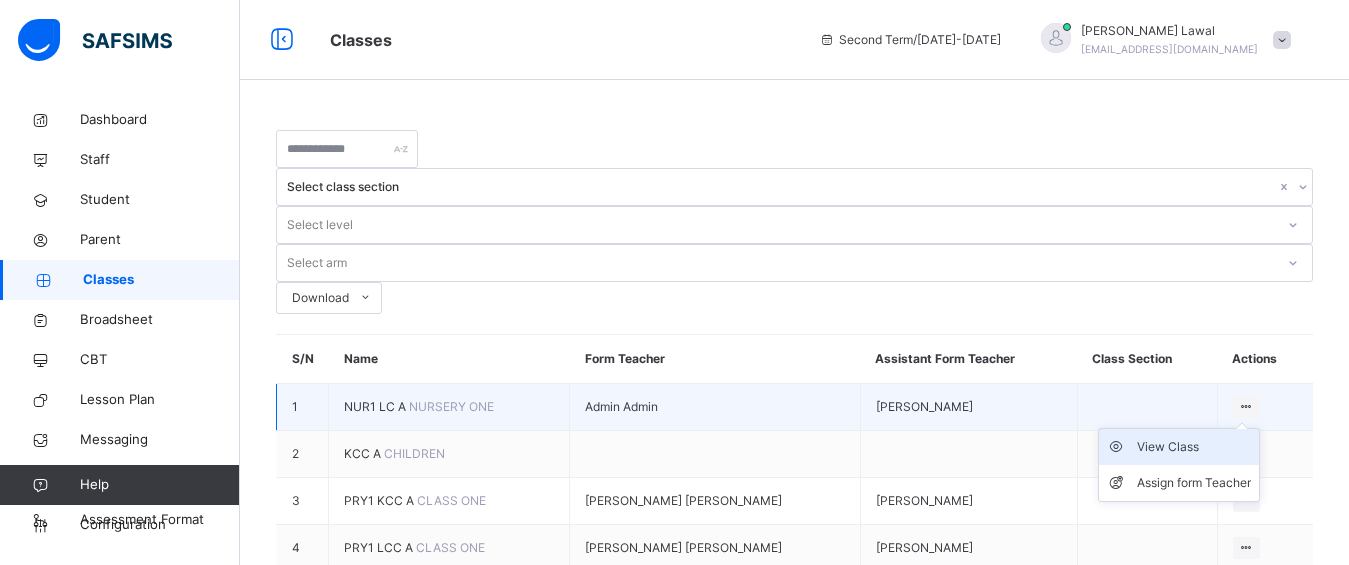 click on "View Class" at bounding box center [1194, 447] 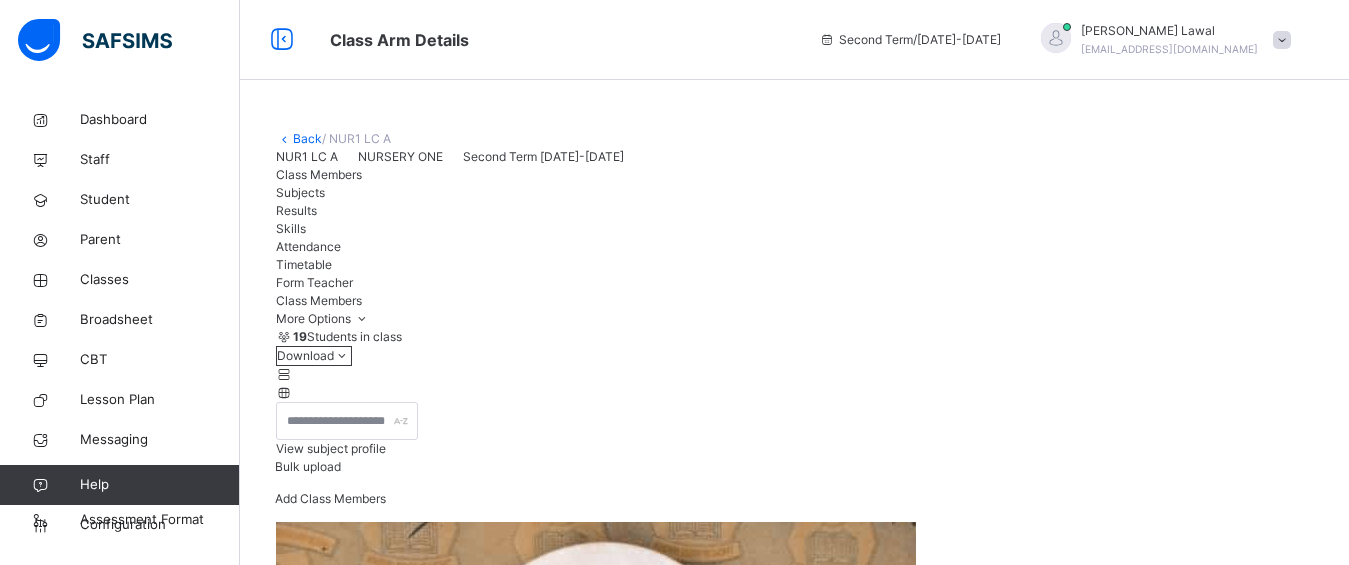 scroll, scrollTop: 307, scrollLeft: 0, axis: vertical 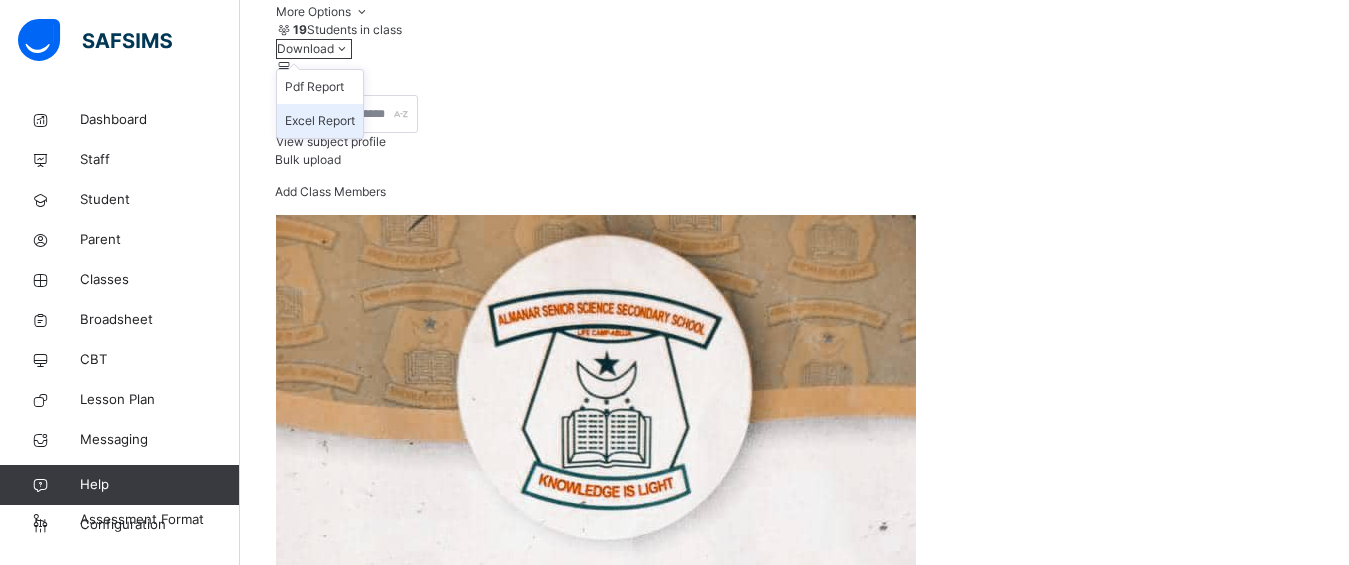 click on "Excel Report" at bounding box center [320, 121] 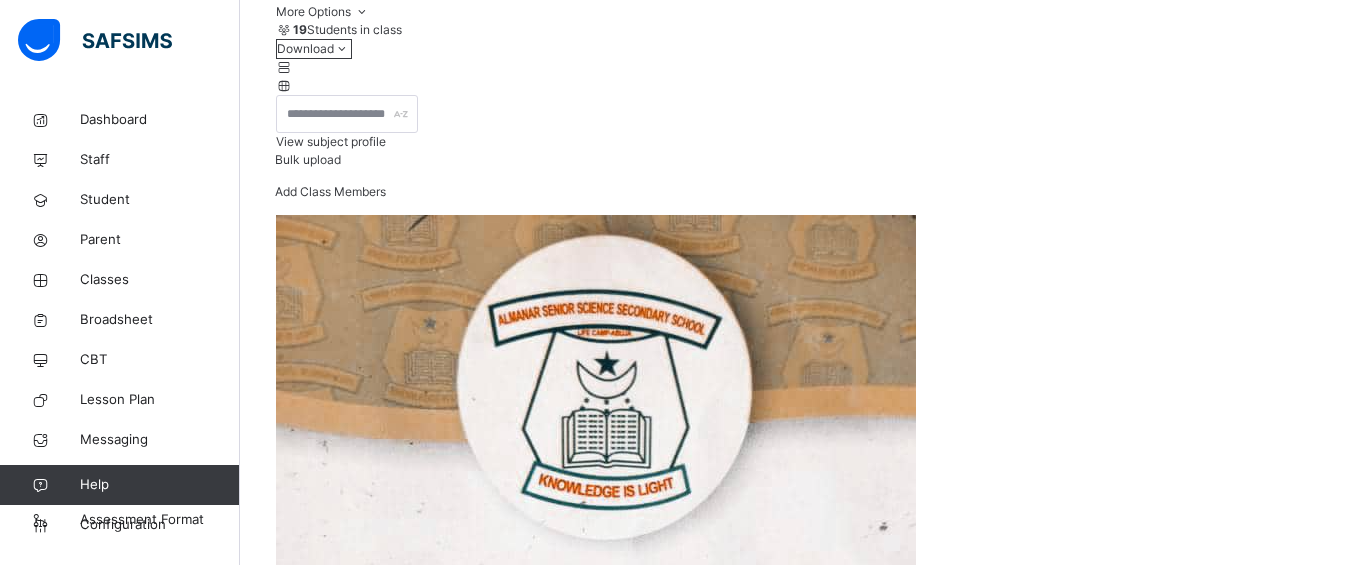 click on "Back  / NUR1 LC A NUR1 LC A NURSERY ONE Second Term [DATE]-[DATE] Class Members Subjects Results Skills Attendance Timetable Form Teacher Class Members More Options   19  Students in class Download Pdf Report Excel Report View subject profile Bulk upload Add Class Members Almanar Centre for [DEMOGRAPHIC_DATA] Education Date: [DATE] 11:18:41 am Class Members Class:  NUR1 LC A Total no. of Students:  19 Term:  Second Term Session:  [DATE]-[DATE] S/NO Admission No. Last Name First Name Other Name 1 [PERSON_NAME]/LCC/2025CLSN0011 [PERSON_NAME] [PERSON_NAME] 2 [PERSON_NAME]/LCC/NUR/0425 [PERSON_NAME]  3 [PERSON_NAME]/LCC/NUR000005 [PERSON_NAME]  [PERSON_NAME]  4 [PERSON_NAME]/LCC/NUR 001 [PERSON_NAME] 5 [PERSON_NAME]/LCC/2025006 ABDULJALAL AL-[PERSON_NAME] 6 [PERSON_NAME]/LCC/NUR02025002 [PERSON_NAME] 7 [PERSON_NAME]/LCC/2025NUR00001 [PERSON_NAME] 8 [PERSON_NAME]/LCC/NUR/0325 [PERSON_NAME] 9 [PERSON_NAME]/LCC/SEC12025 [PERSON_NAME]'U 10 [PERSON_NAME]/LCC/2025005 [PERSON_NAME] 11 ALM/LCC/NUR3/2025 [PERSON_NAME] 12 [PERSON_NAME]/LCC/NUR2/2025 [PERSON_NAME] 13 [PERSON_NAME]/LCC/20250010 [PERSON_NAME]" at bounding box center [794, 3762] 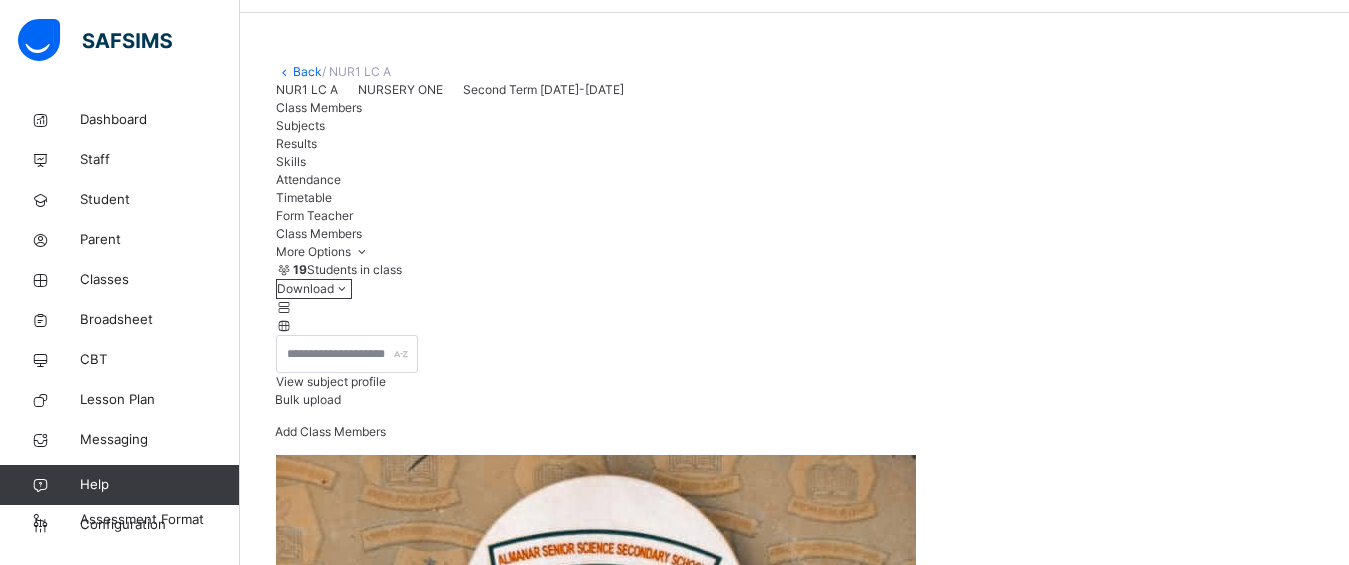 scroll, scrollTop: 27, scrollLeft: 0, axis: vertical 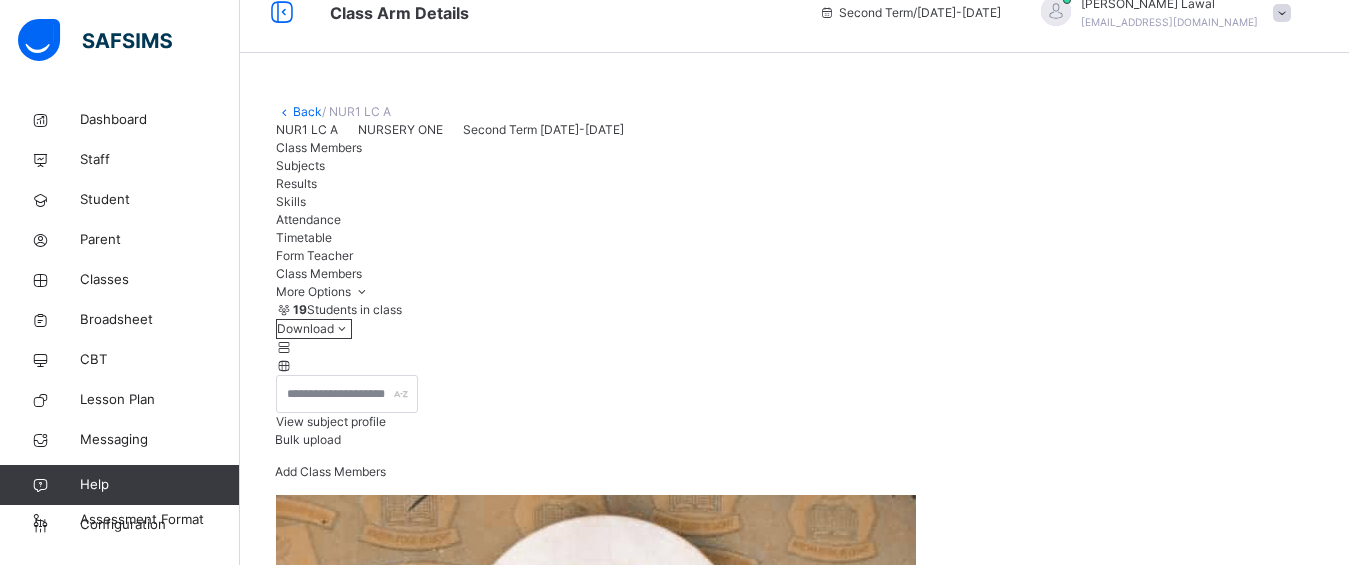 click on "Back" at bounding box center (307, 111) 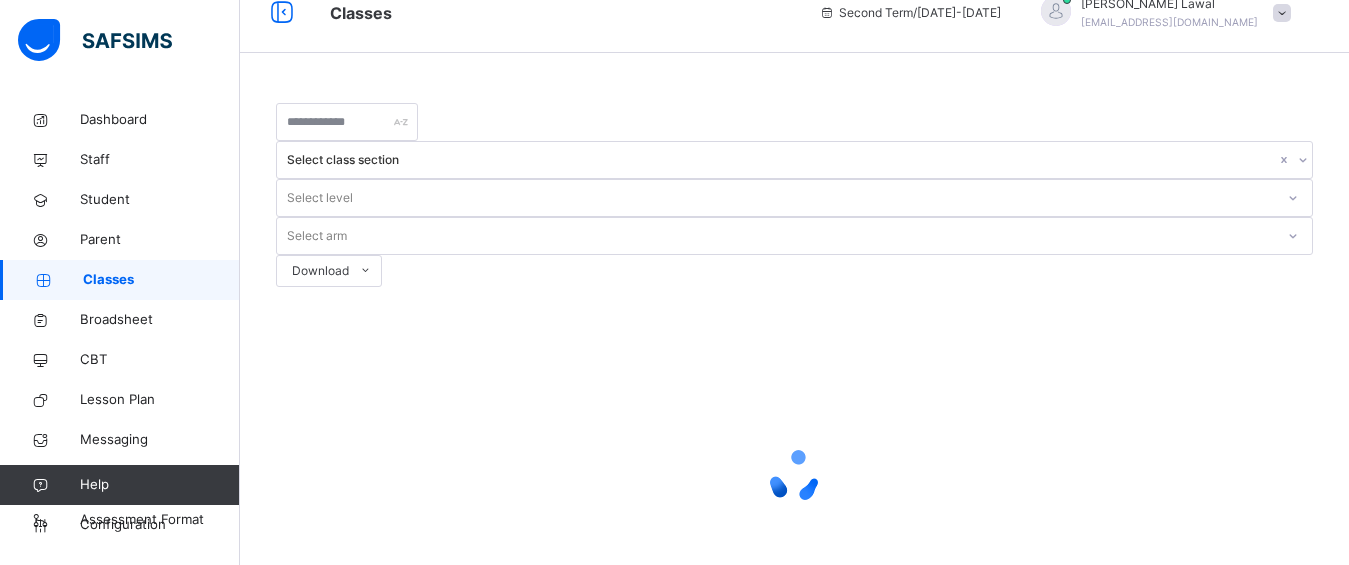 scroll, scrollTop: 13, scrollLeft: 0, axis: vertical 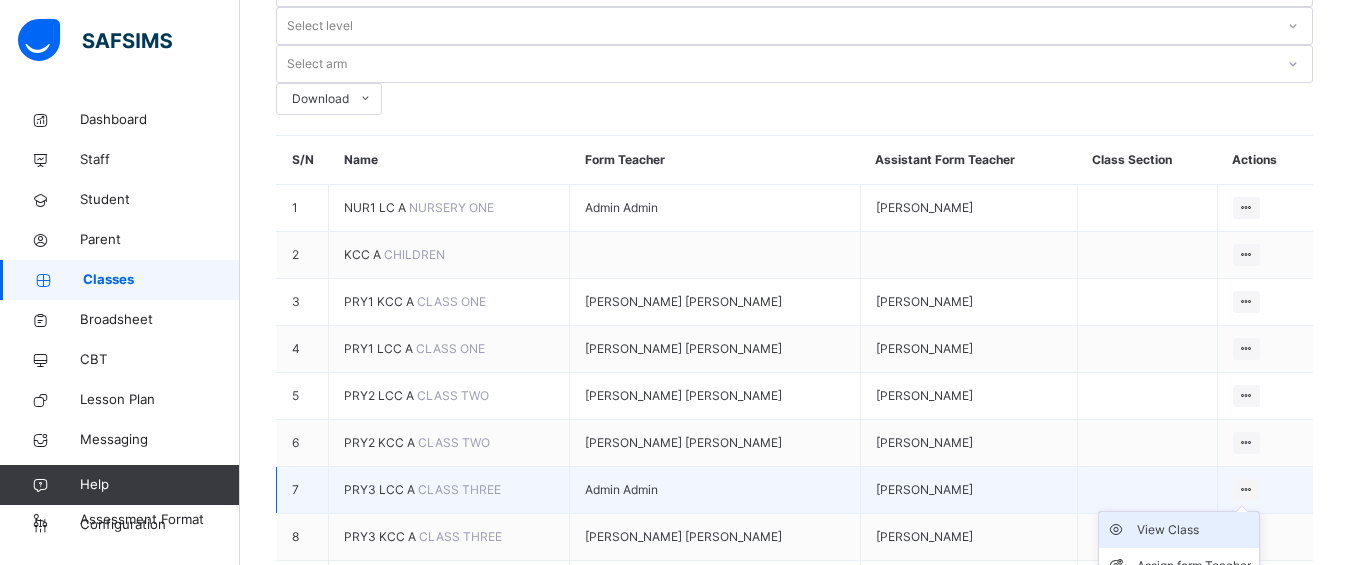 click on "View Class" at bounding box center (1194, 530) 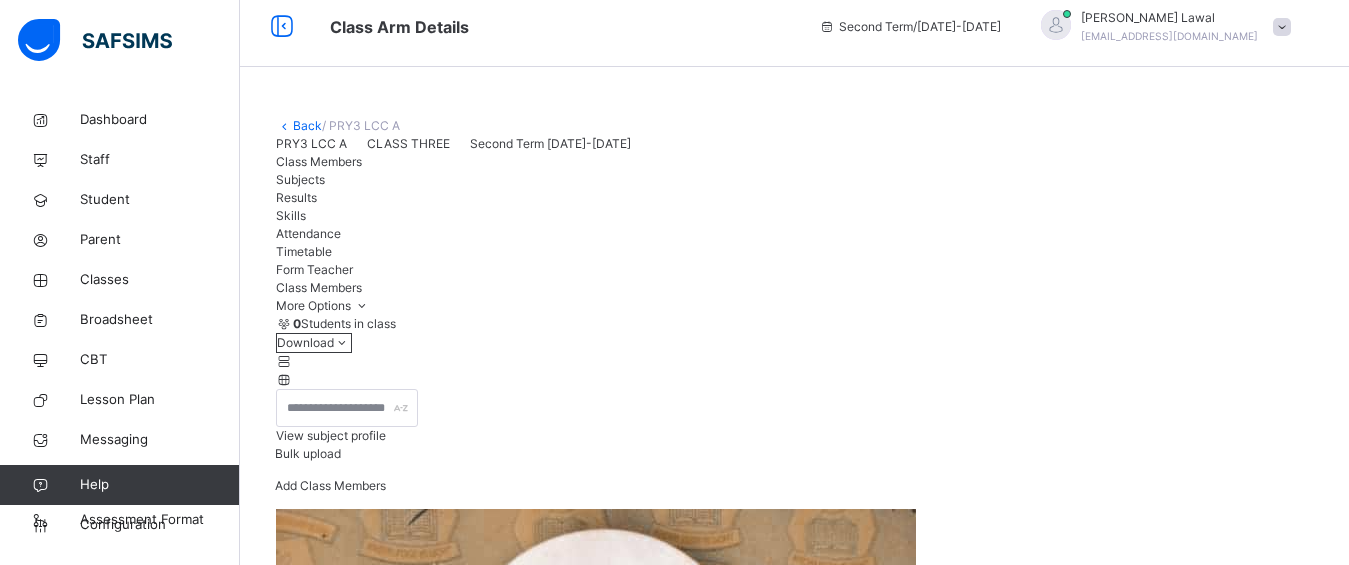scroll, scrollTop: 199, scrollLeft: 0, axis: vertical 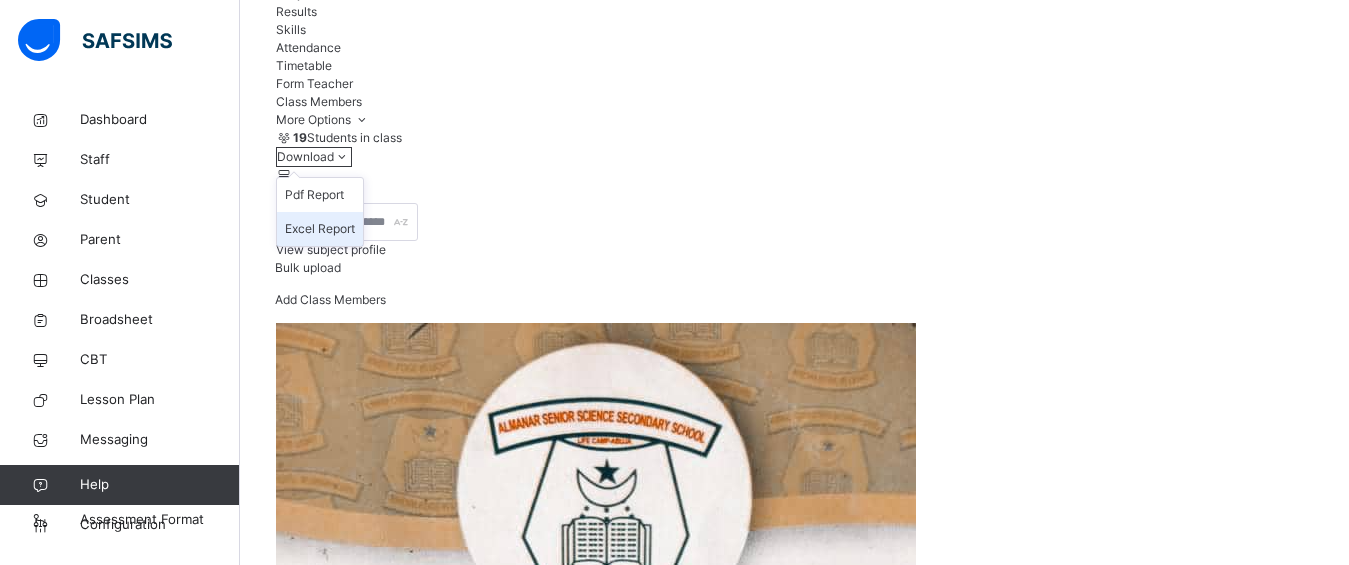 click on "Excel Report" at bounding box center (320, 229) 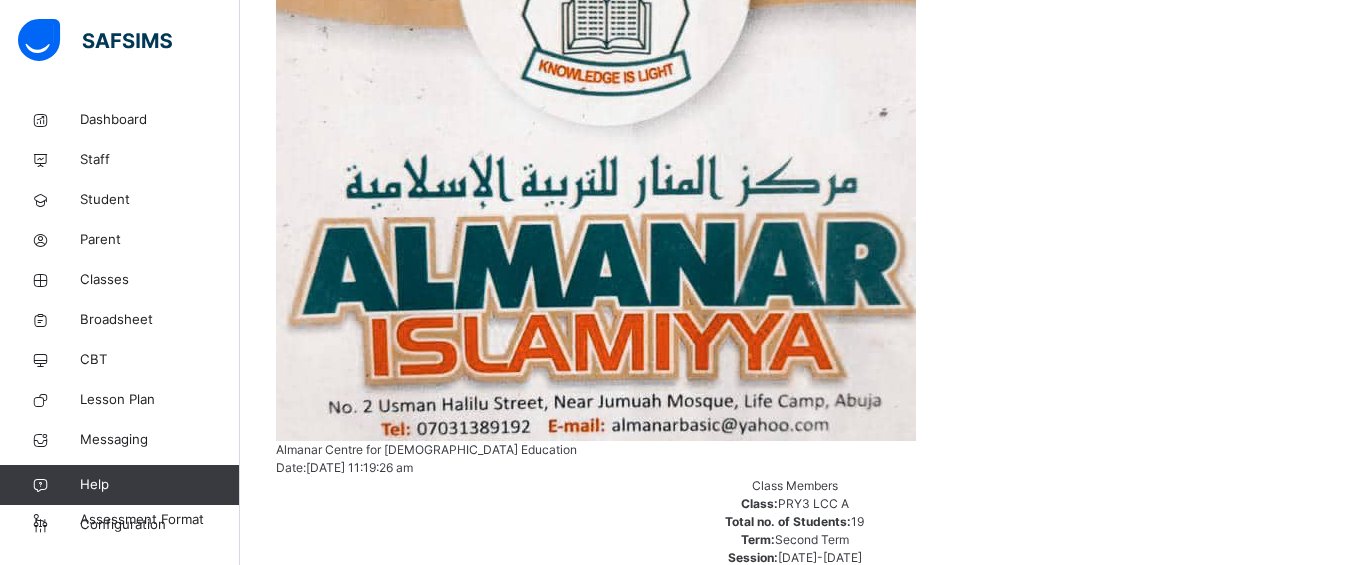 scroll, scrollTop: 0, scrollLeft: 0, axis: both 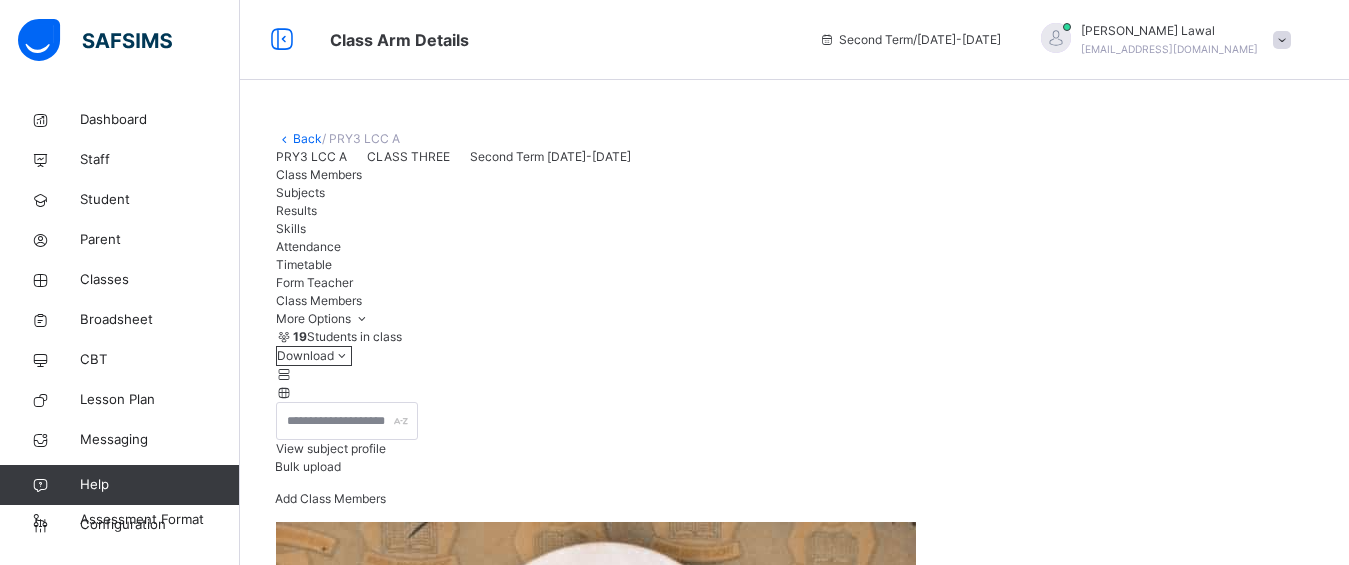 click on "Back  / PRY3 LCC A" at bounding box center (794, 139) 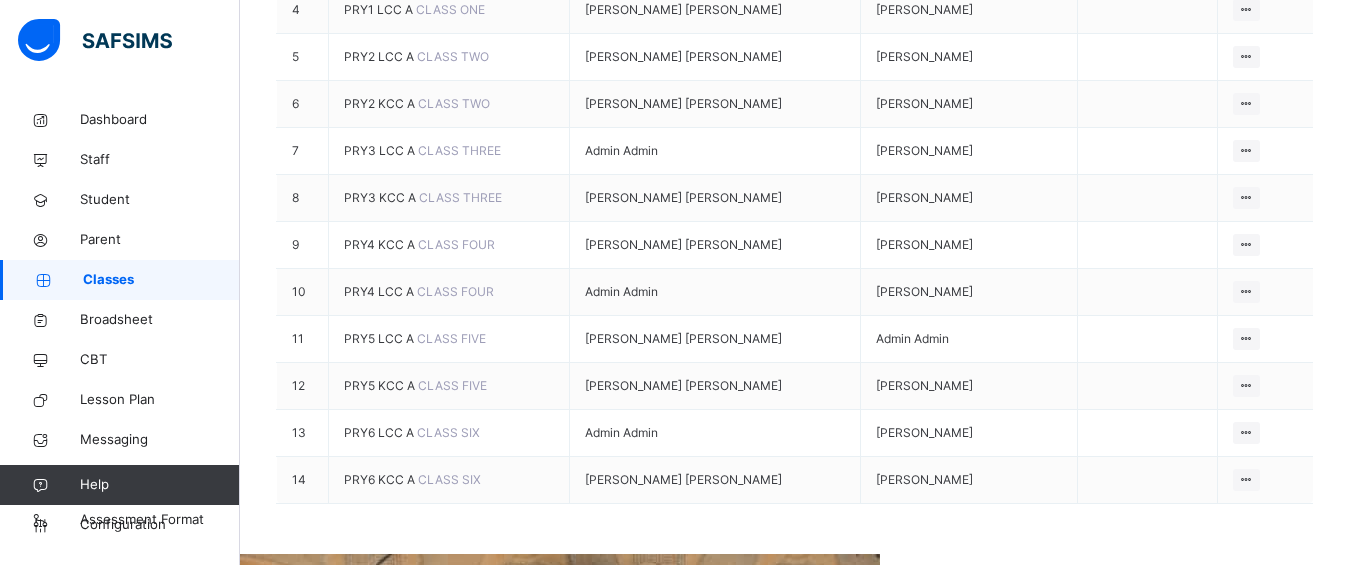 scroll, scrollTop: 577, scrollLeft: 0, axis: vertical 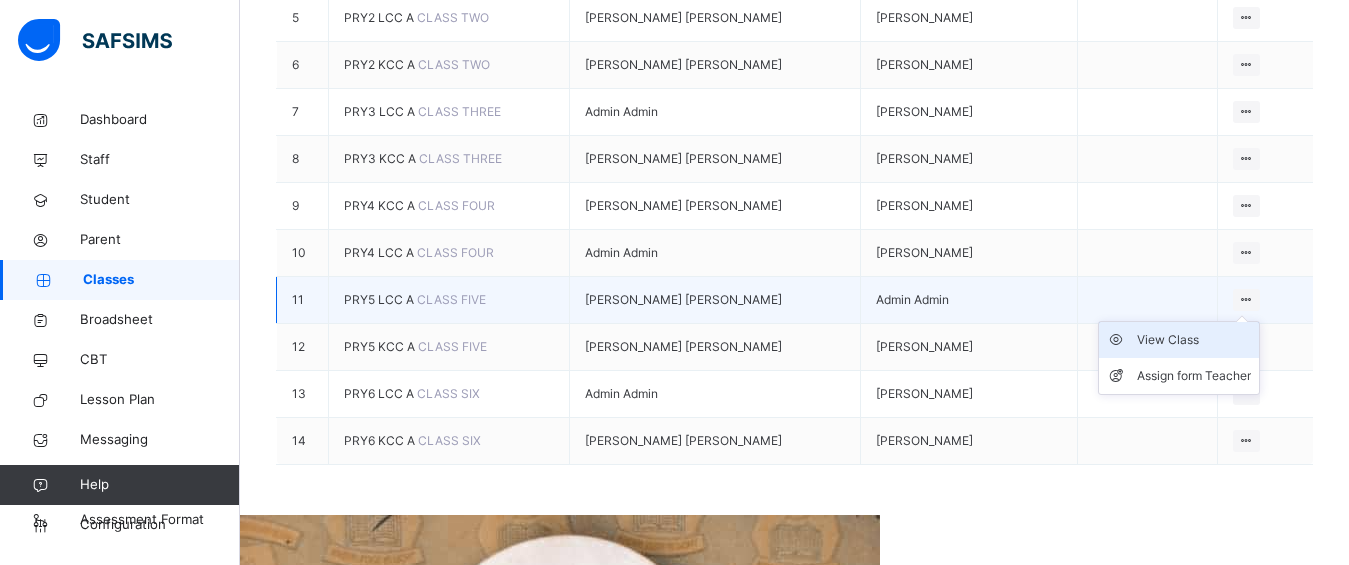 click on "View Class" at bounding box center [1194, 340] 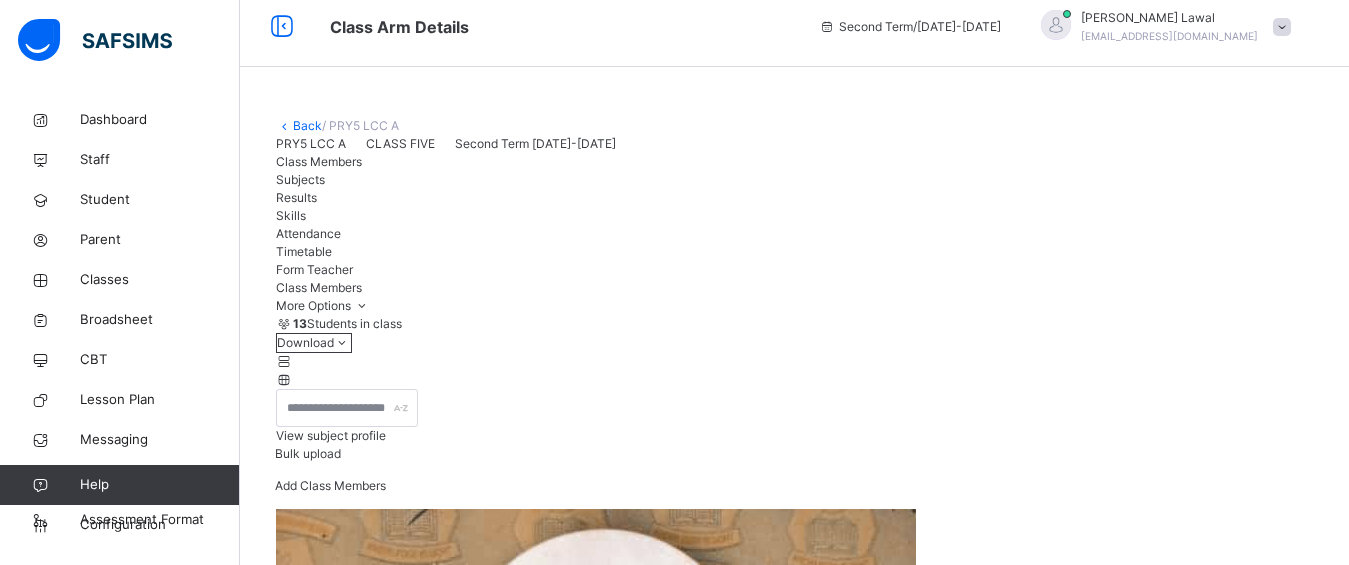 scroll, scrollTop: 577, scrollLeft: 0, axis: vertical 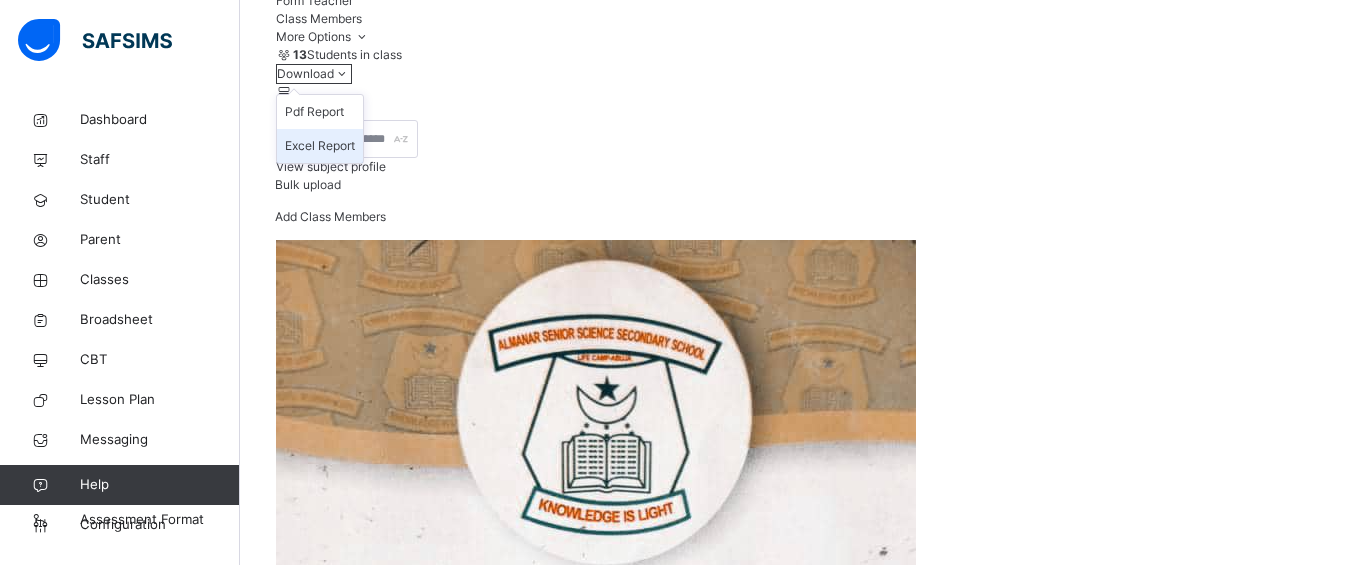 click on "Excel Report" at bounding box center (320, 146) 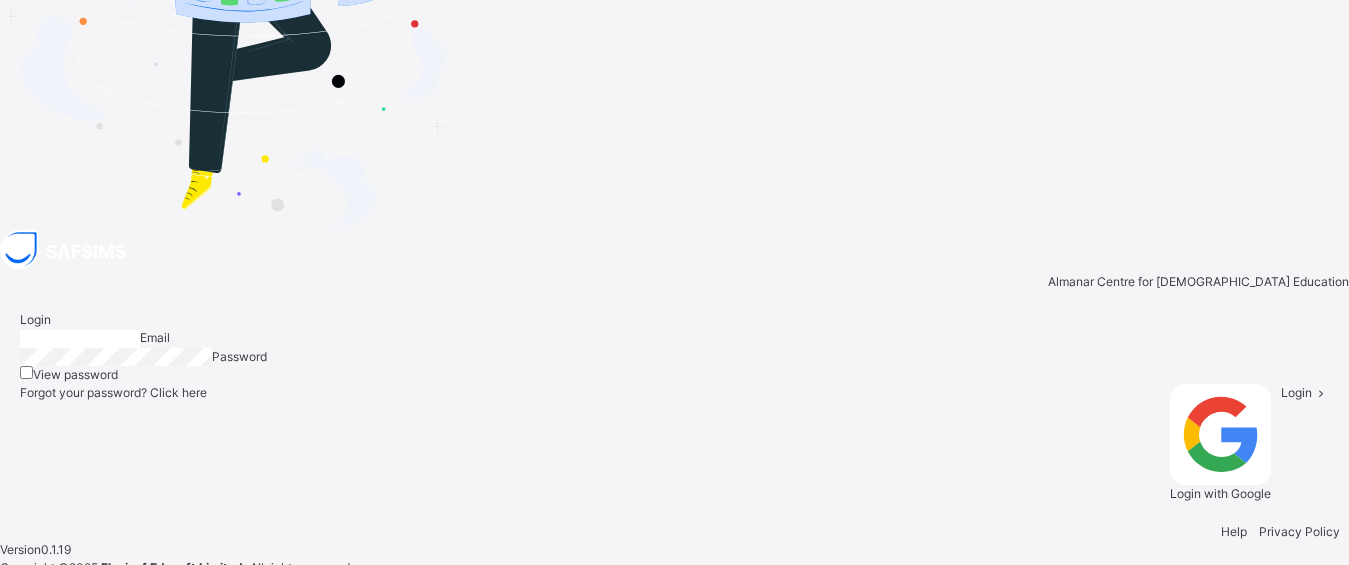 type on "**********" 